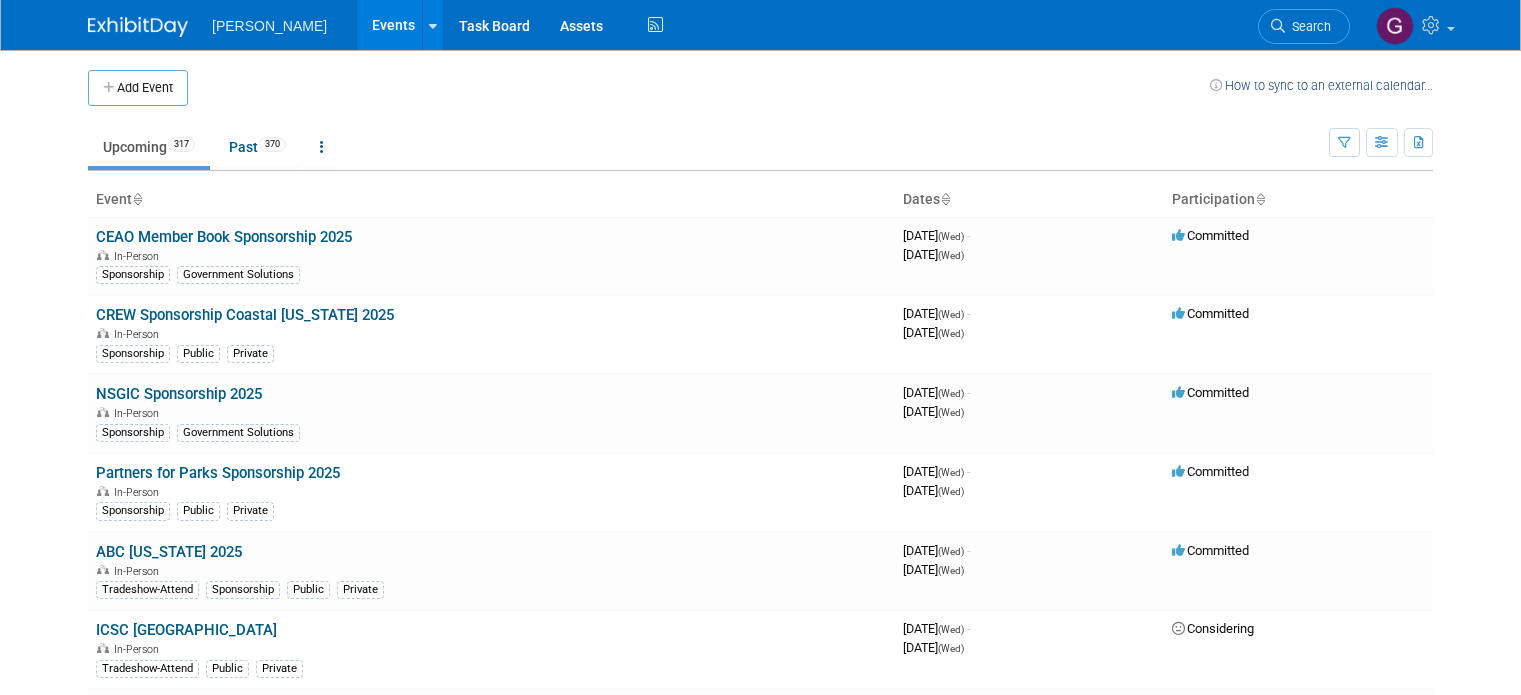 scroll, scrollTop: 0, scrollLeft: 0, axis: both 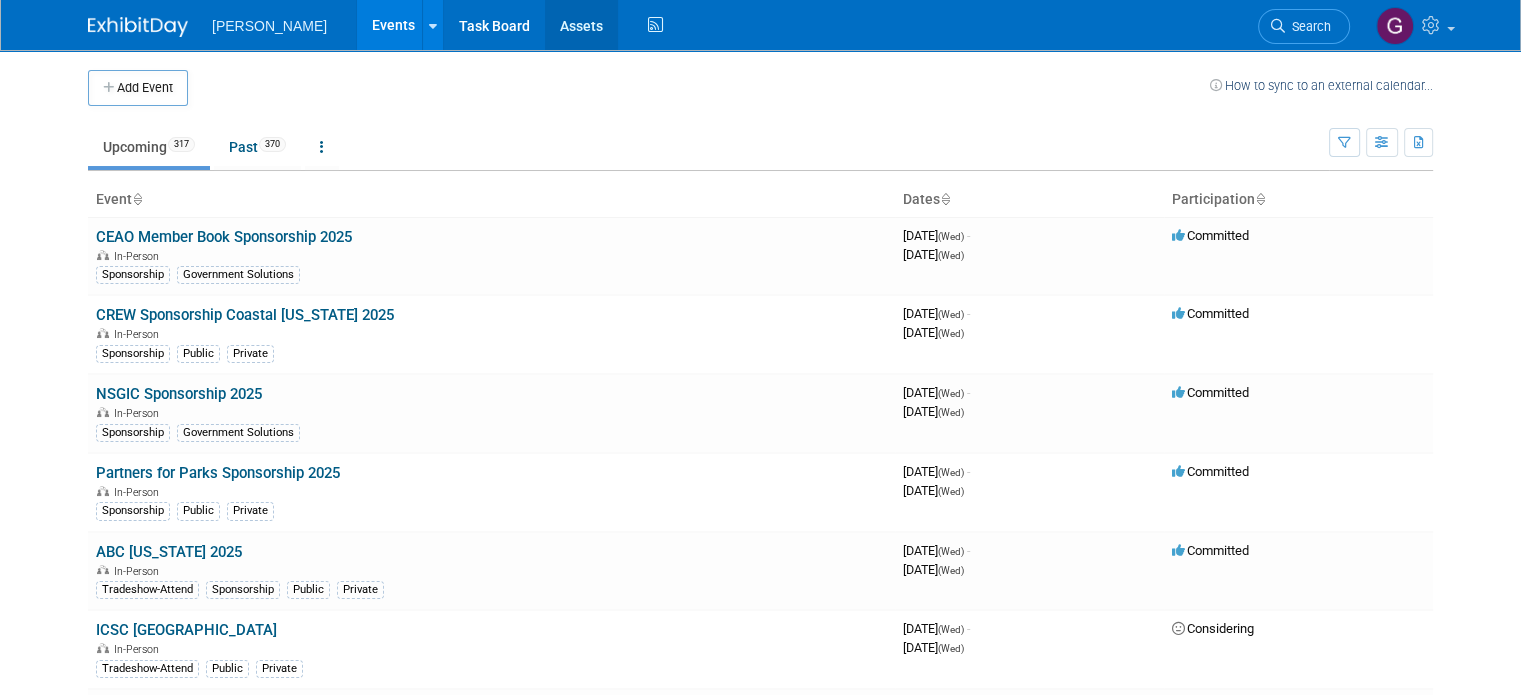 click on "Assets" at bounding box center (581, 25) 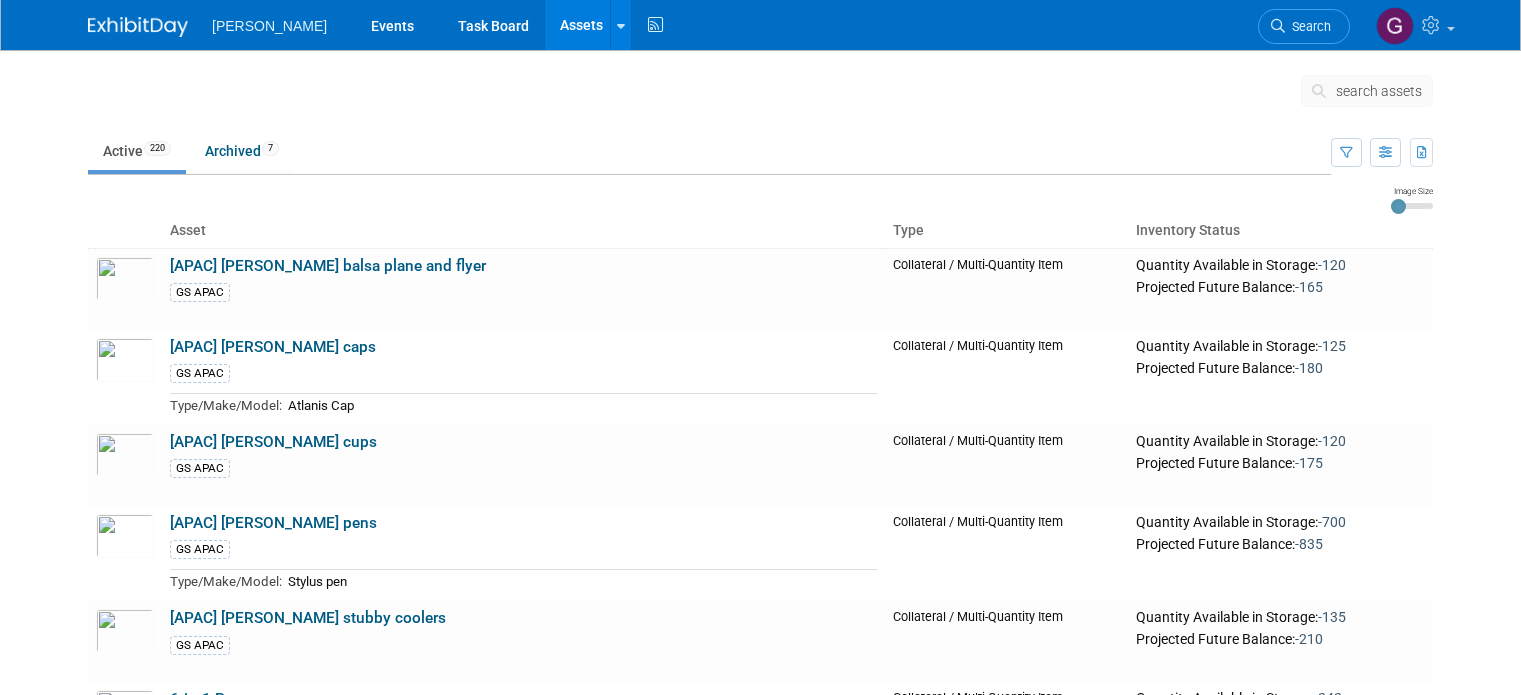 scroll, scrollTop: 0, scrollLeft: 0, axis: both 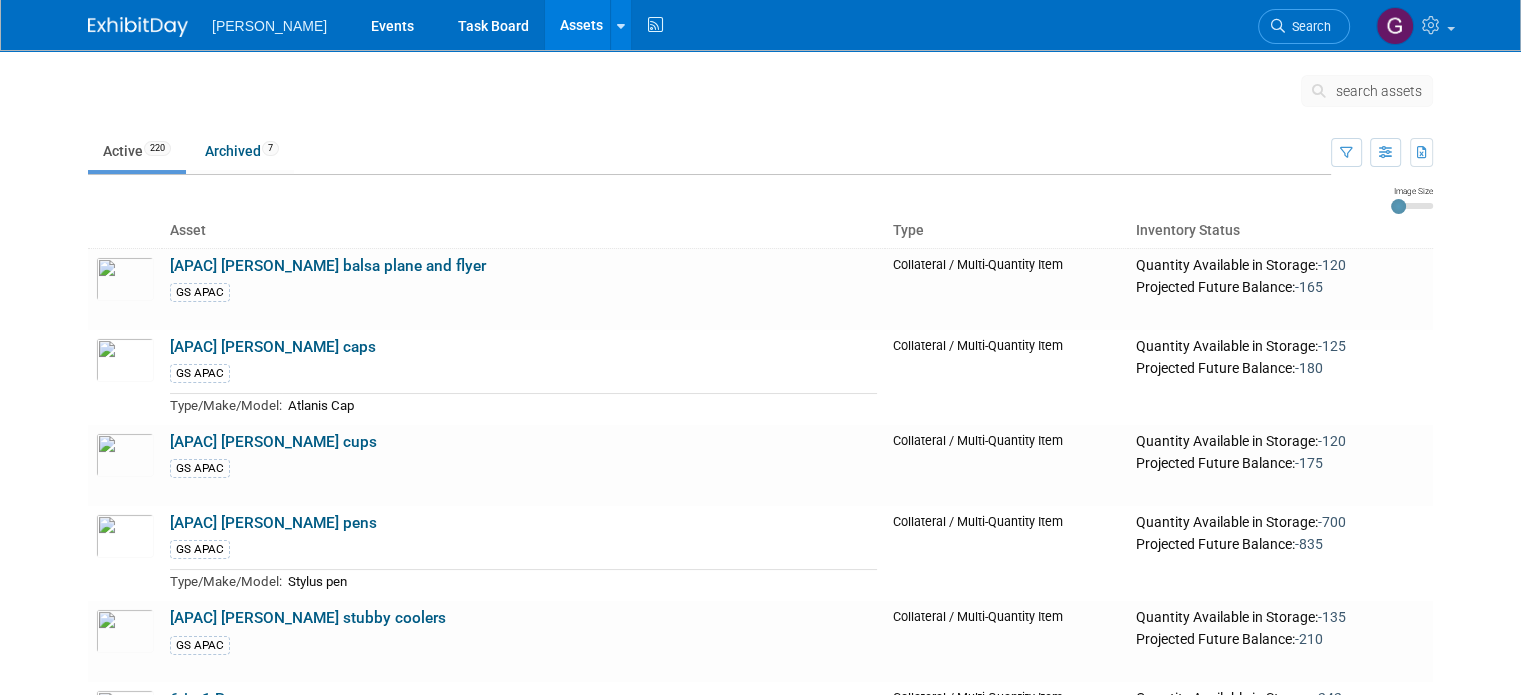 click on "search assets" at bounding box center [1379, 91] 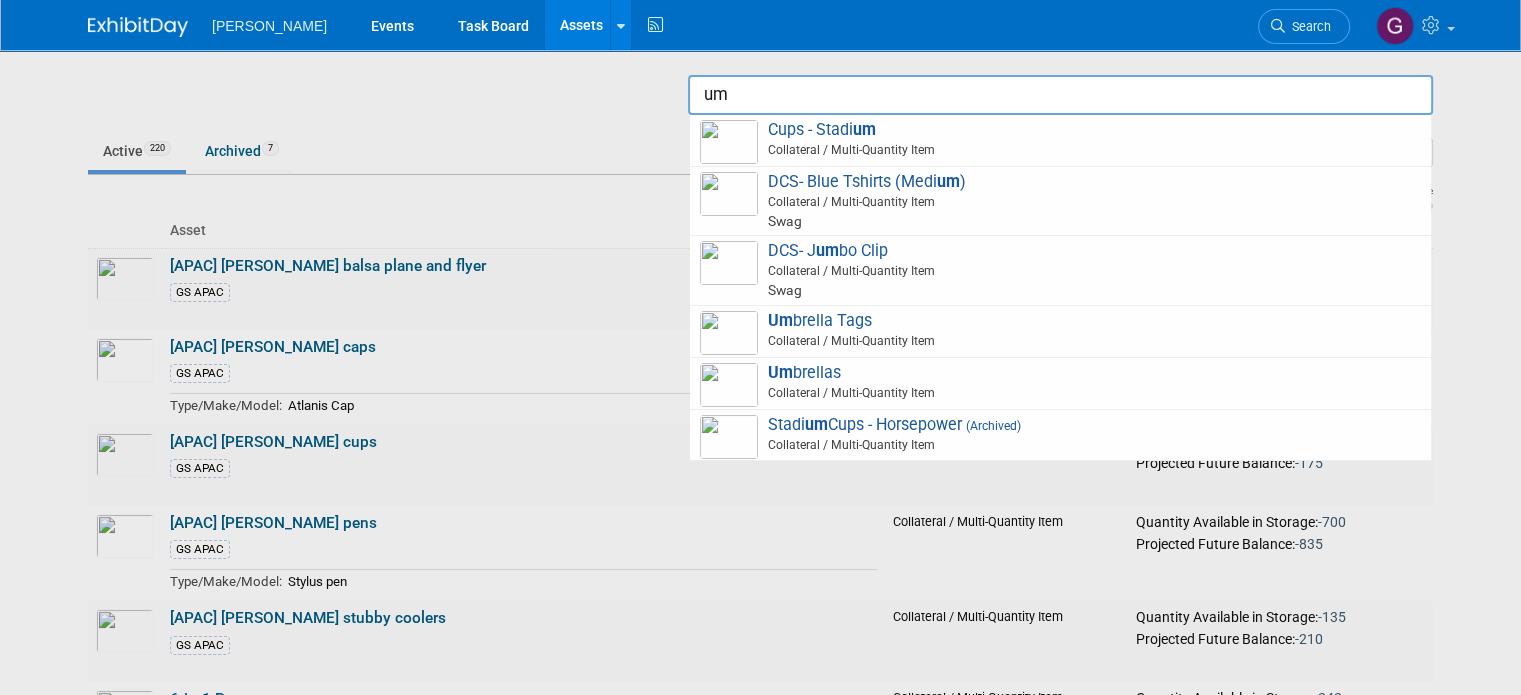 type on "u" 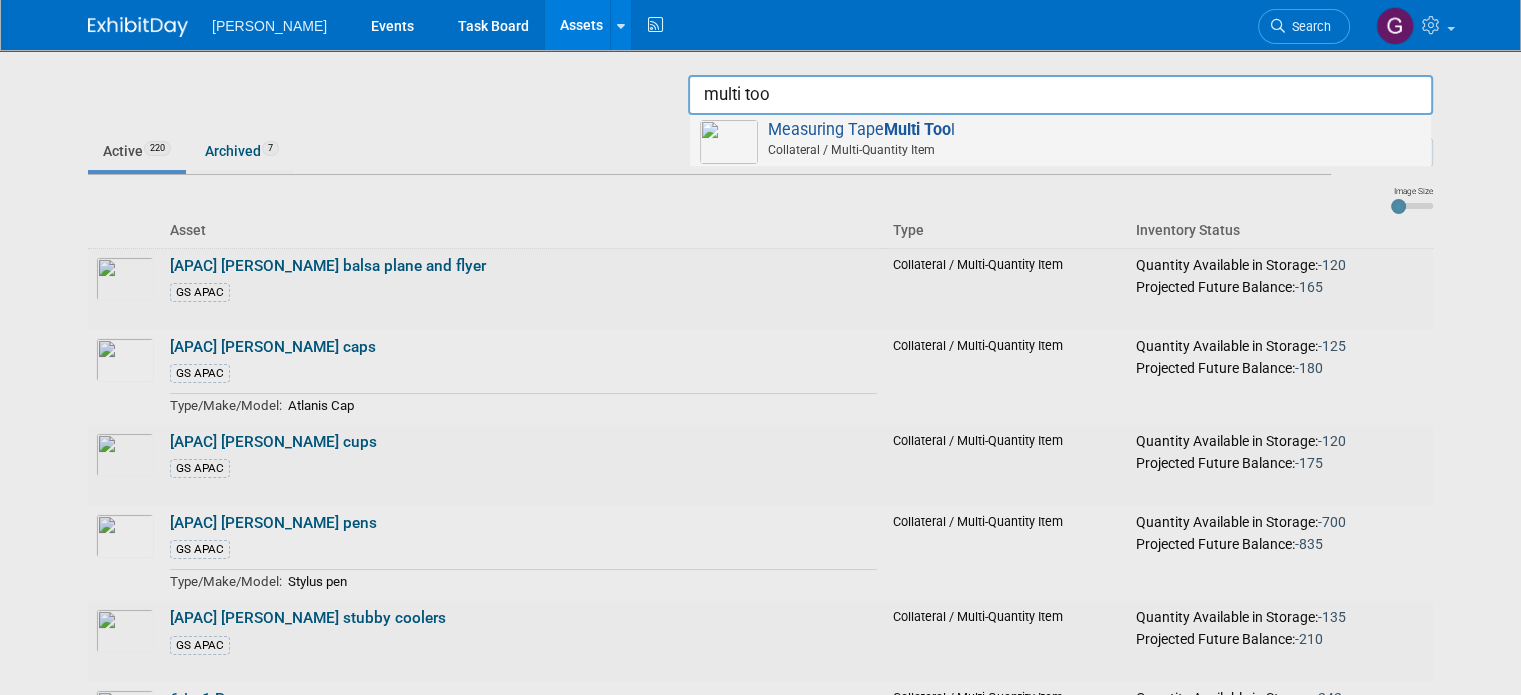 click on "Collateral / Multi-Quantity Item" at bounding box center [1063, 150] 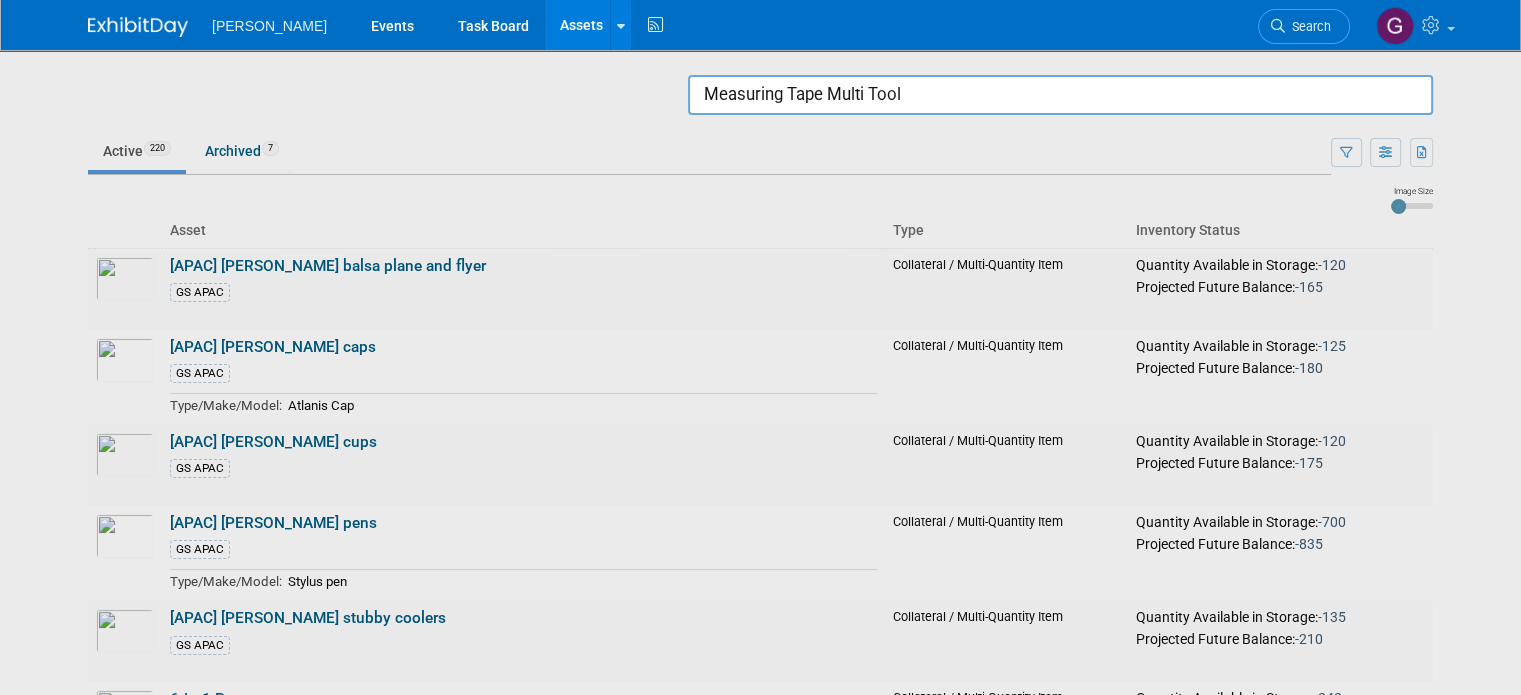 drag, startPoint x: 977, startPoint y: 94, endPoint x: 588, endPoint y: 79, distance: 389.2891 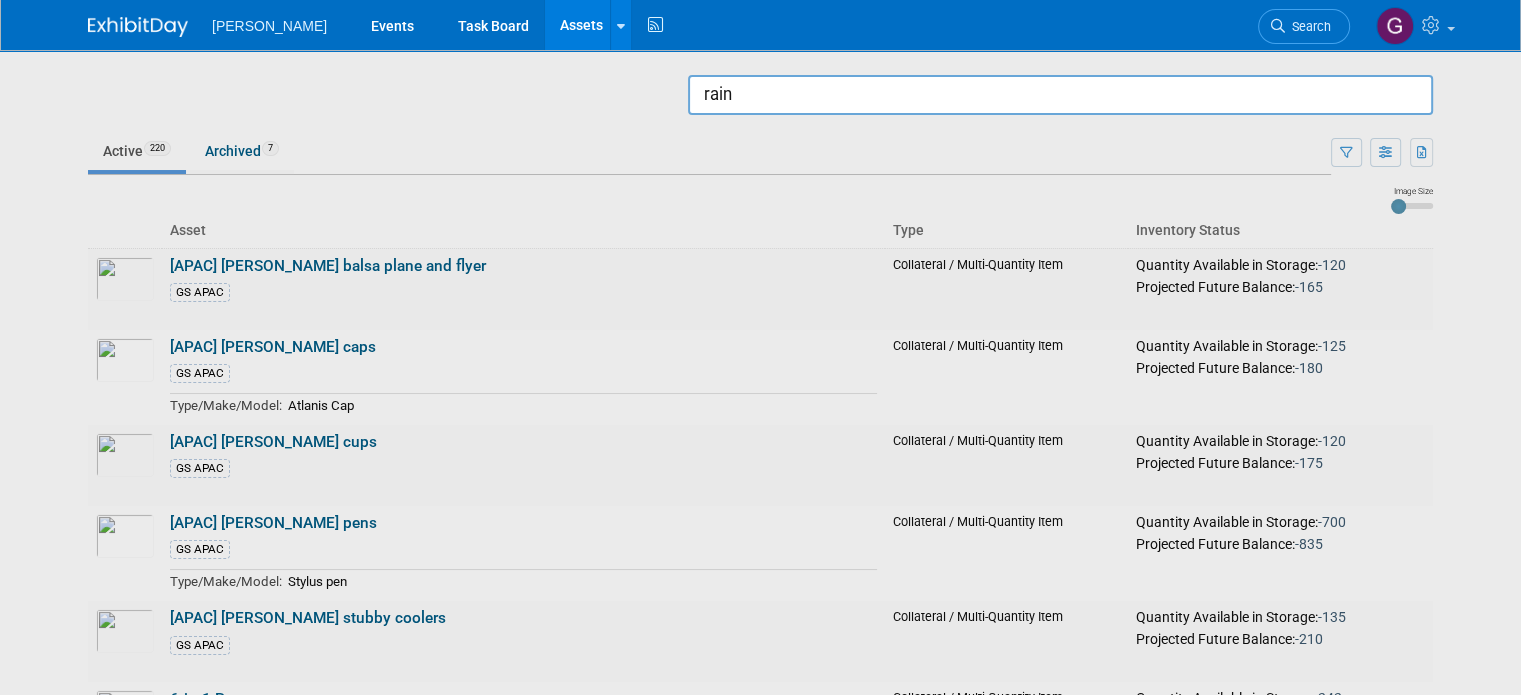 drag, startPoint x: 1058, startPoint y: 84, endPoint x: 560, endPoint y: 139, distance: 501.02795 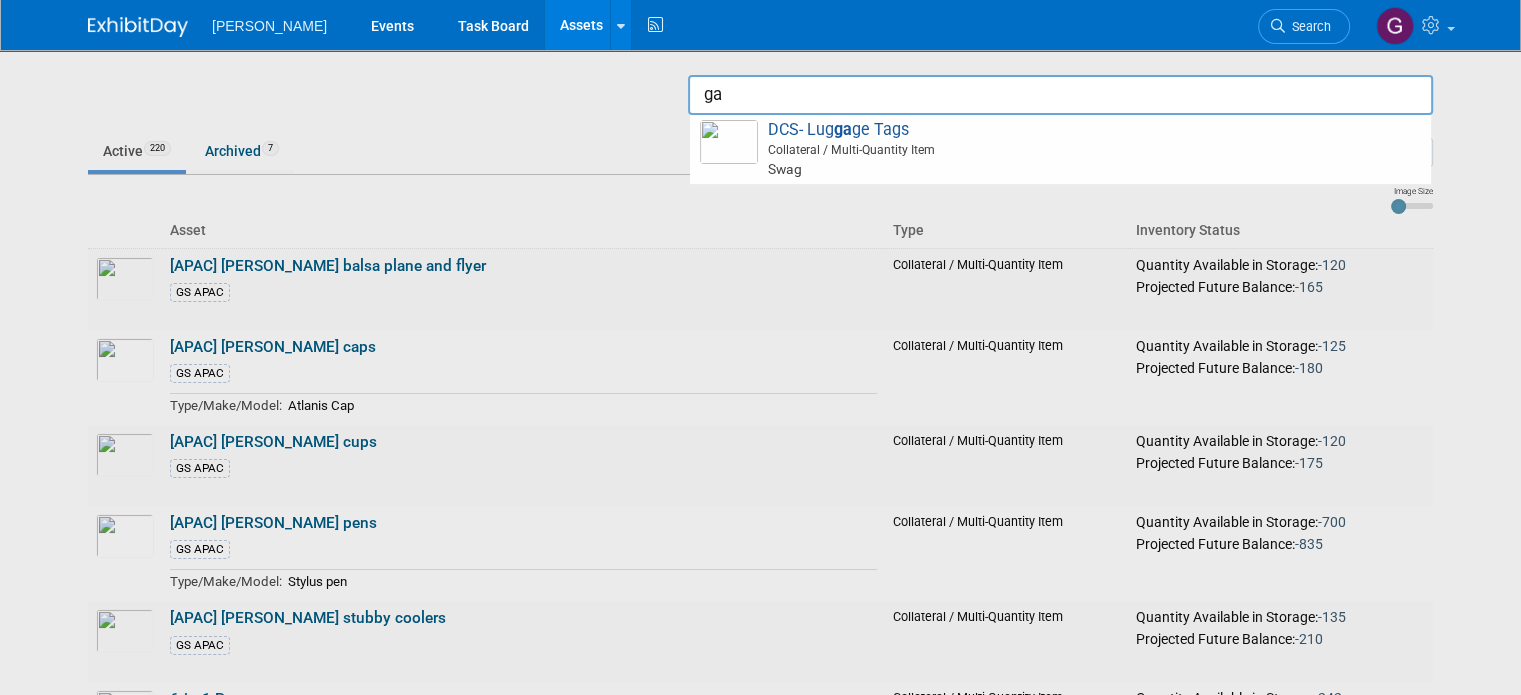 type on "g" 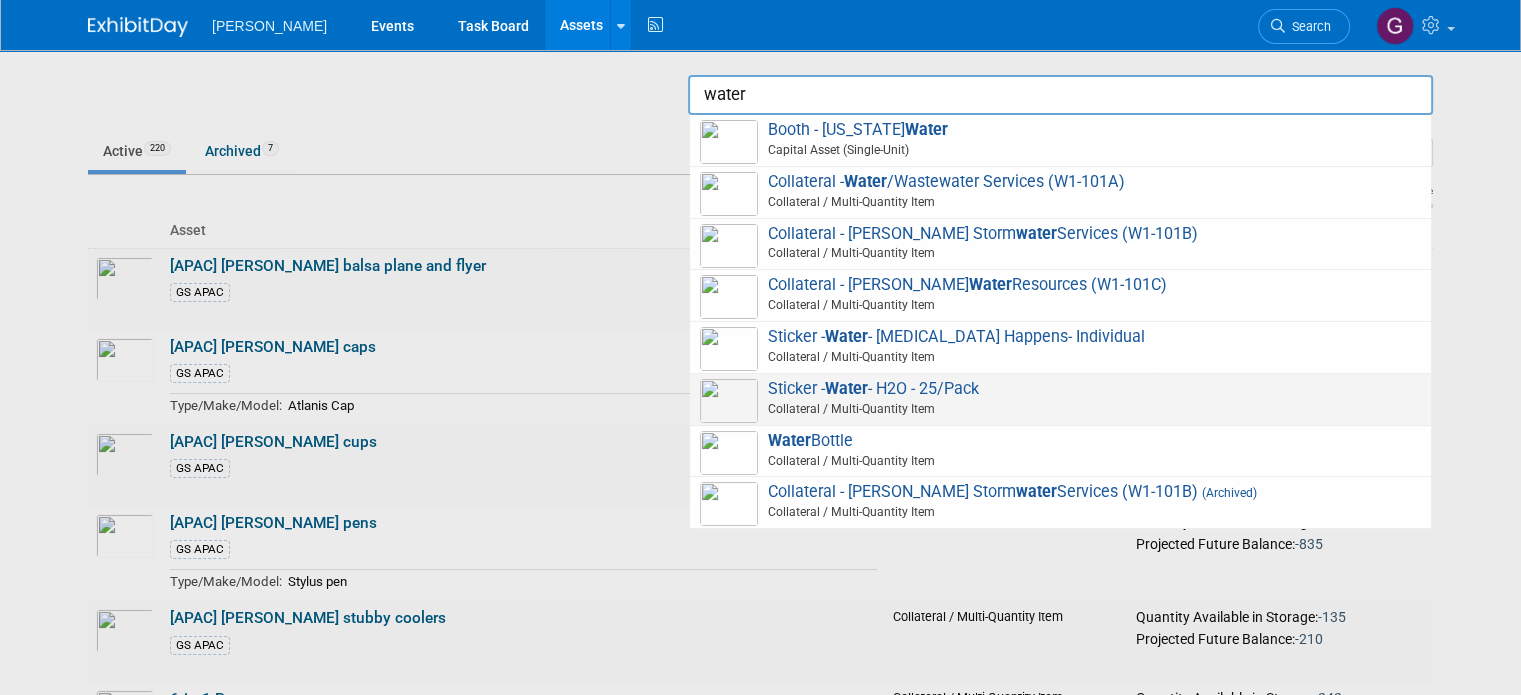 click on "Sticker -  Water  - H2O - 25/Pack Collateral / Multi-Quantity Item" at bounding box center [1060, 399] 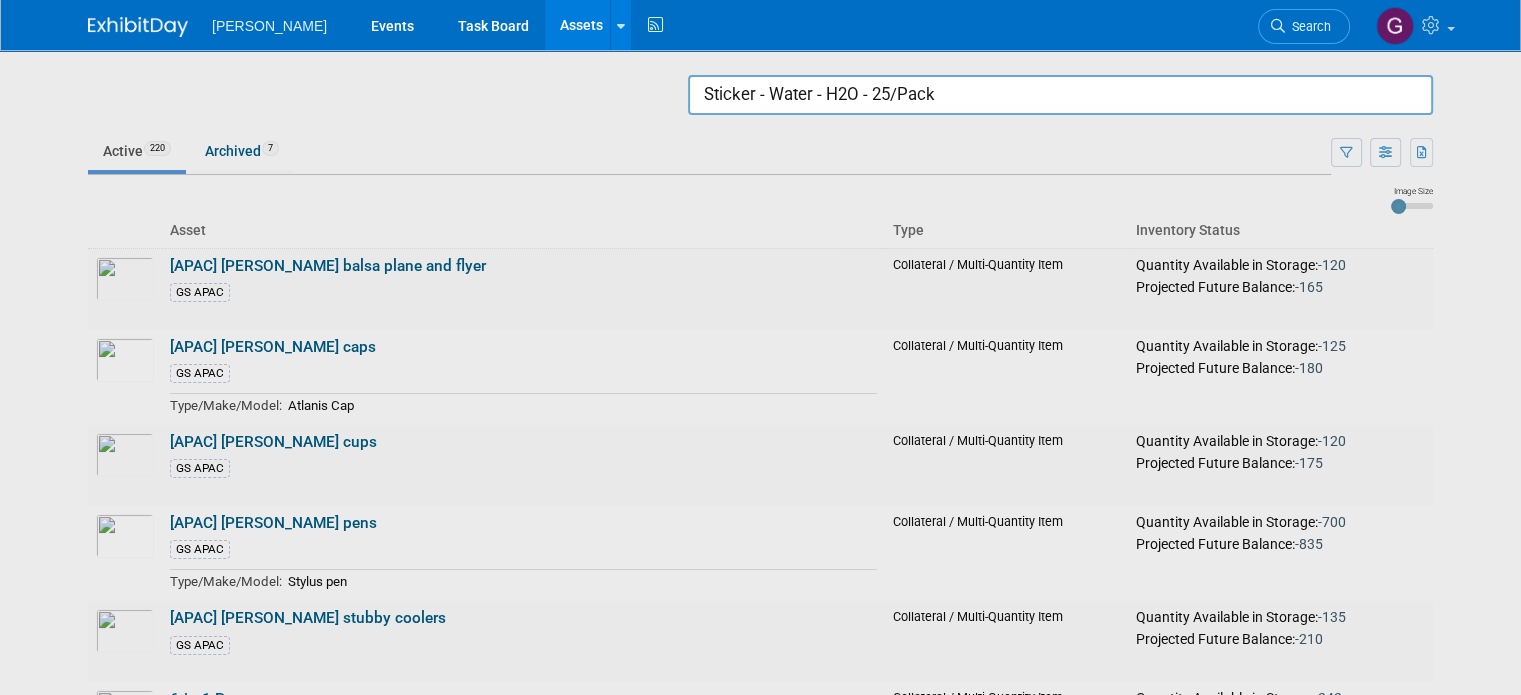 drag, startPoint x: 988, startPoint y: 87, endPoint x: 638, endPoint y: 81, distance: 350.05142 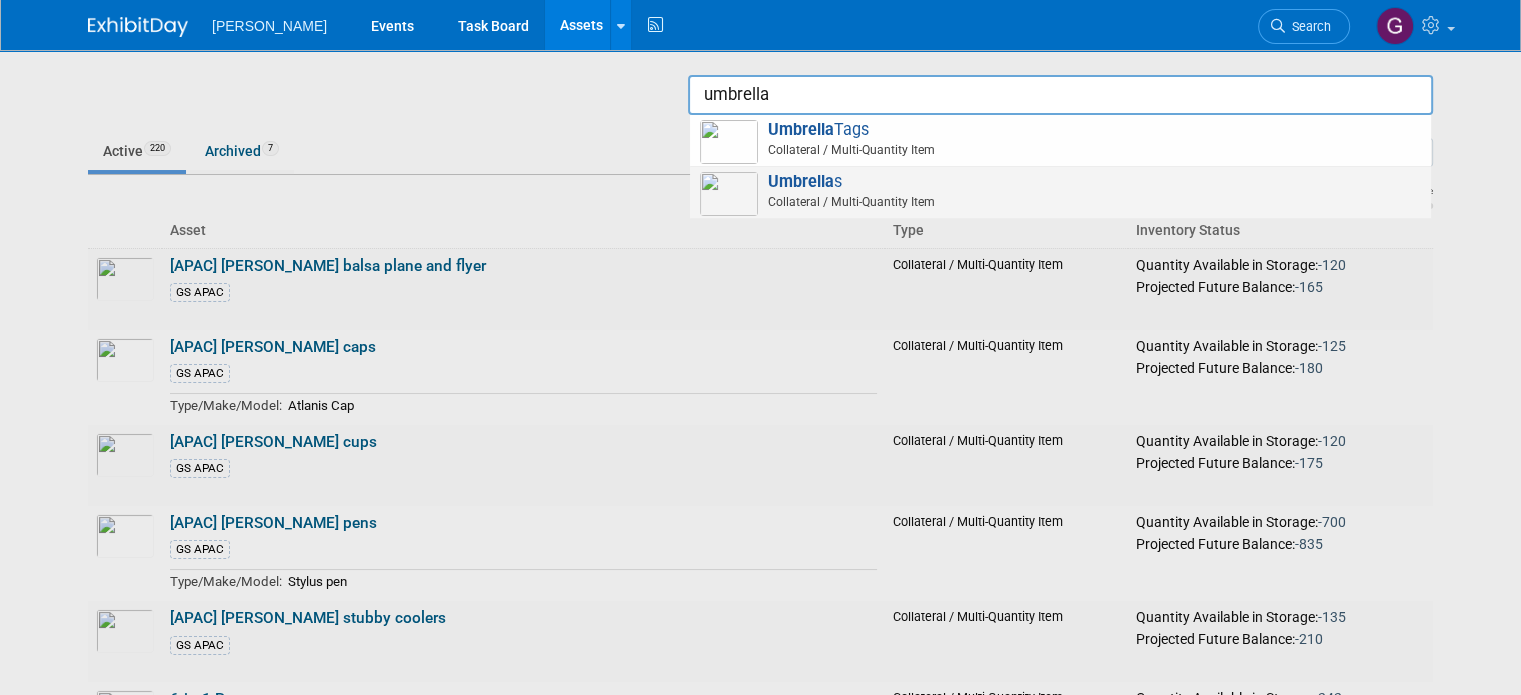 click on "Umbrella" at bounding box center [801, 181] 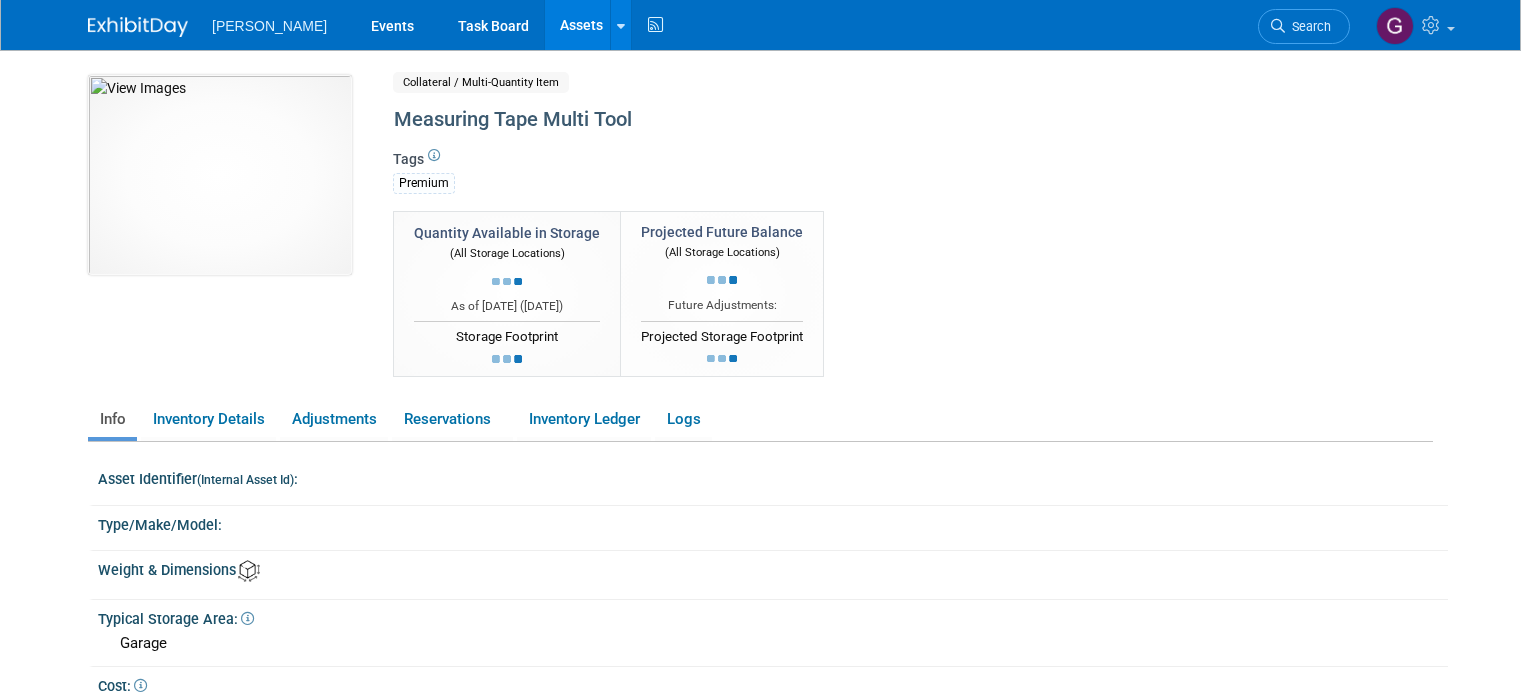 scroll, scrollTop: 0, scrollLeft: 0, axis: both 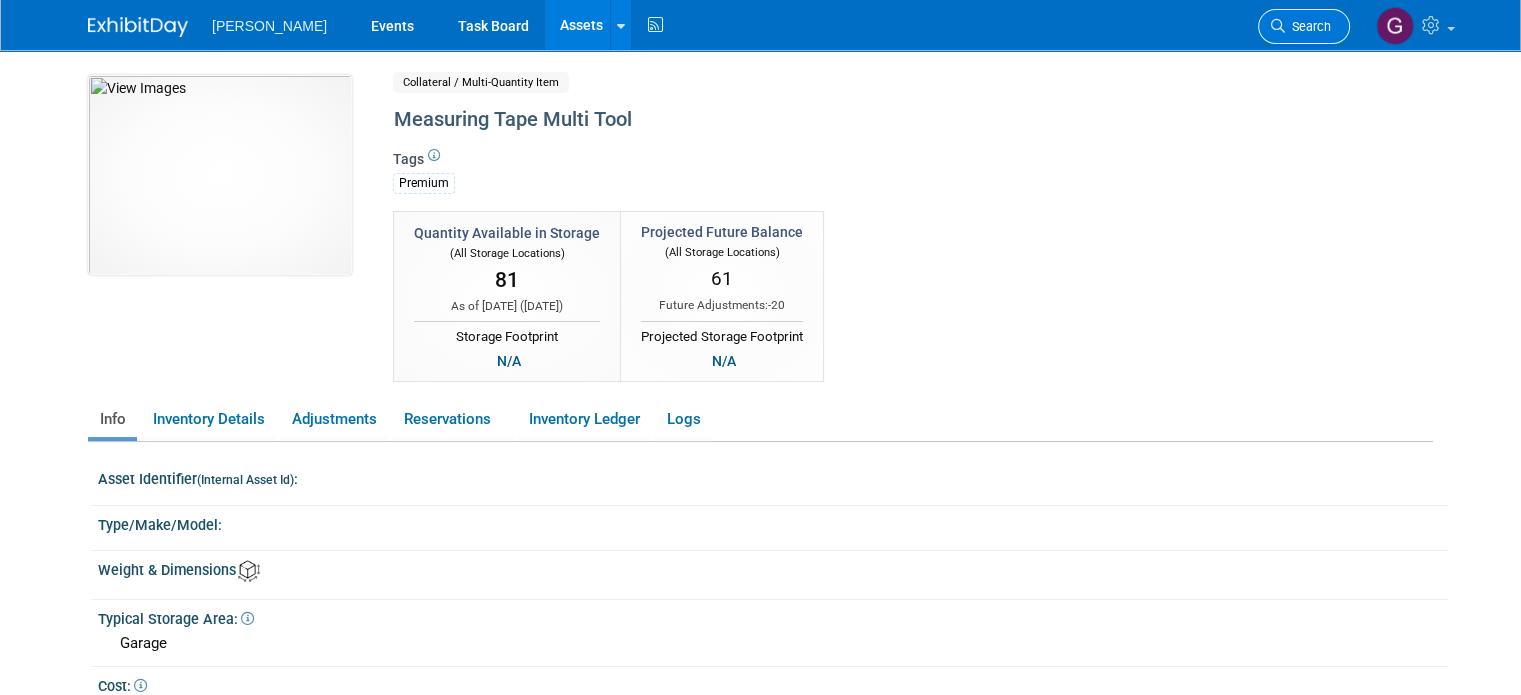 click on "Search" at bounding box center (1308, 26) 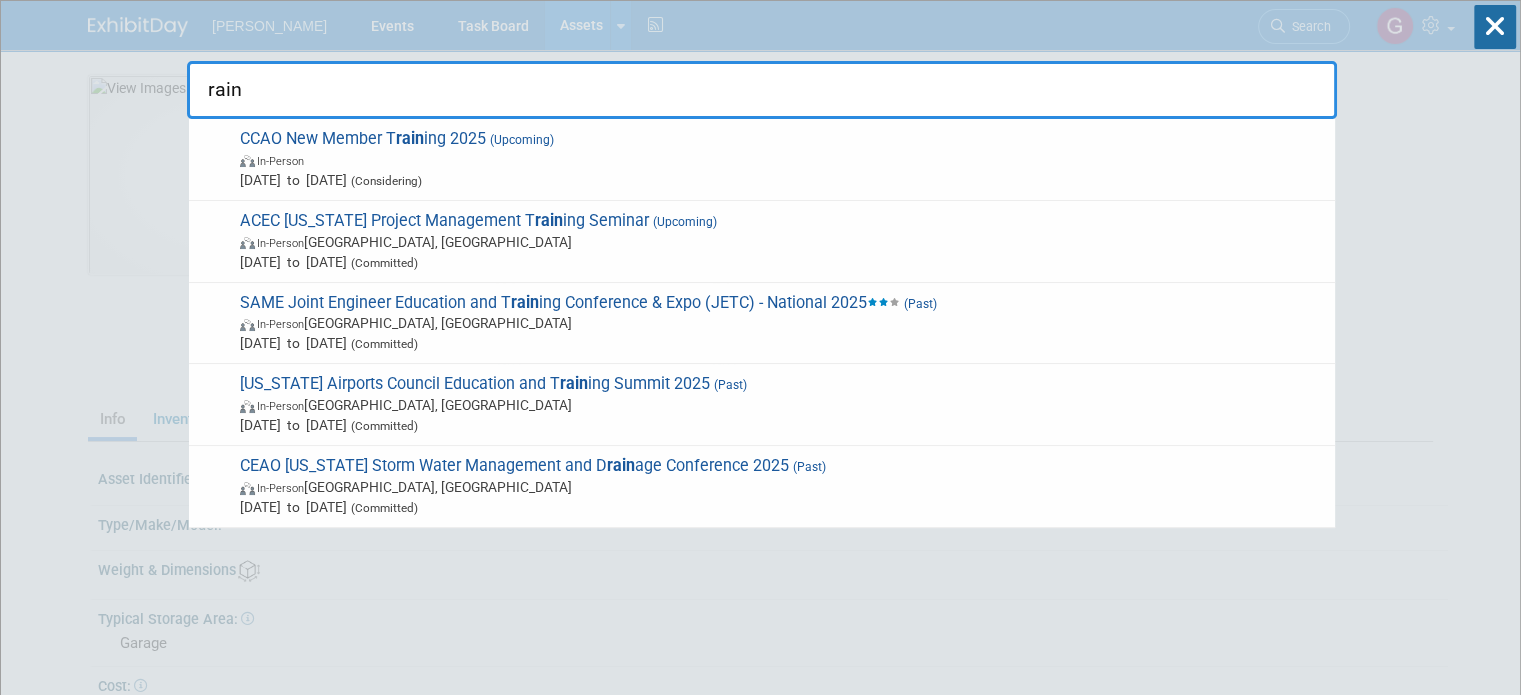 type on "rain" 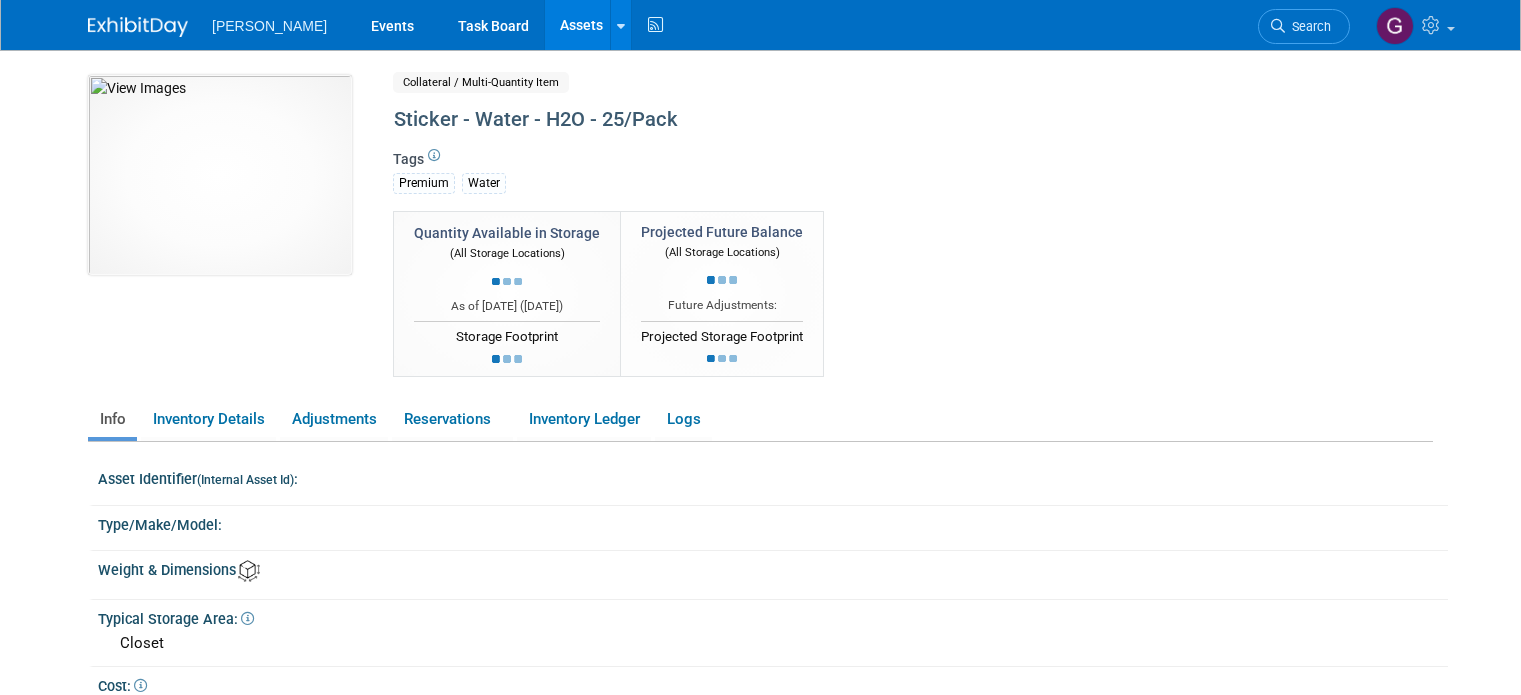 scroll, scrollTop: 0, scrollLeft: 0, axis: both 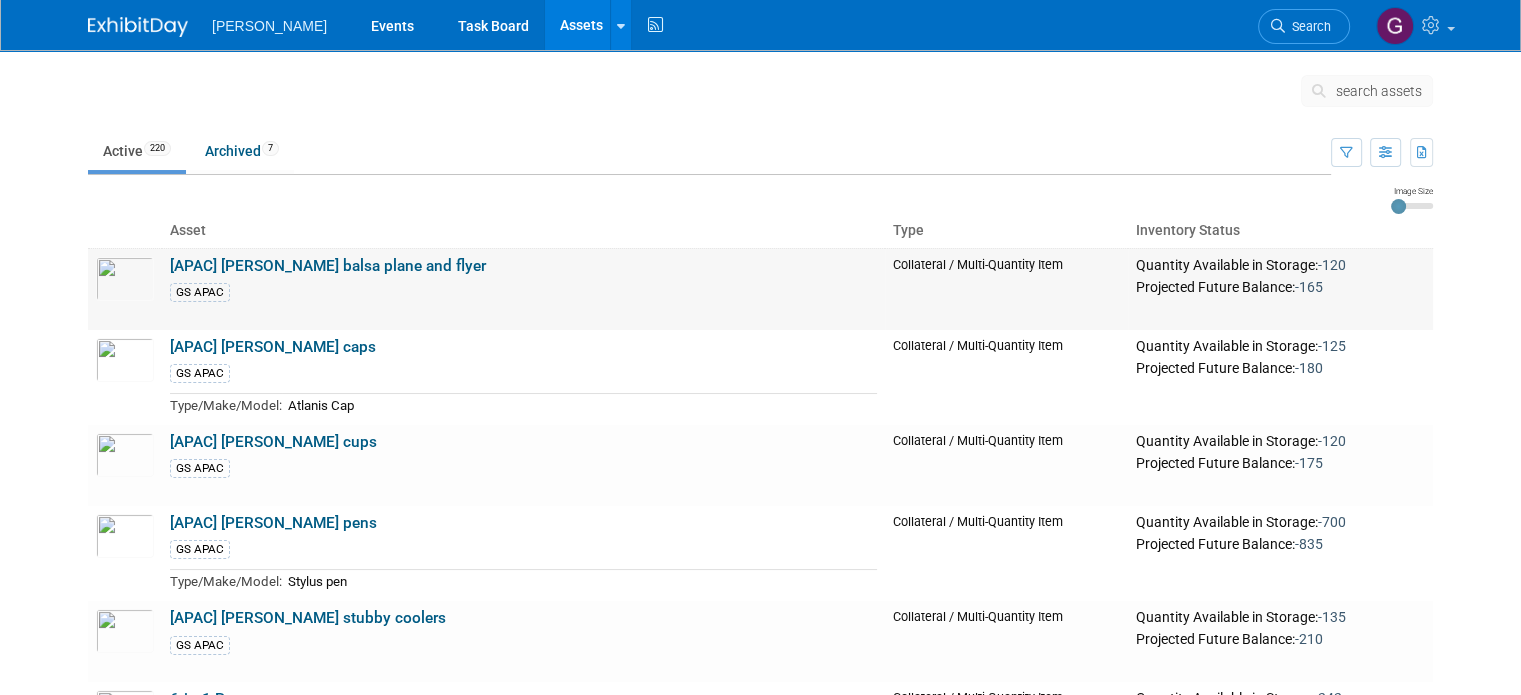 click on "[APAC] Woolpert balsa plane and flyer" at bounding box center [328, 266] 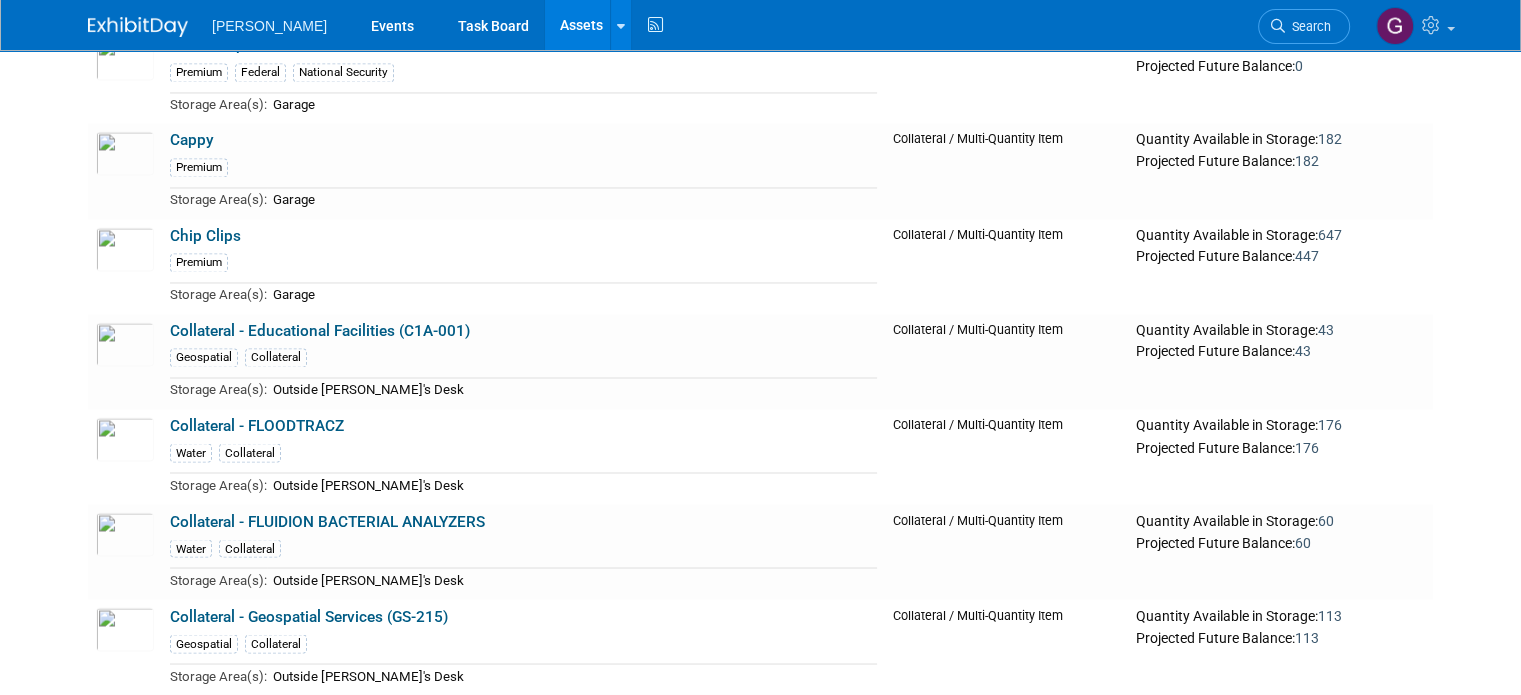scroll, scrollTop: 3256, scrollLeft: 0, axis: vertical 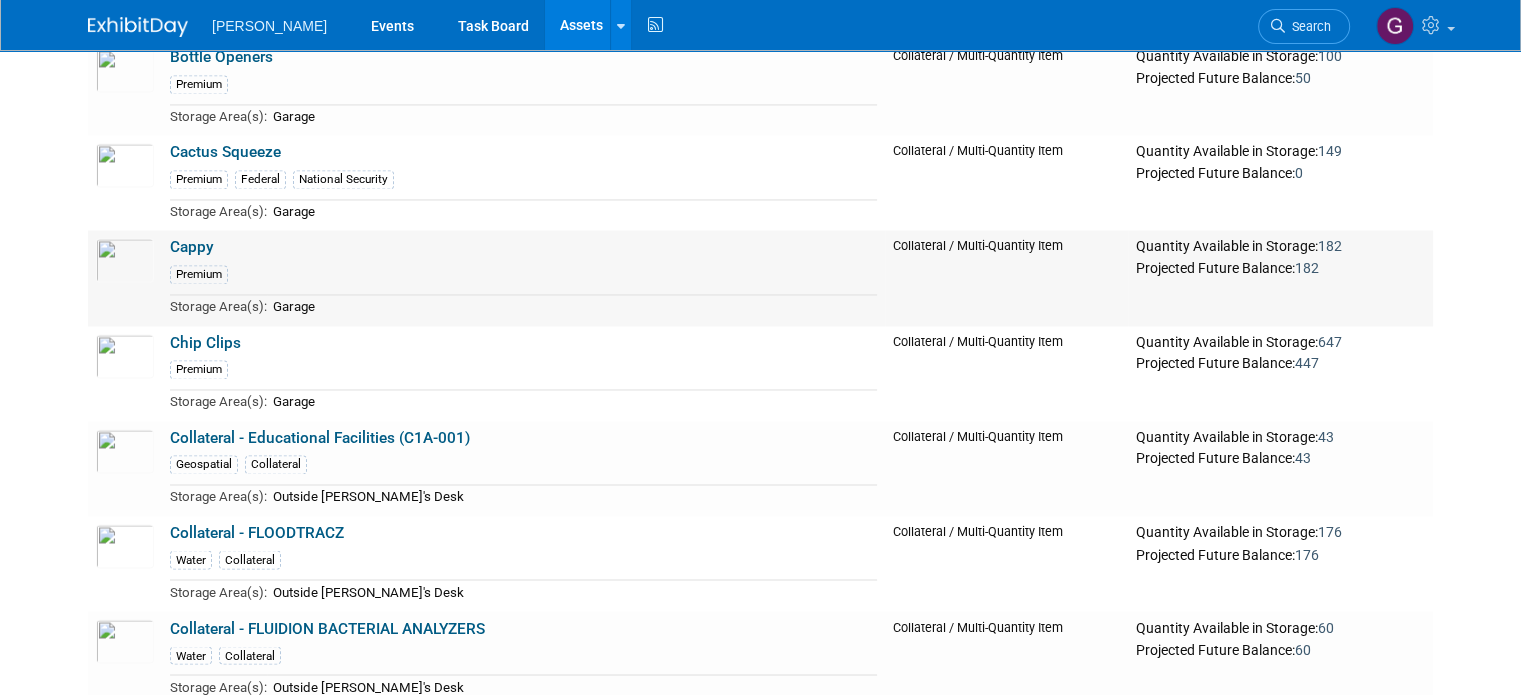 click on "Cappy" at bounding box center [192, 247] 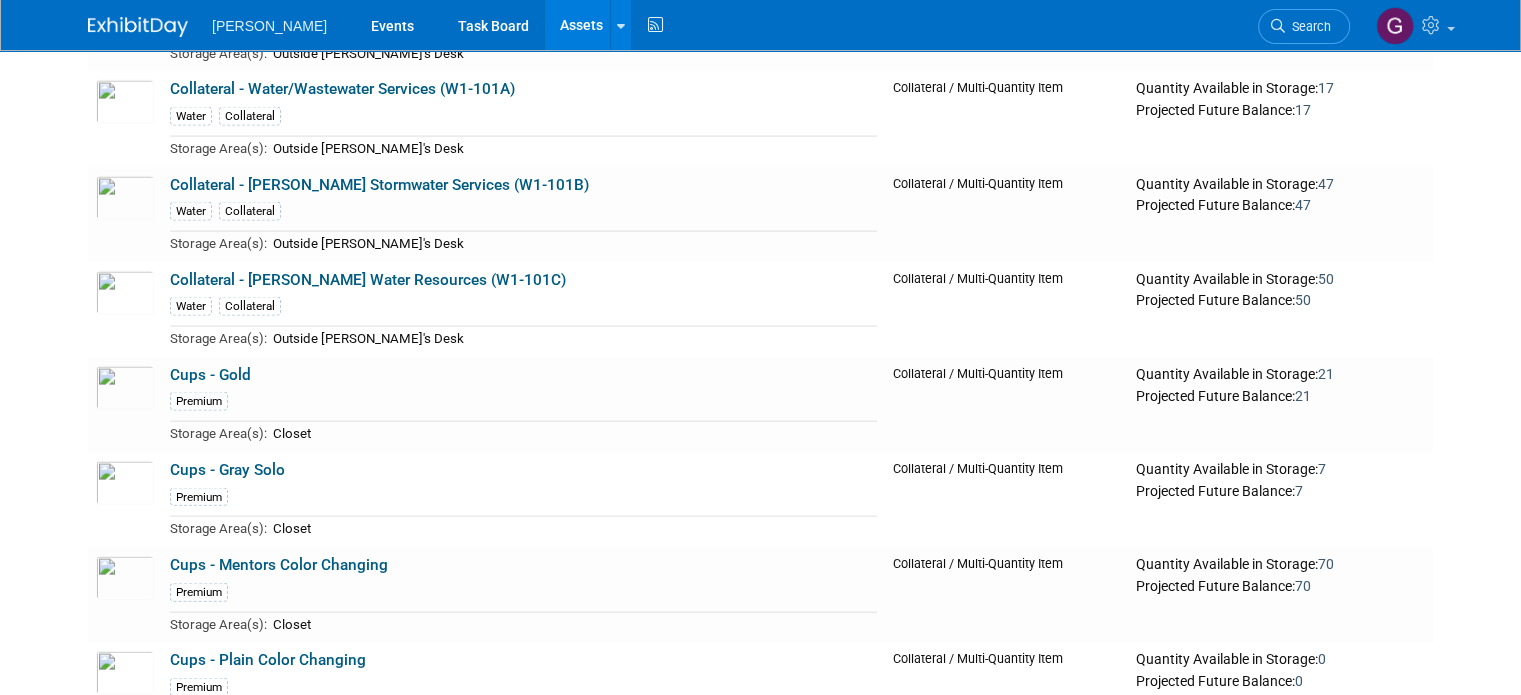 scroll, scrollTop: 4417, scrollLeft: 0, axis: vertical 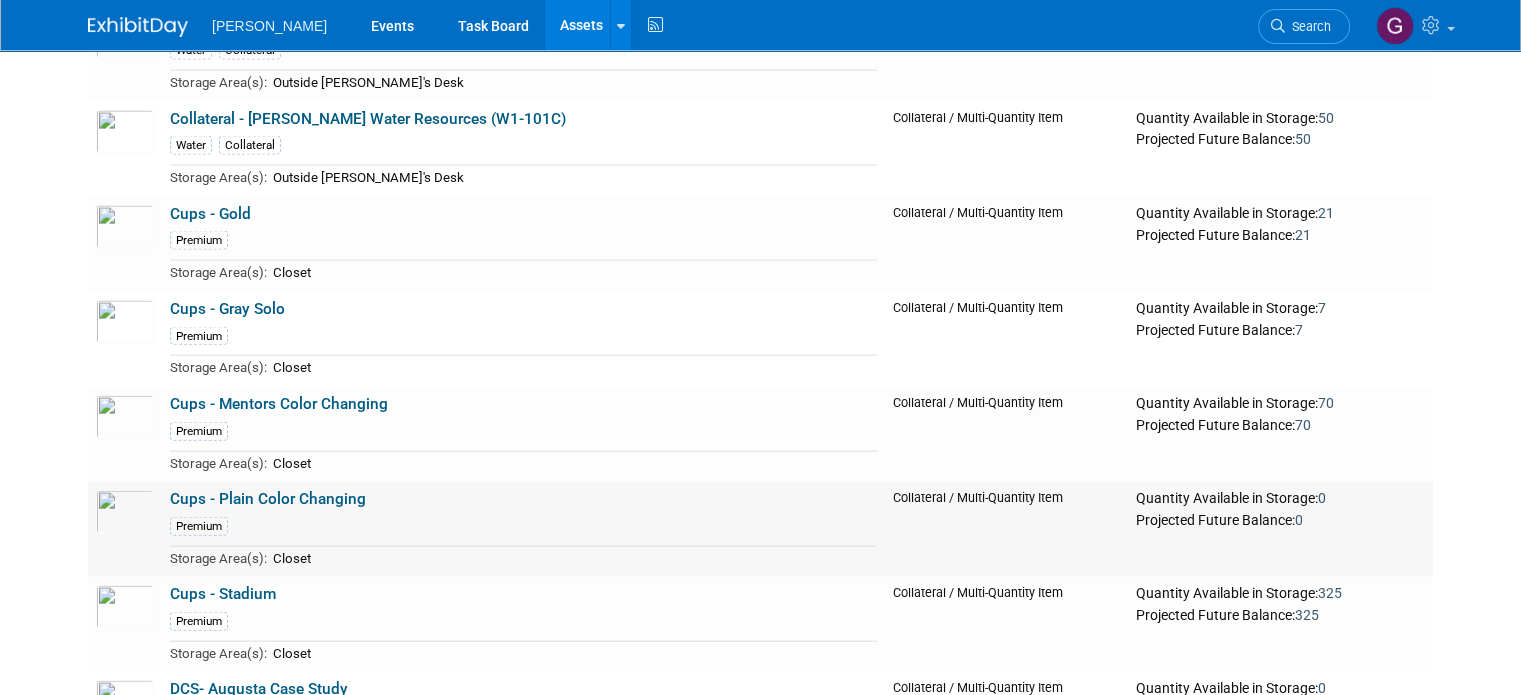click on "Cups - Plain Color Changing" at bounding box center [268, 499] 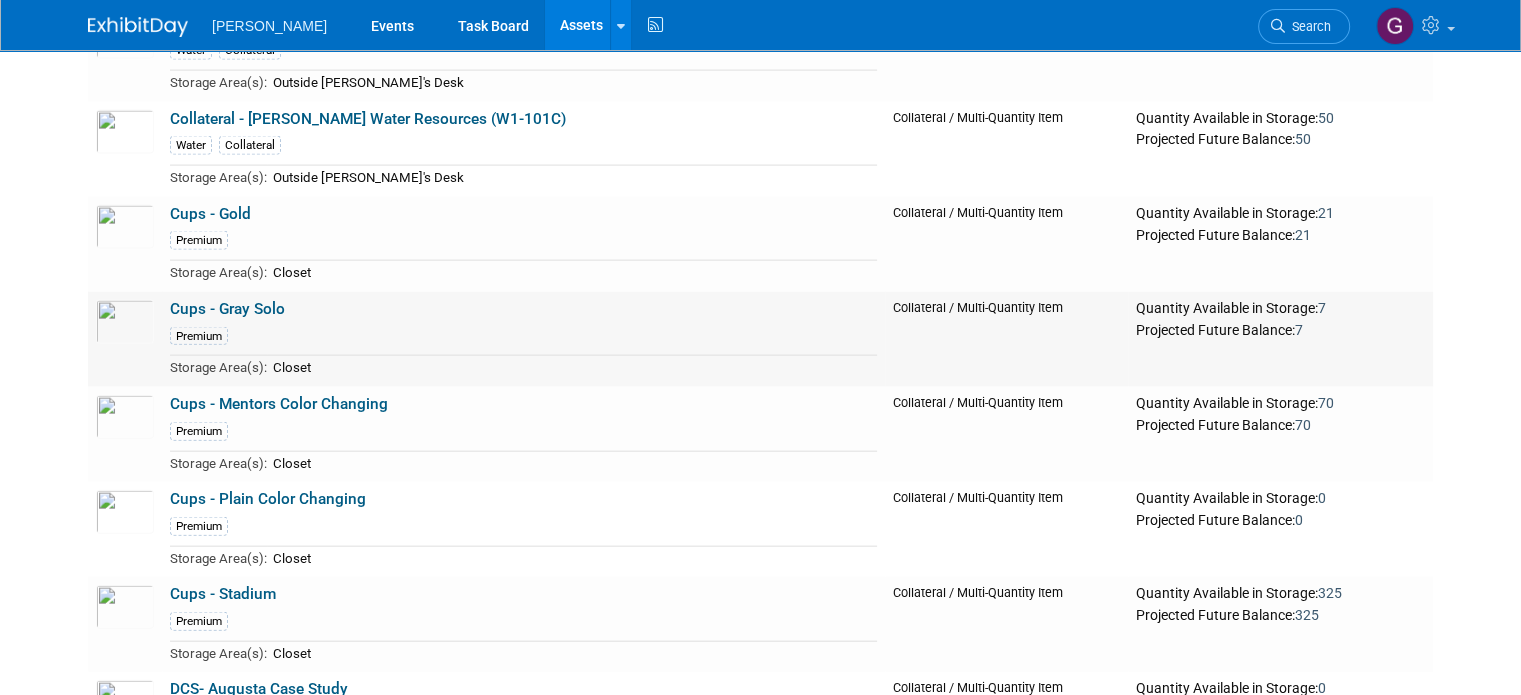 click on "Cups - Gray Solo" at bounding box center (227, 309) 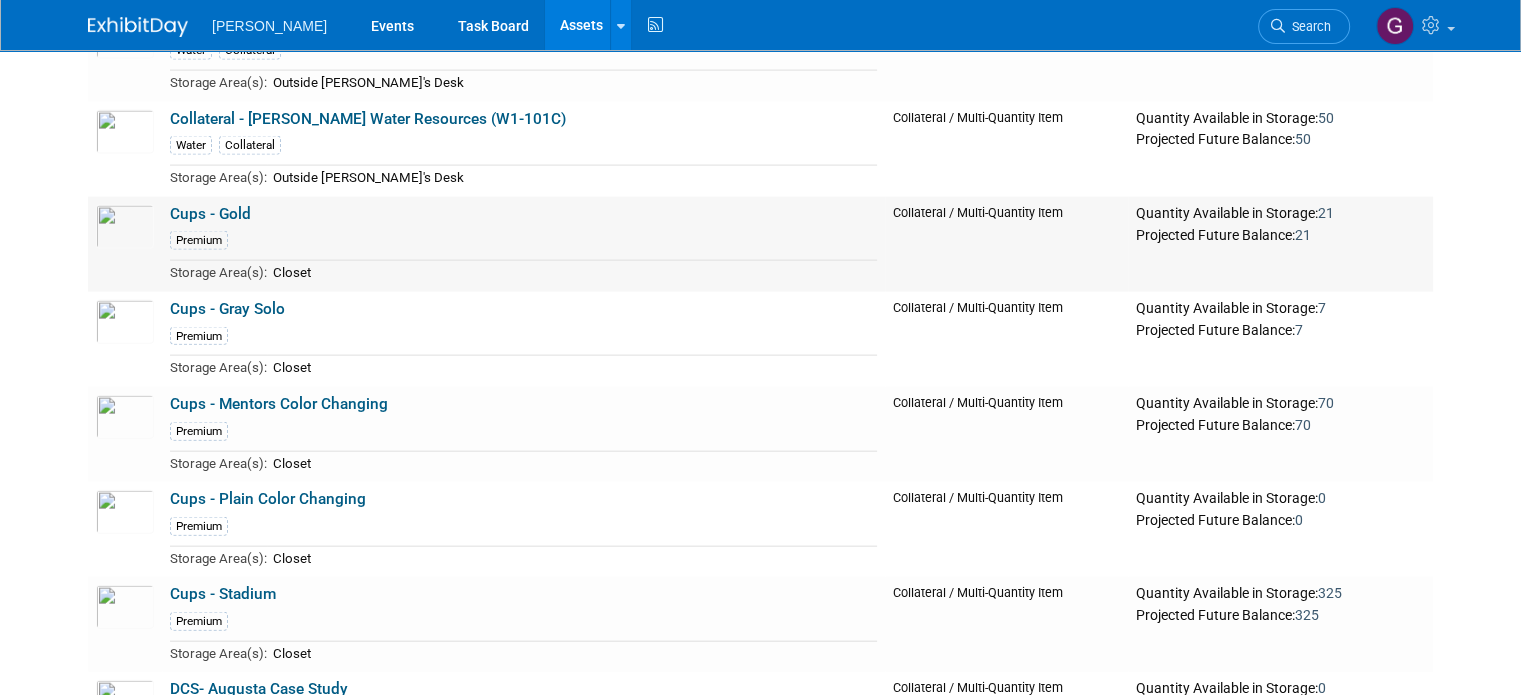 click on "Cups - Gold" at bounding box center (210, 214) 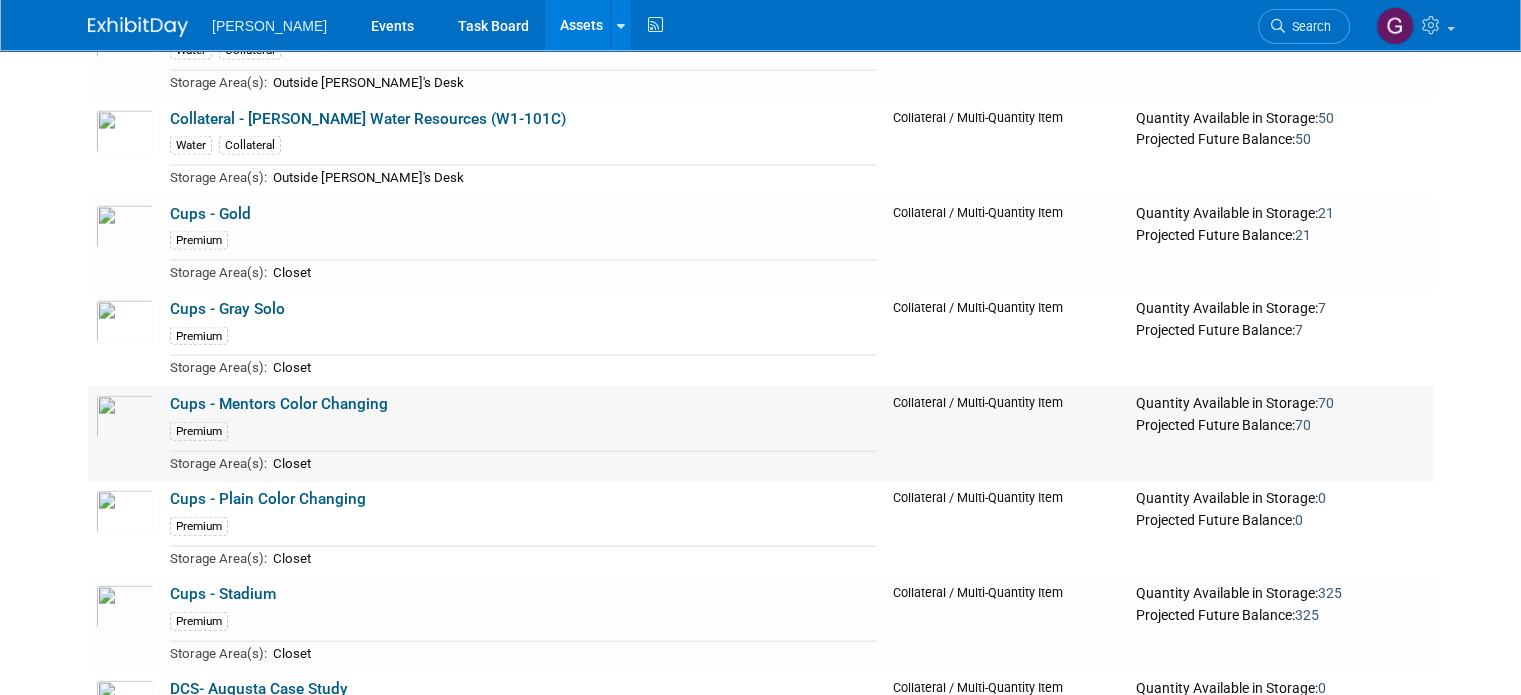 click on "Cups - Mentors Color Changing" at bounding box center [279, 404] 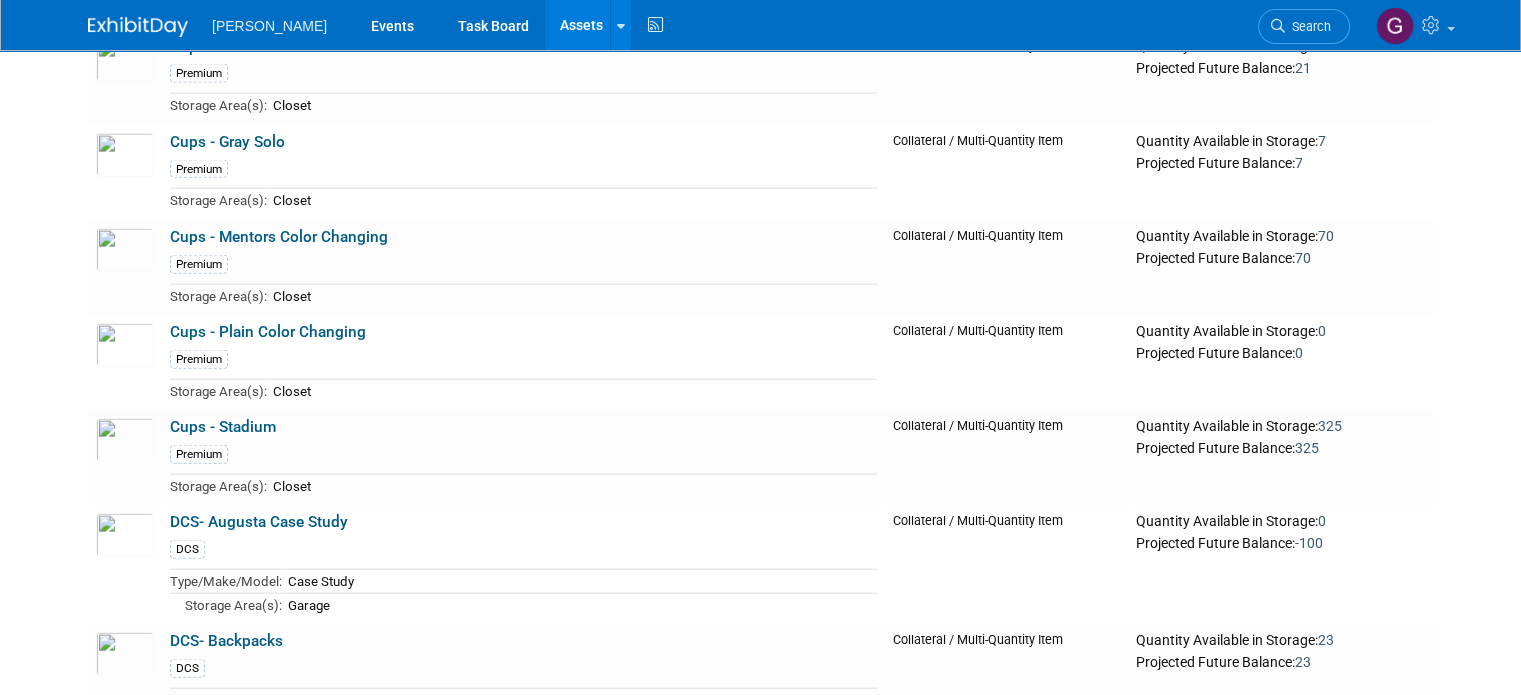 scroll, scrollTop: 4612, scrollLeft: 0, axis: vertical 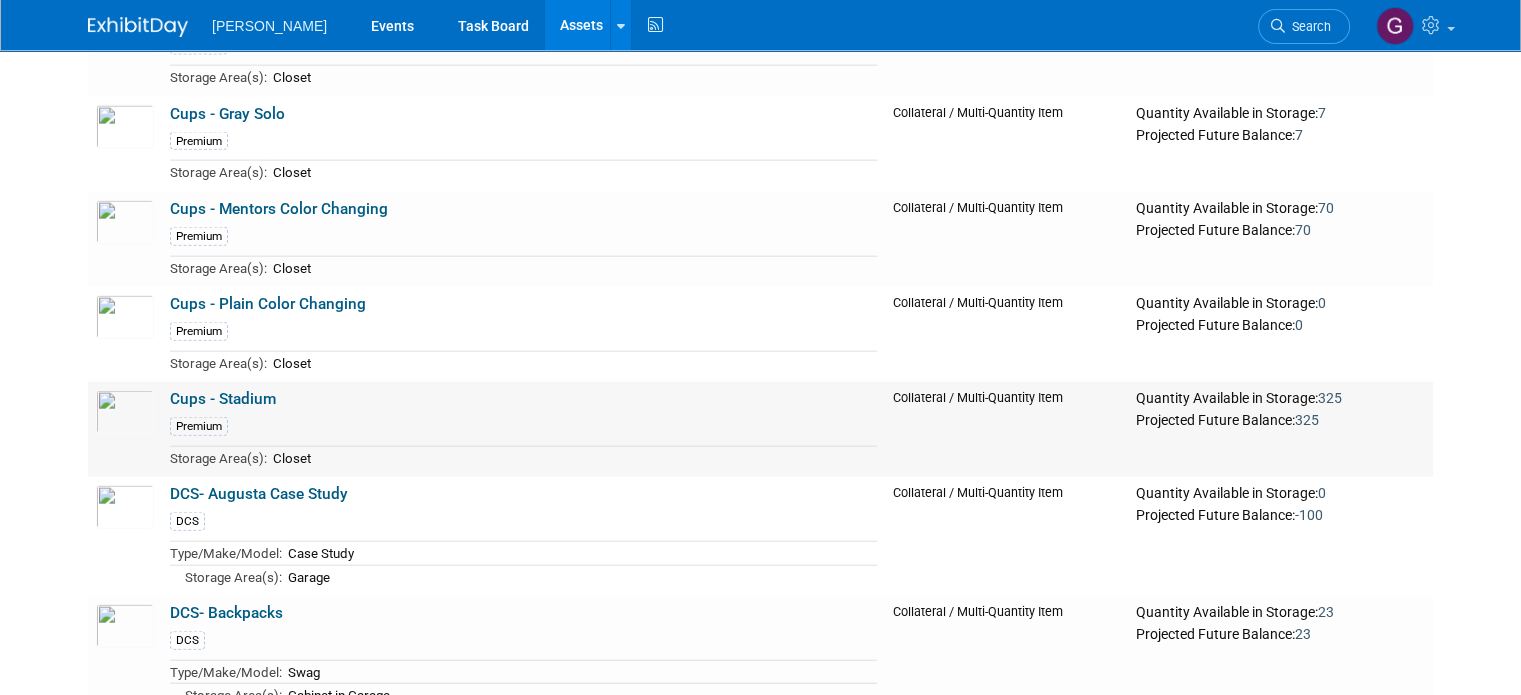 click on "Cups - Stadium" at bounding box center [223, 399] 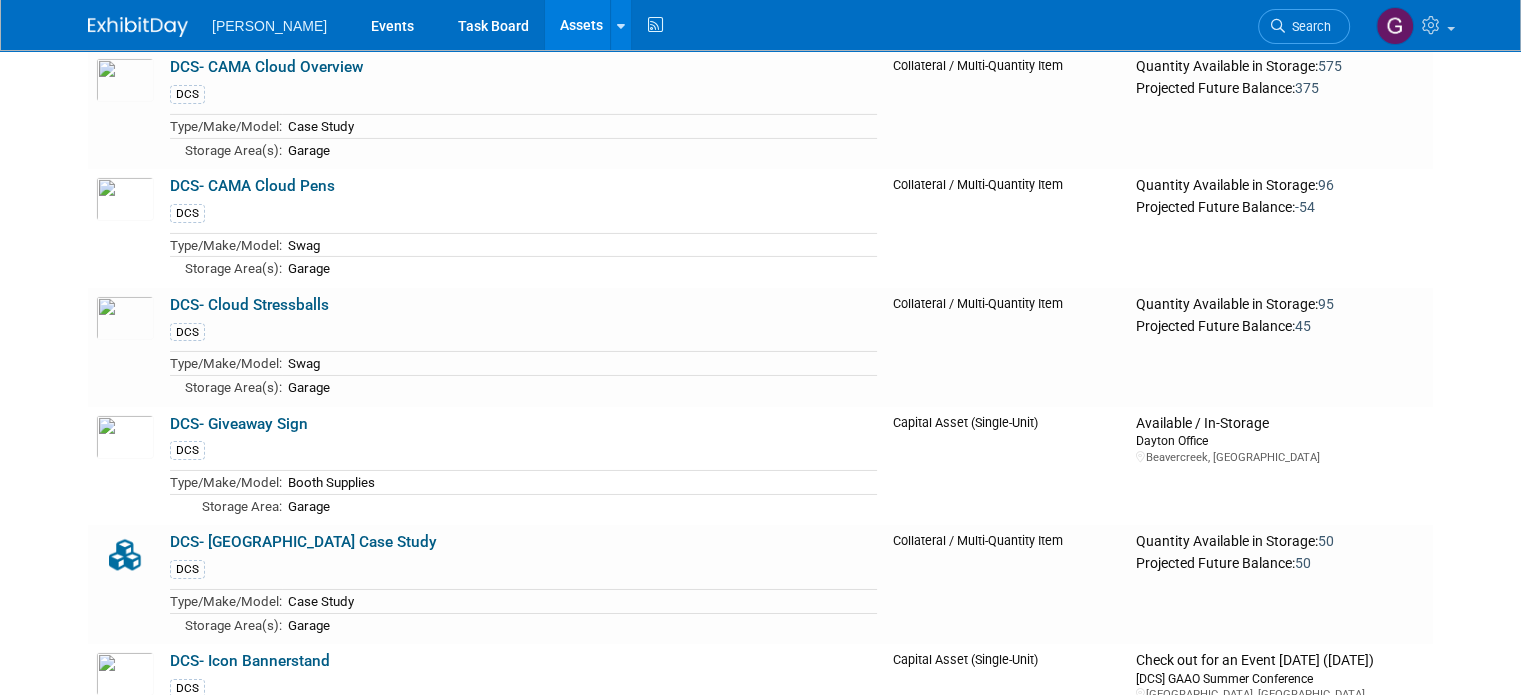 scroll, scrollTop: 6900, scrollLeft: 0, axis: vertical 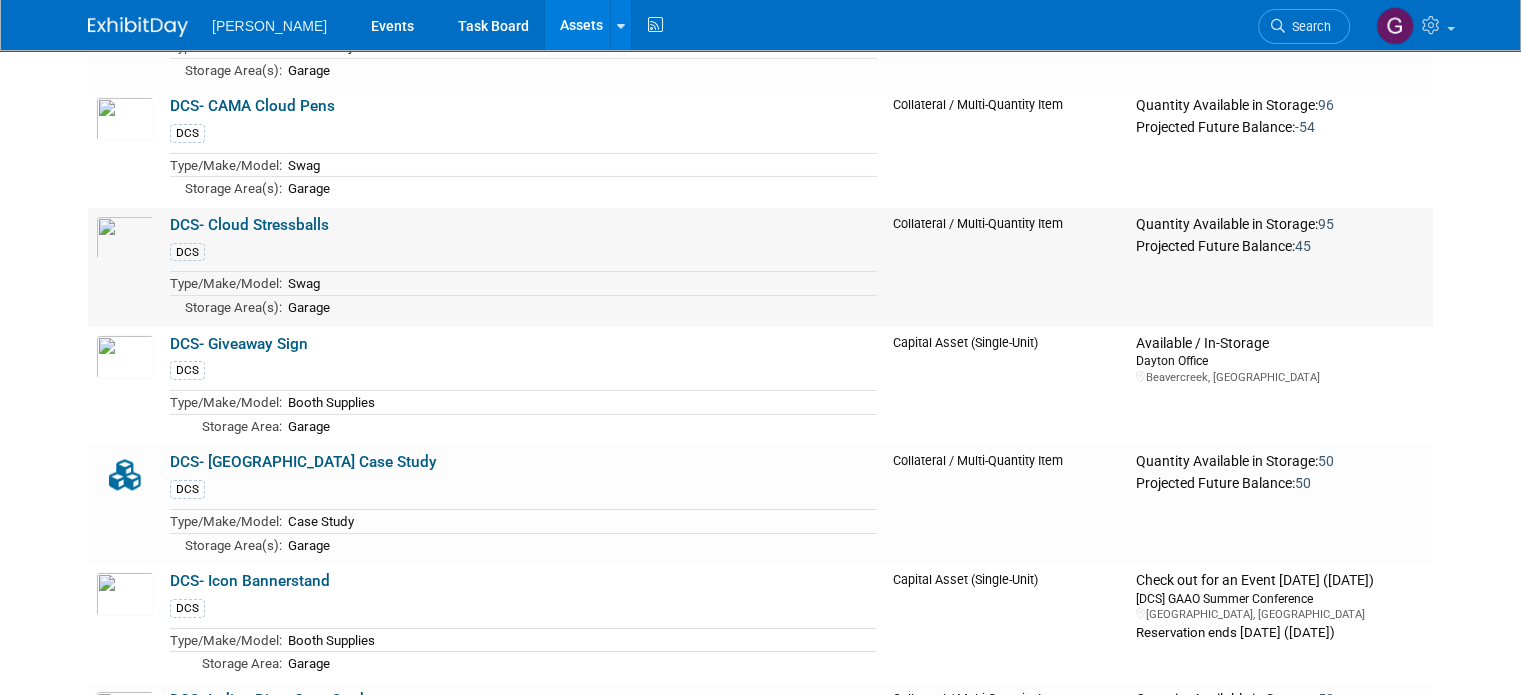 click on "DCS- Cloud Stressballs" at bounding box center [249, 225] 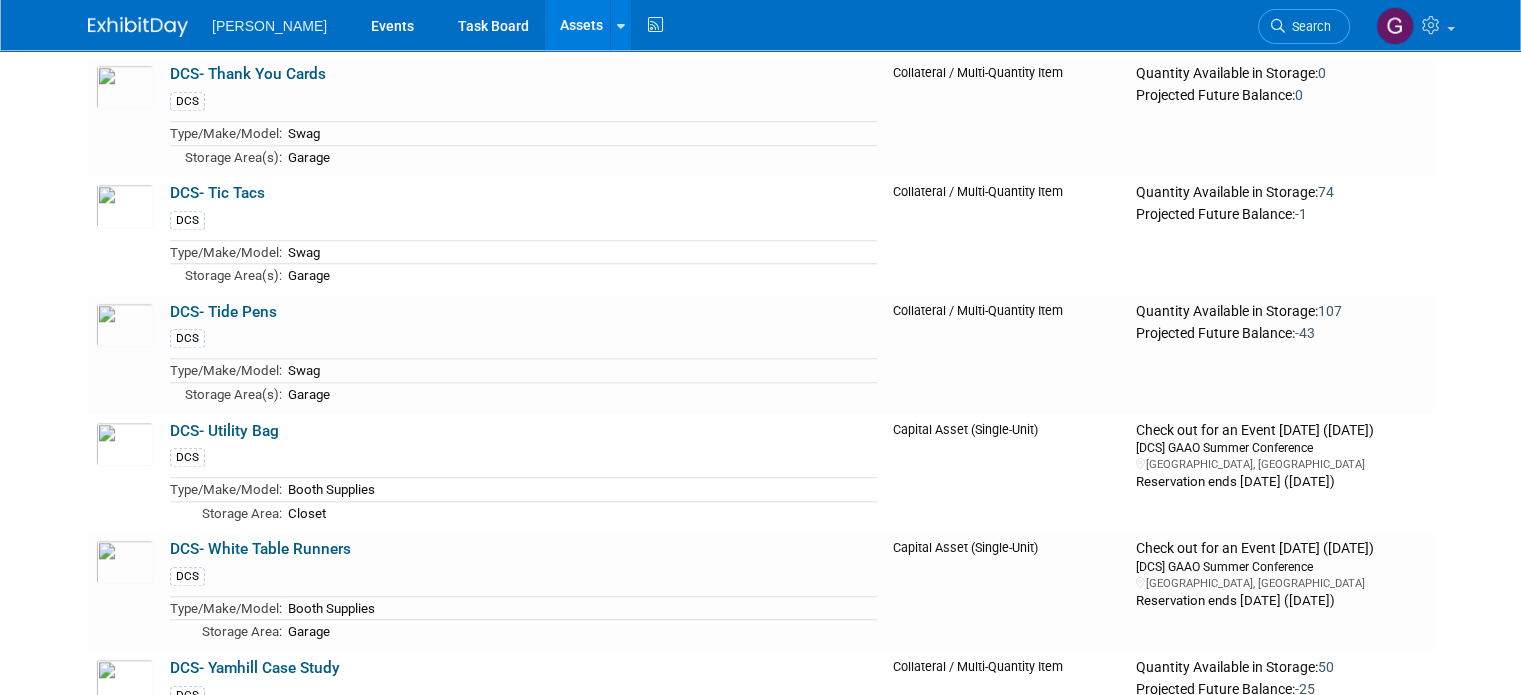 scroll, scrollTop: 9432, scrollLeft: 0, axis: vertical 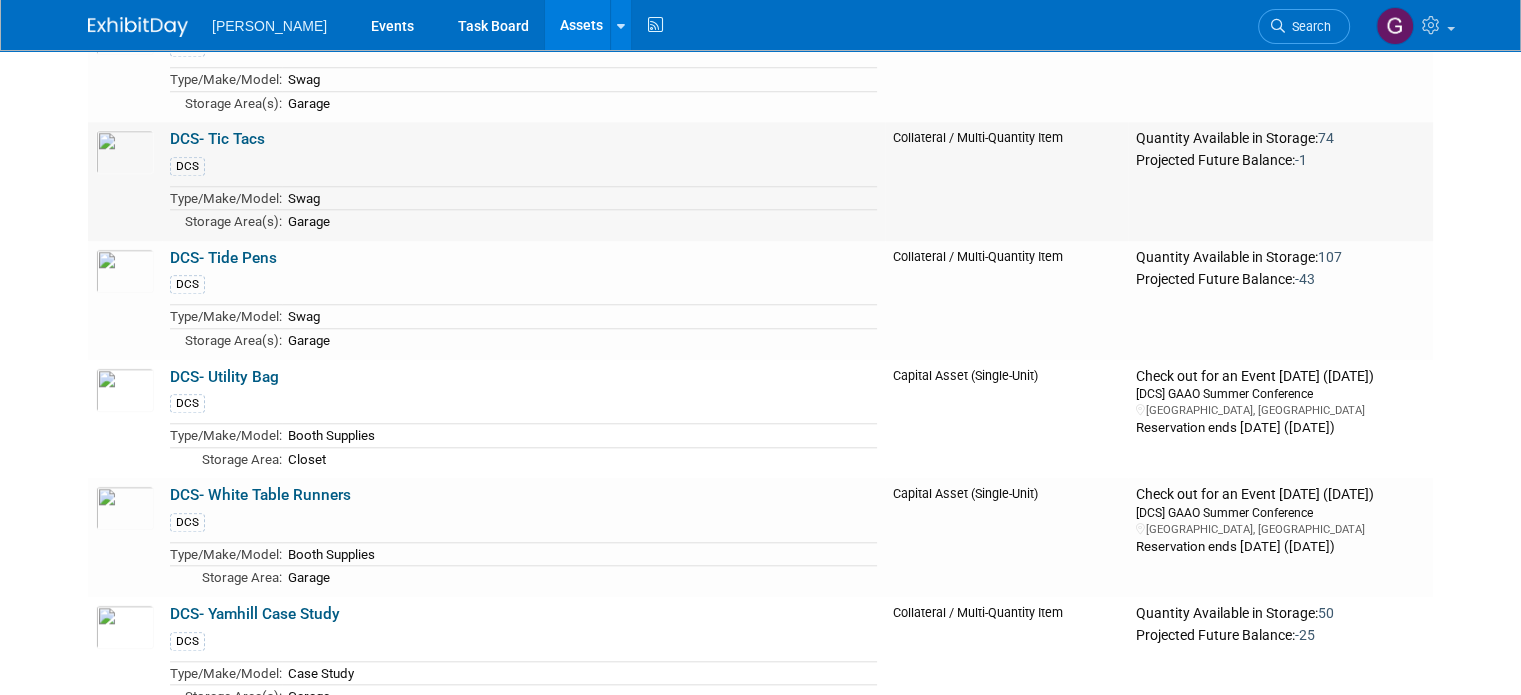 click on "DCS- Tic Tacs" at bounding box center [217, 139] 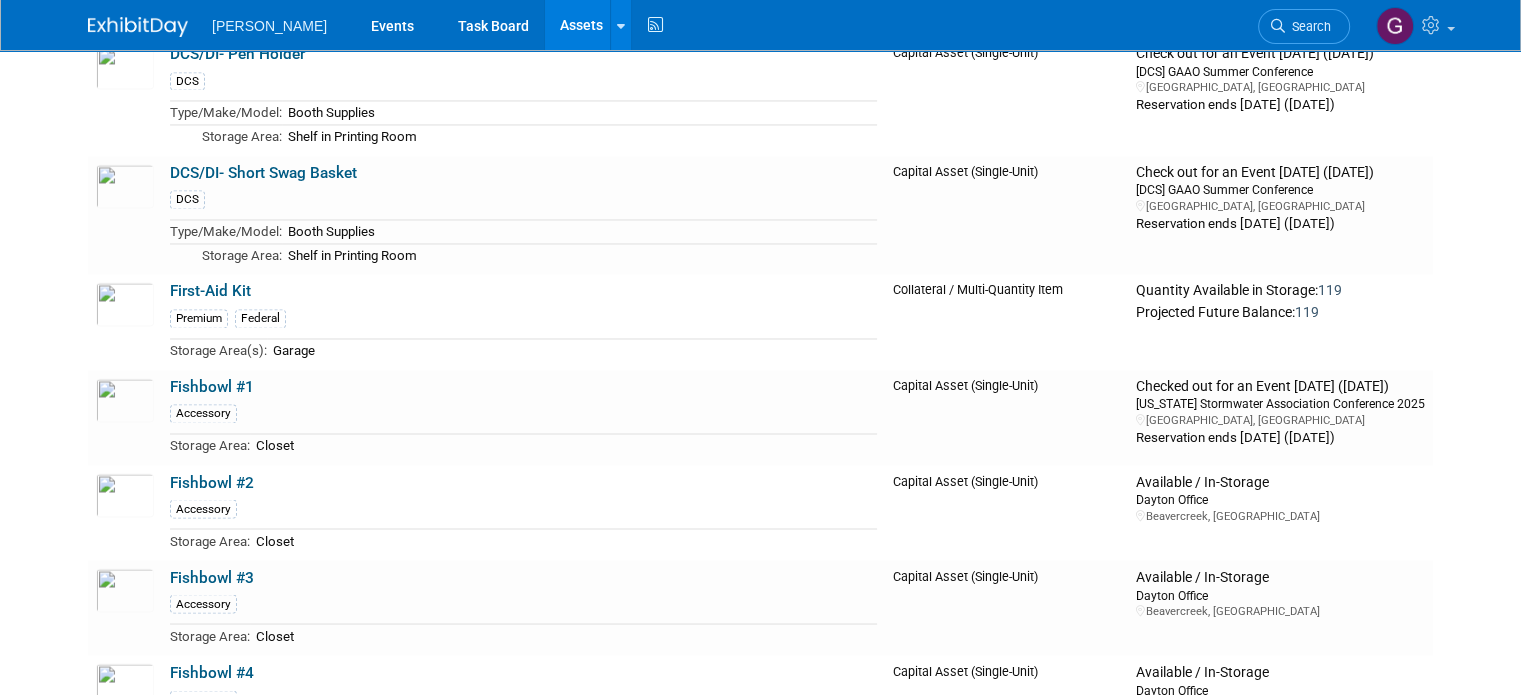 scroll, scrollTop: 11076, scrollLeft: 0, axis: vertical 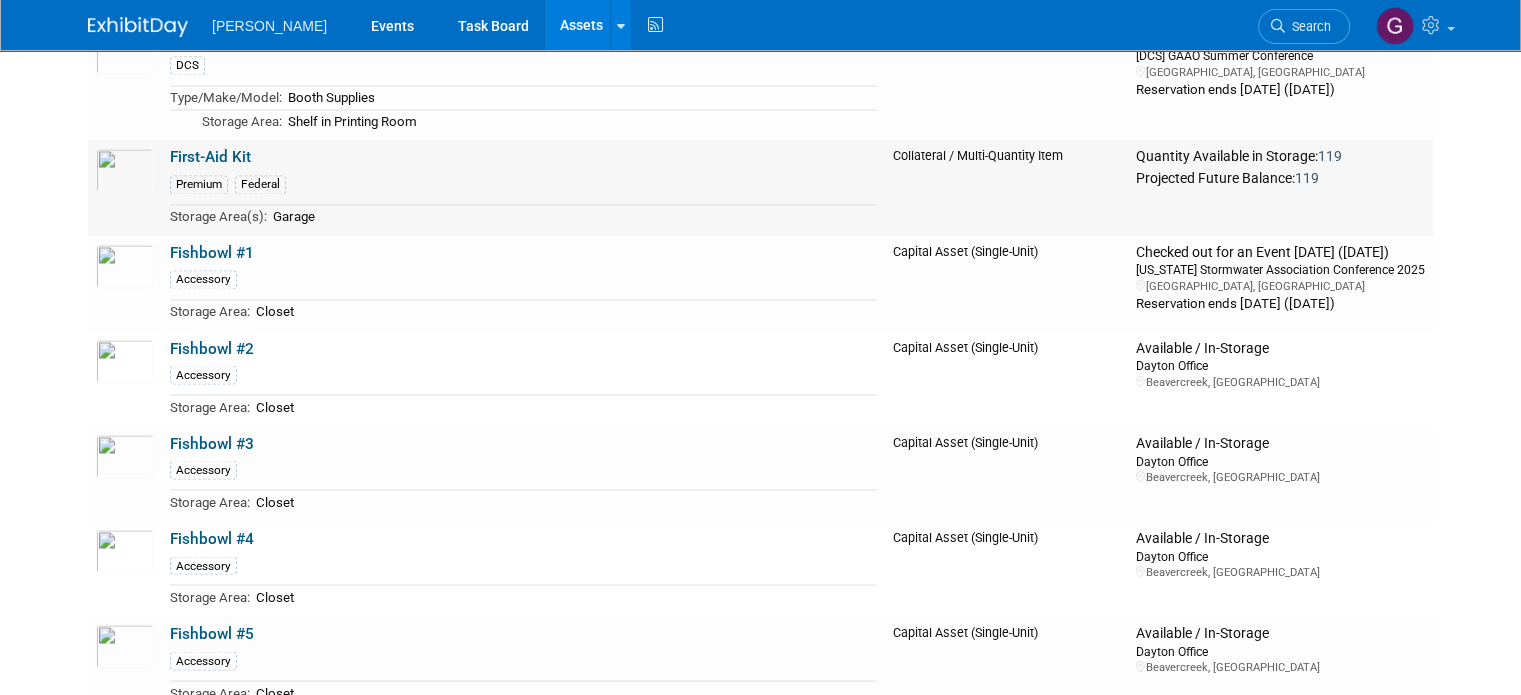 click on "First-Aid Kit" at bounding box center (210, 157) 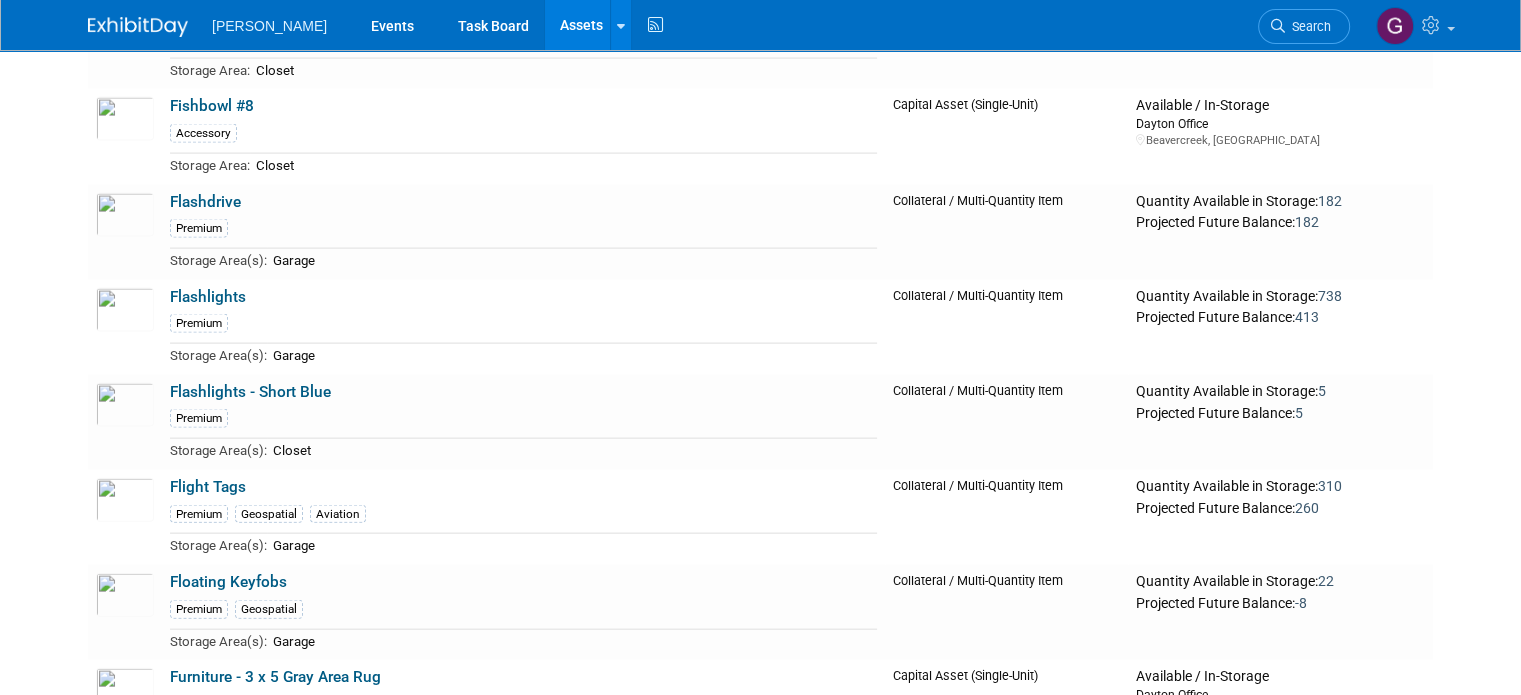 scroll, scrollTop: 11916, scrollLeft: 0, axis: vertical 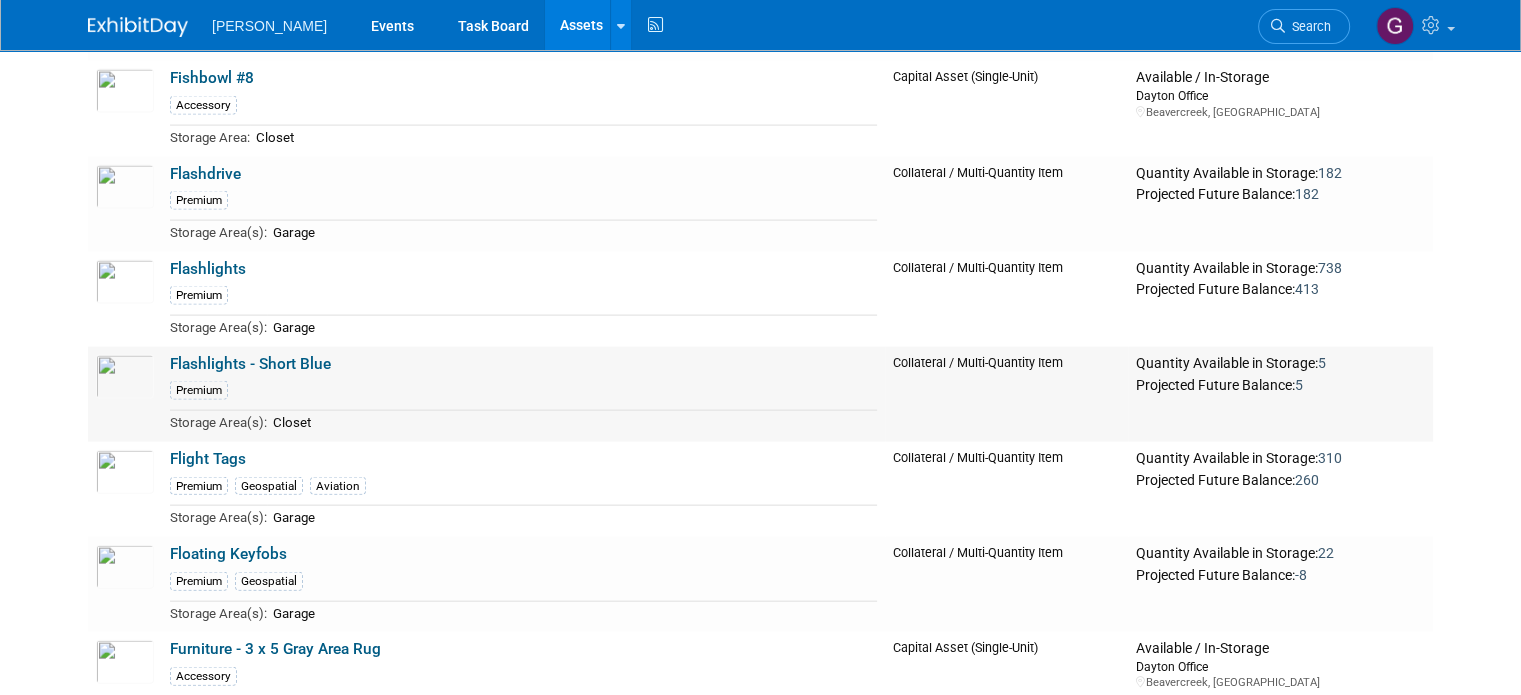 click on "Flashlights - Short Blue" at bounding box center (250, 364) 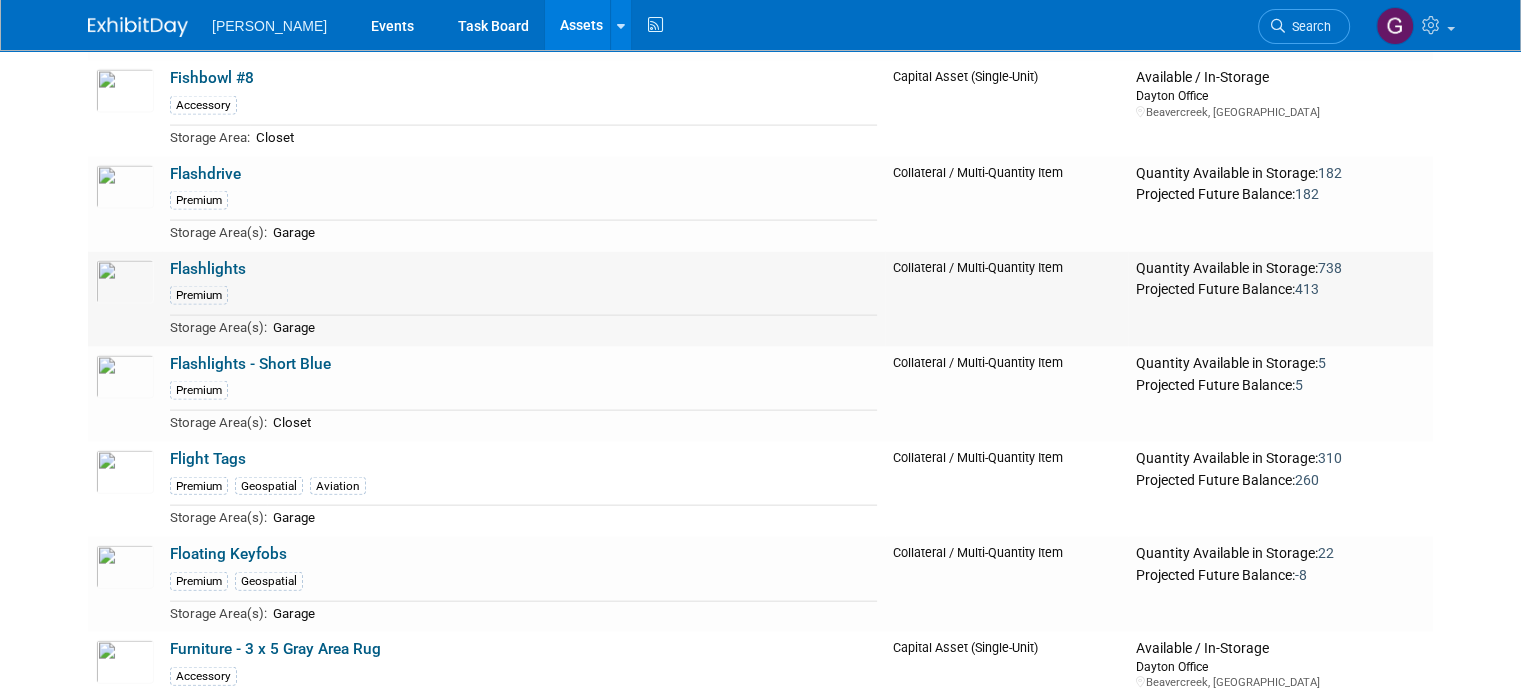 click on "Flashlights" at bounding box center (208, 269) 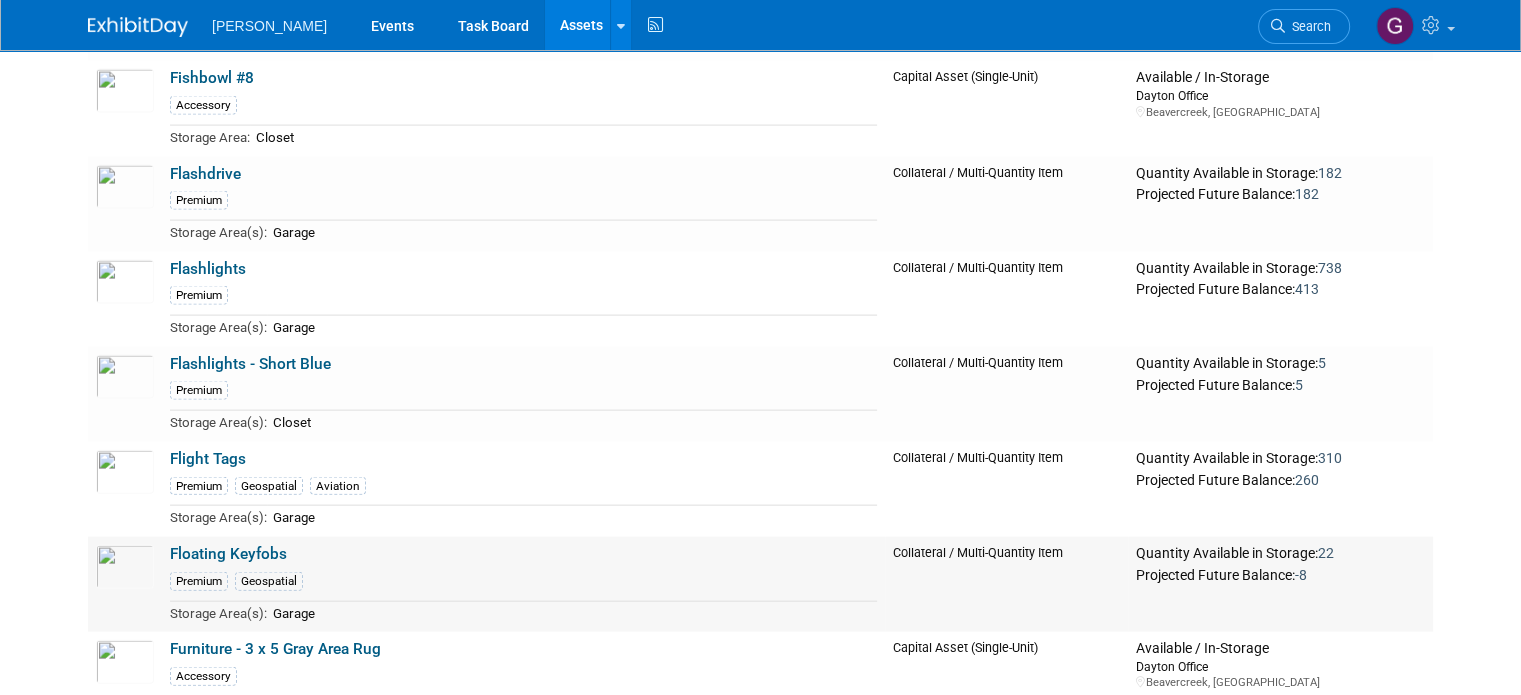 click on "Floating Keyfobs" at bounding box center (228, 554) 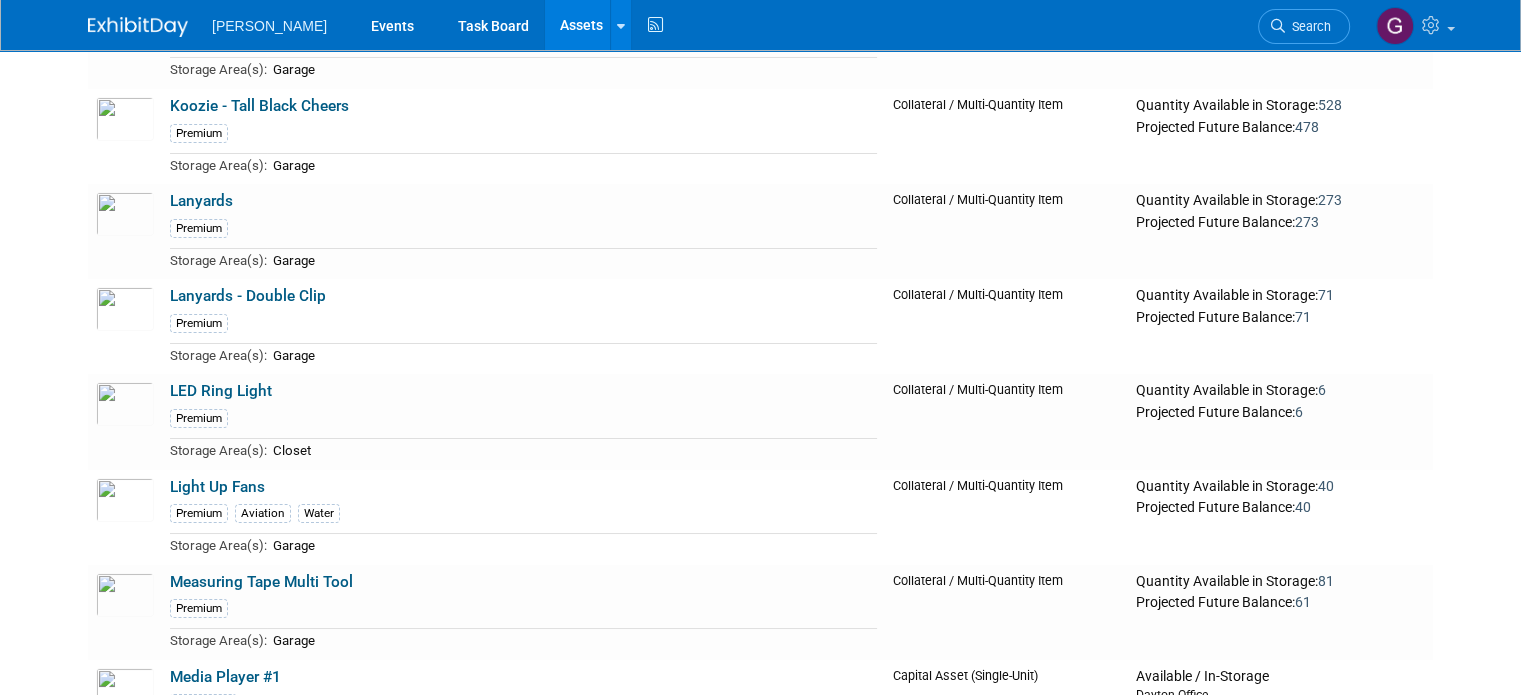 scroll, scrollTop: 15010, scrollLeft: 0, axis: vertical 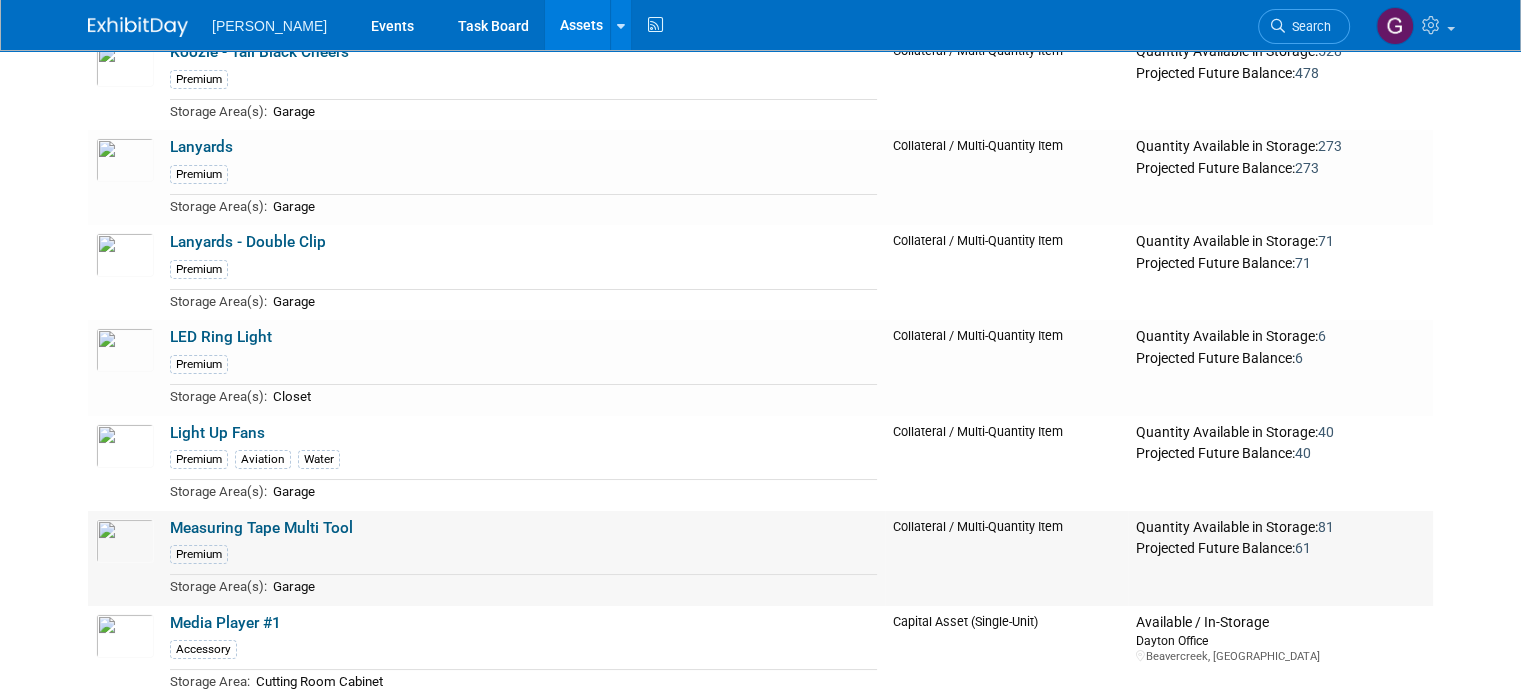click on "Measuring Tape Multi Tool" at bounding box center [261, 528] 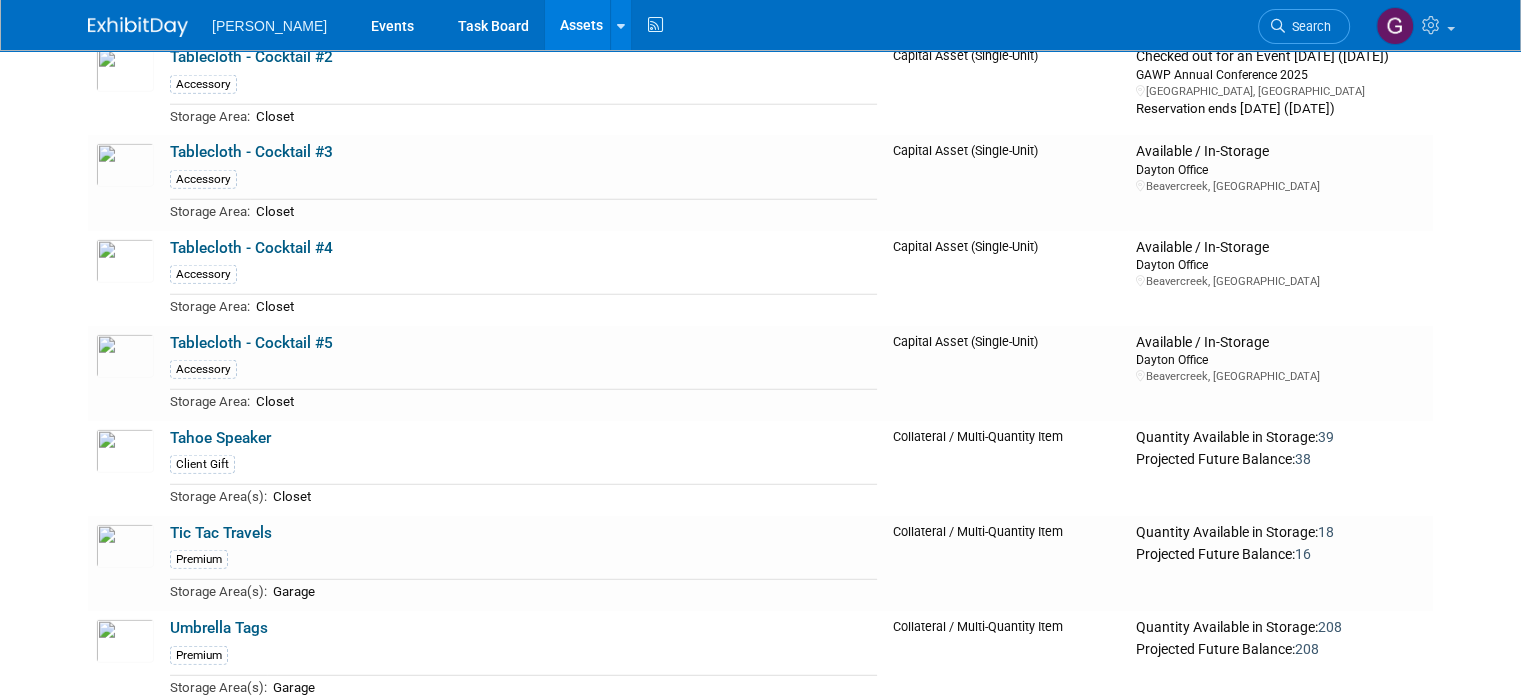 scroll, scrollTop: 20602, scrollLeft: 0, axis: vertical 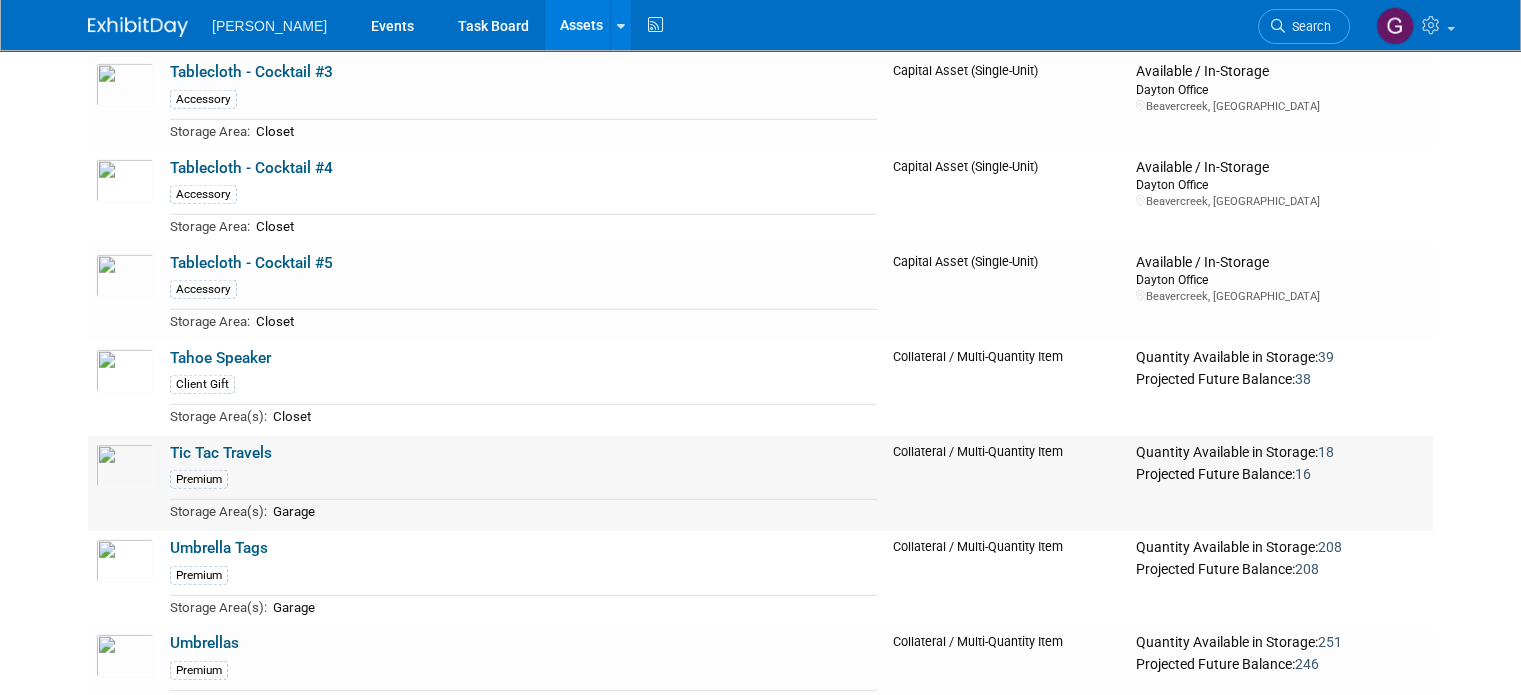 click on "Tic Tac Travels" at bounding box center [221, 453] 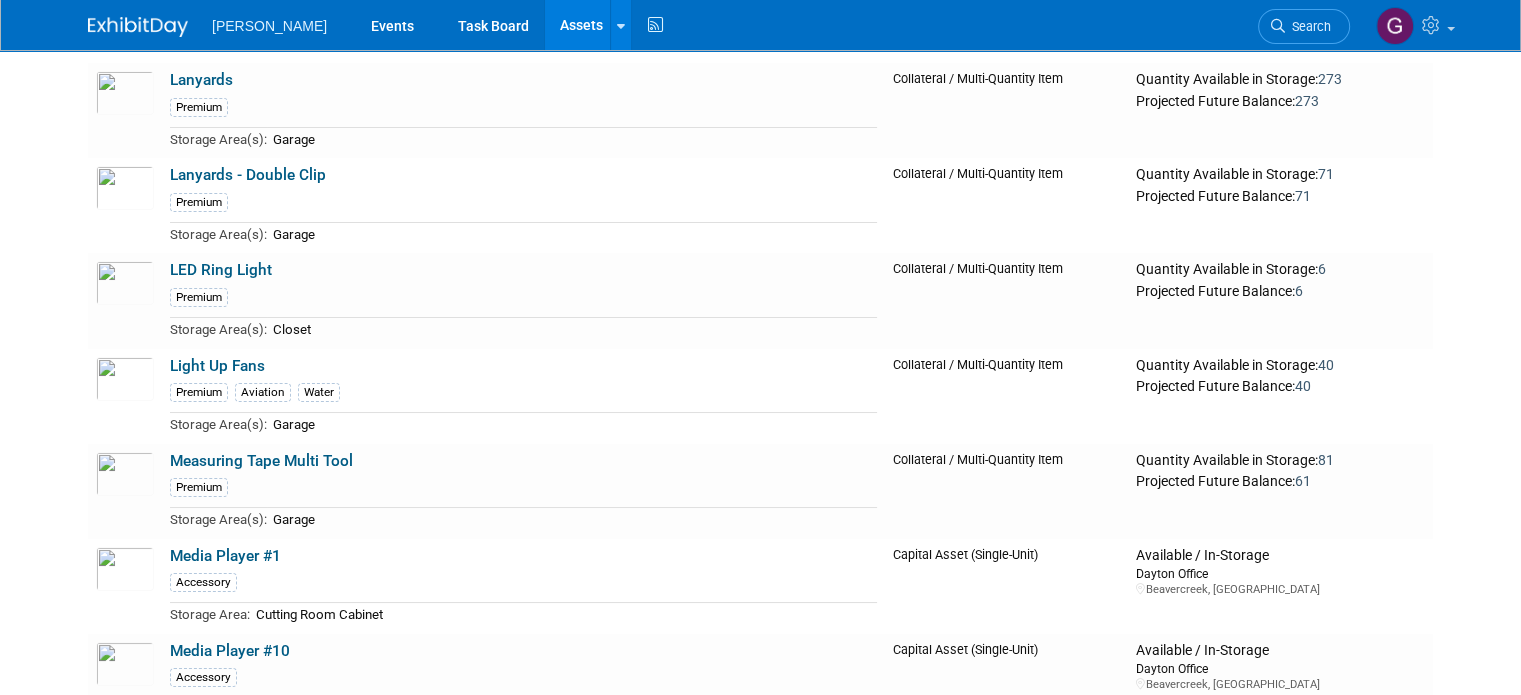 scroll, scrollTop: 15051, scrollLeft: 0, axis: vertical 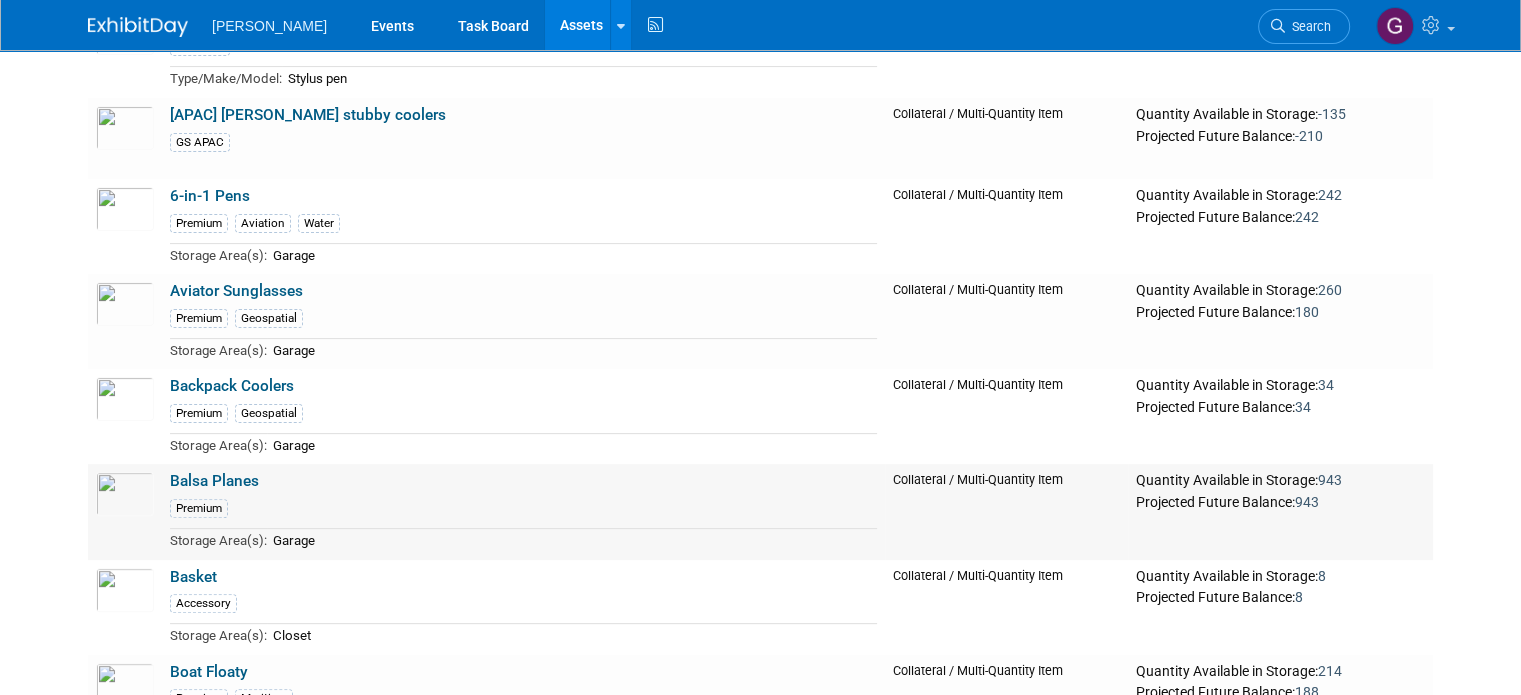 click on "Balsa Planes" at bounding box center [214, 481] 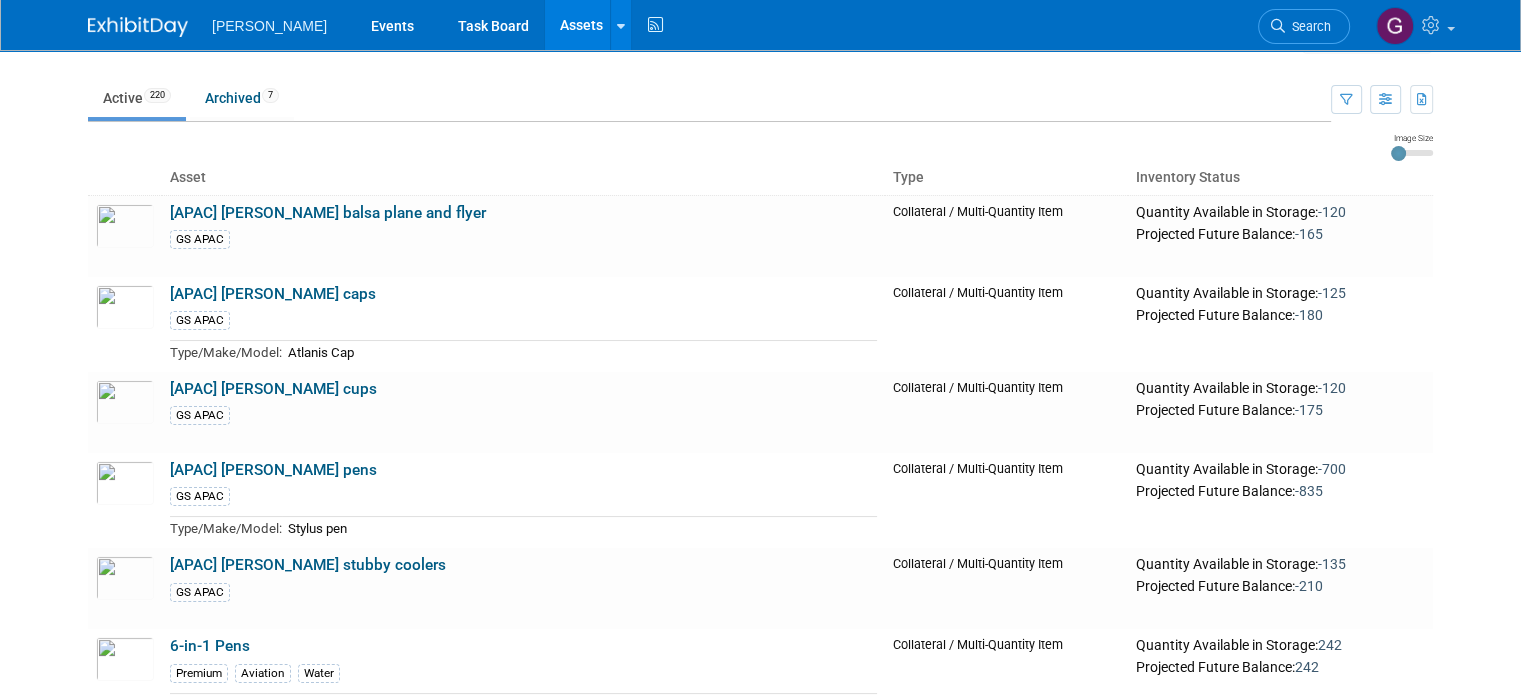scroll, scrollTop: 0, scrollLeft: 0, axis: both 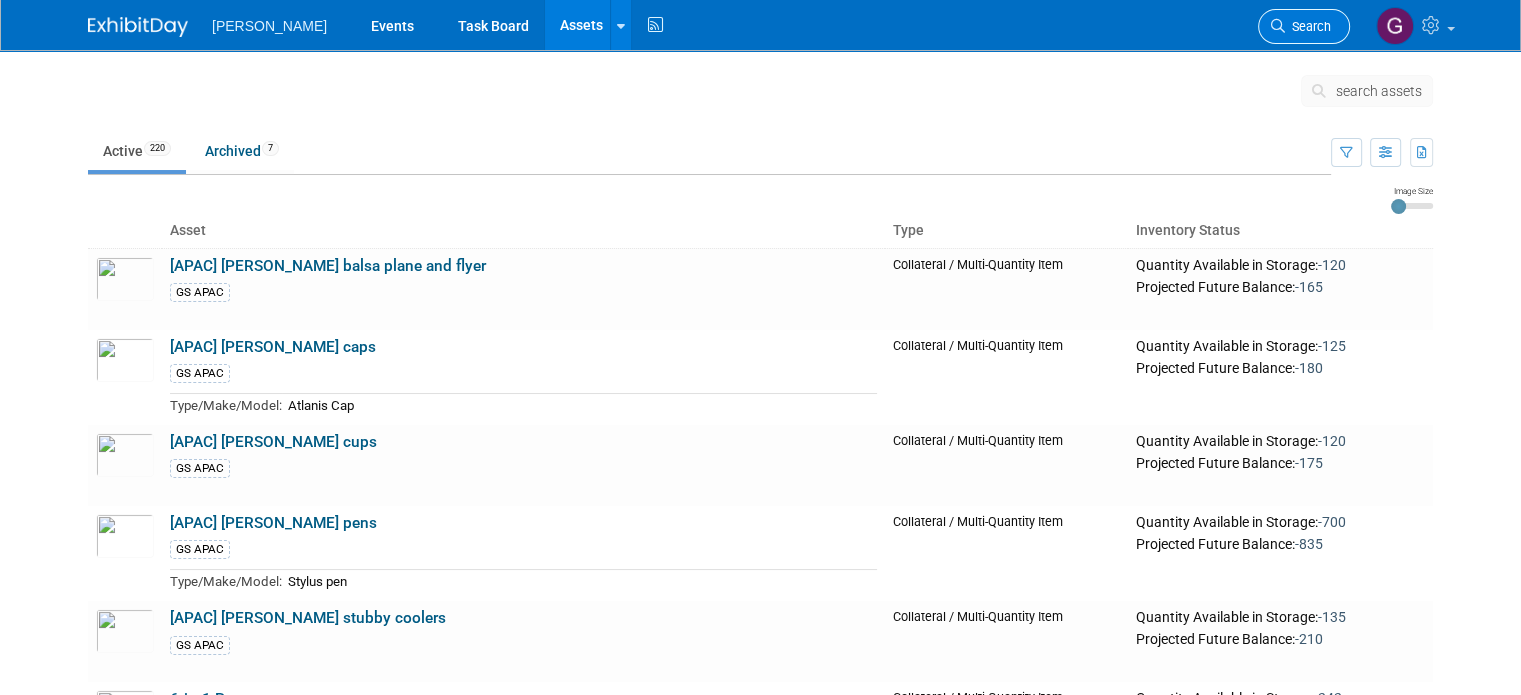 click on "Search" at bounding box center [1304, 26] 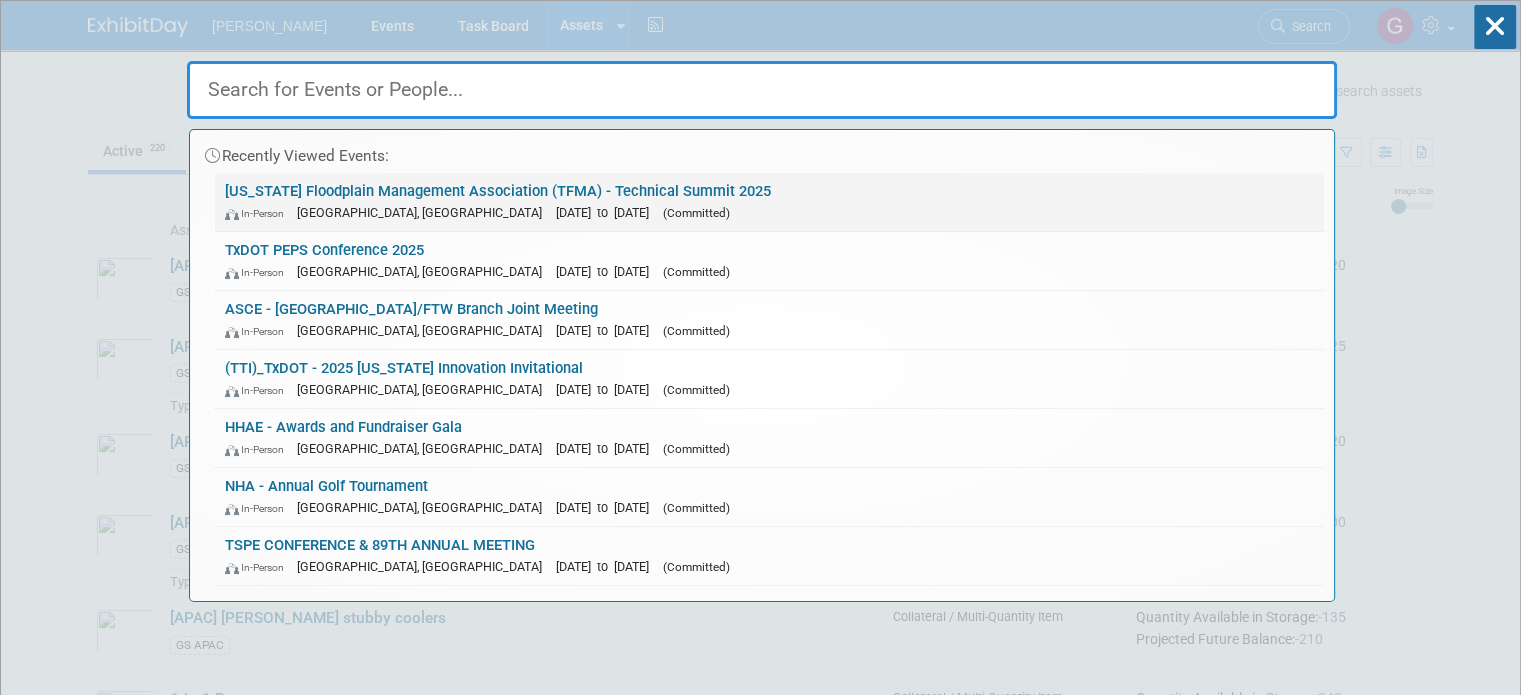 click on "Texas Floodplain Management Association (TFMA) - Technical Summit 2025
In-Person
San Antonio, TX
Aug 26, 2025  to  Aug 29, 2025
(Committed)" at bounding box center (769, 202) 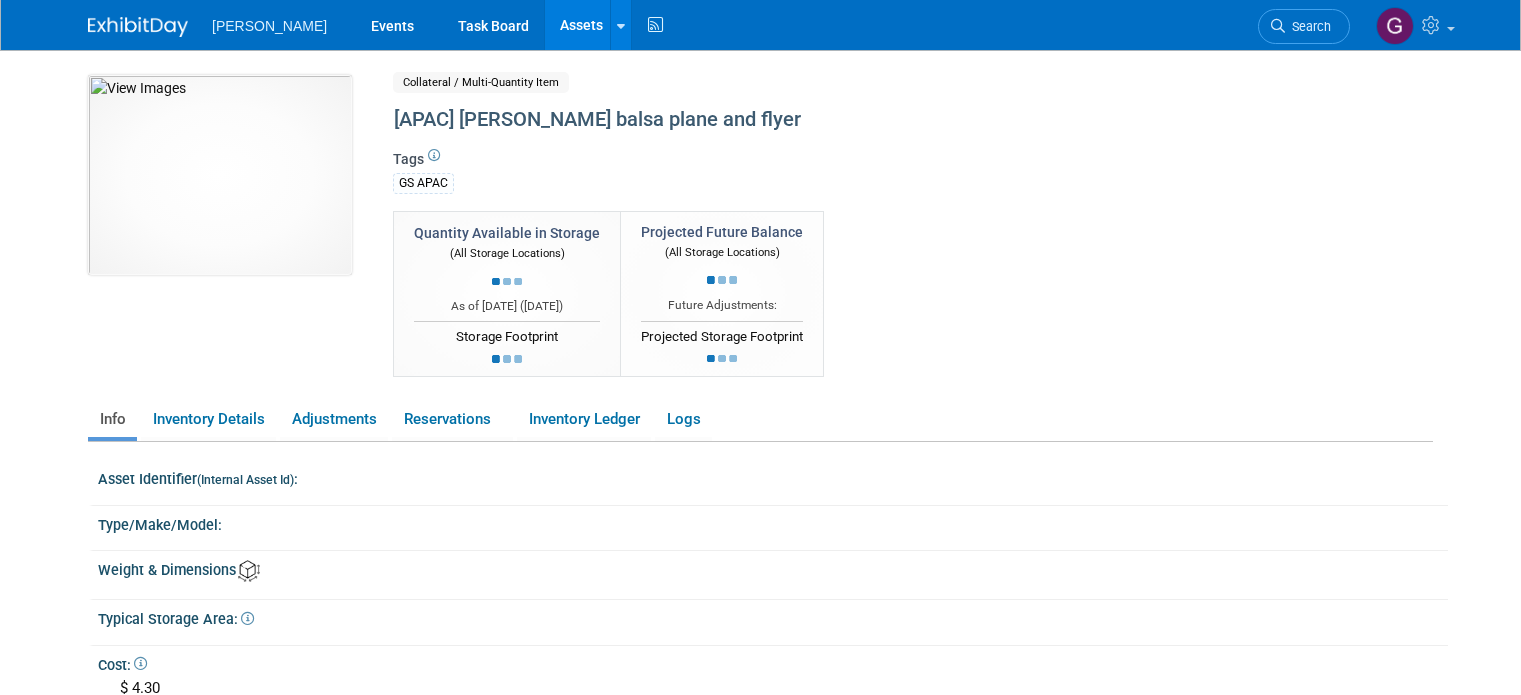 scroll, scrollTop: 0, scrollLeft: 0, axis: both 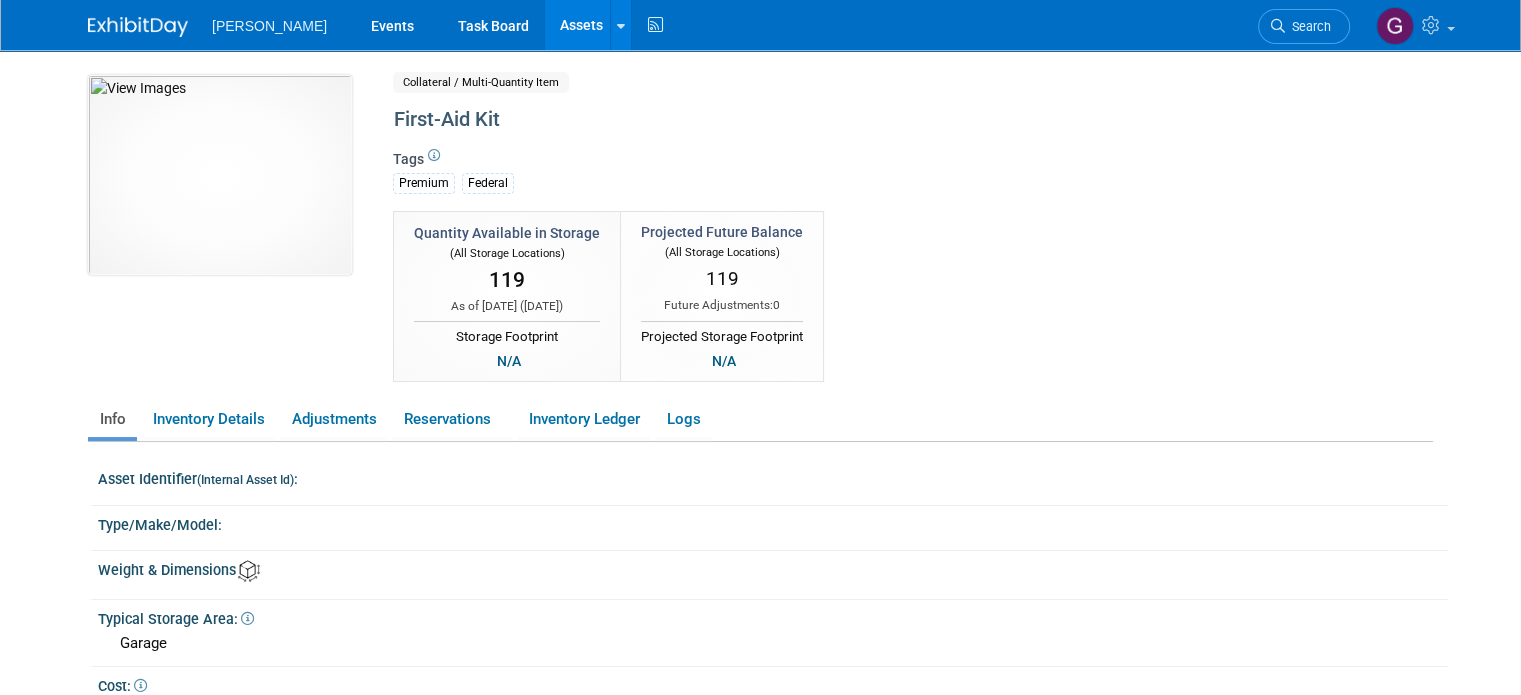click at bounding box center (434, 156) 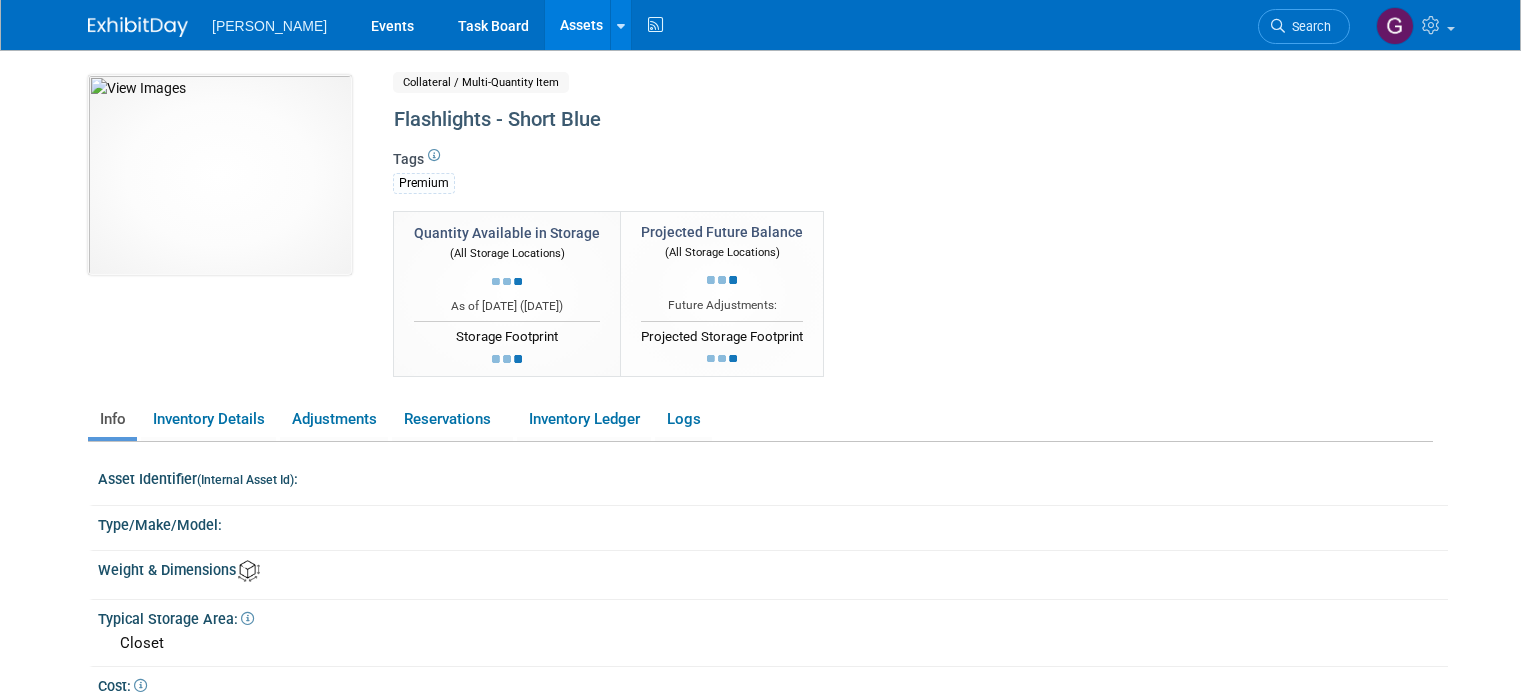 scroll, scrollTop: 0, scrollLeft: 0, axis: both 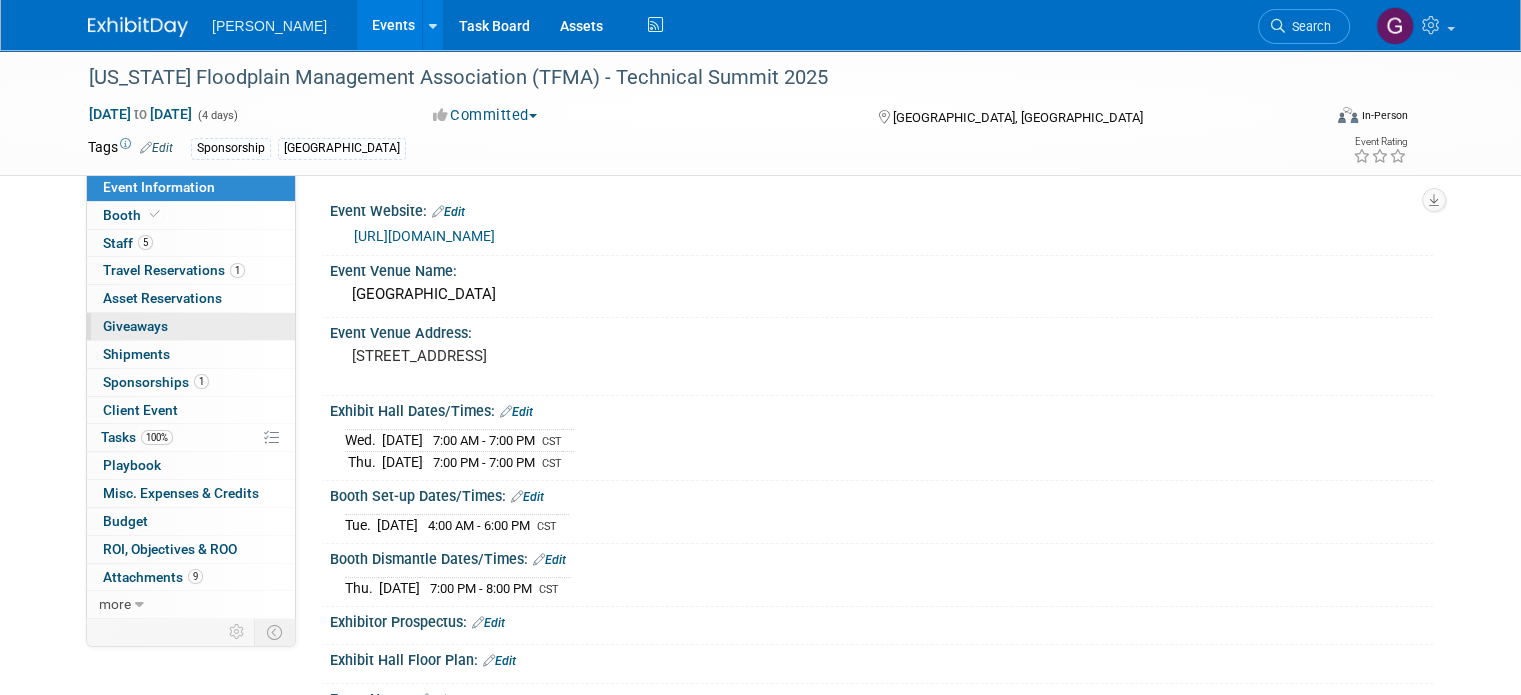 click on "Giveaways 0" at bounding box center (135, 326) 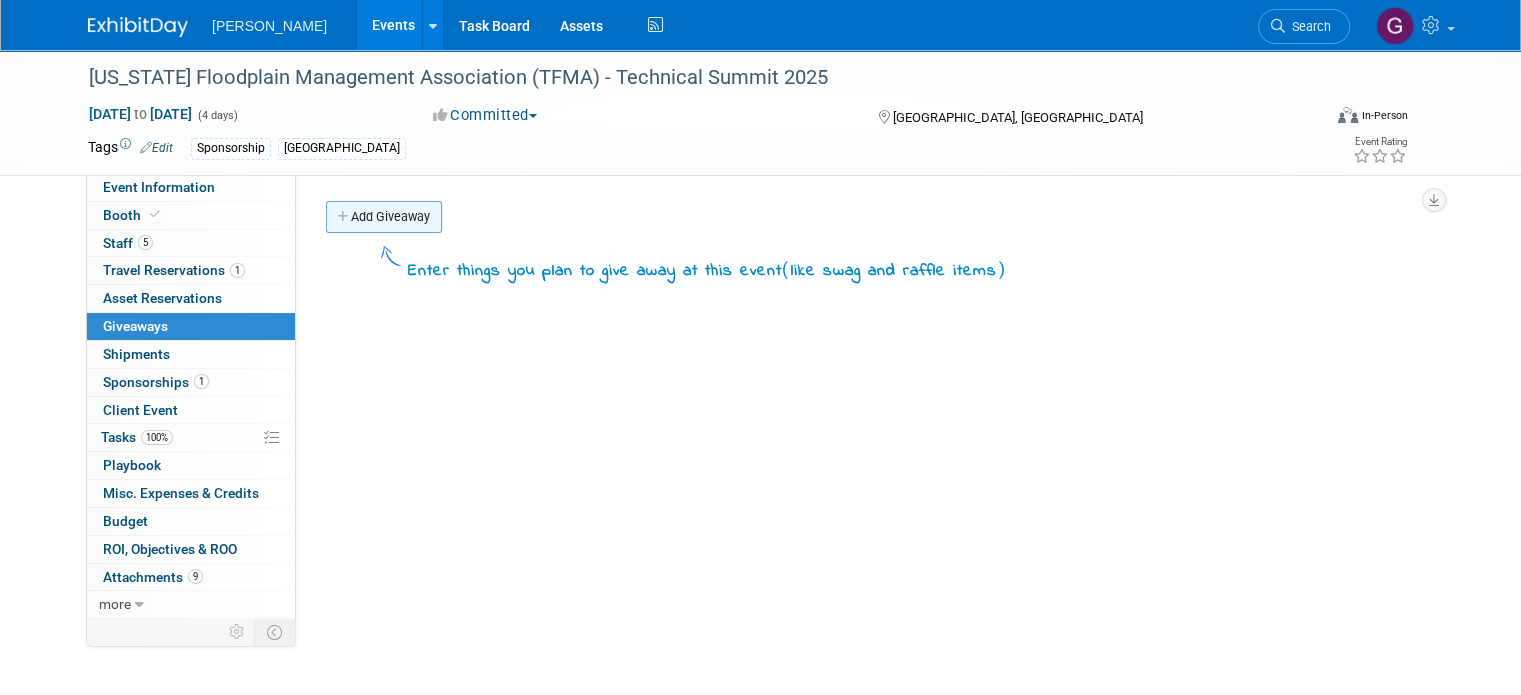 click on "Add Giveaway" at bounding box center [384, 217] 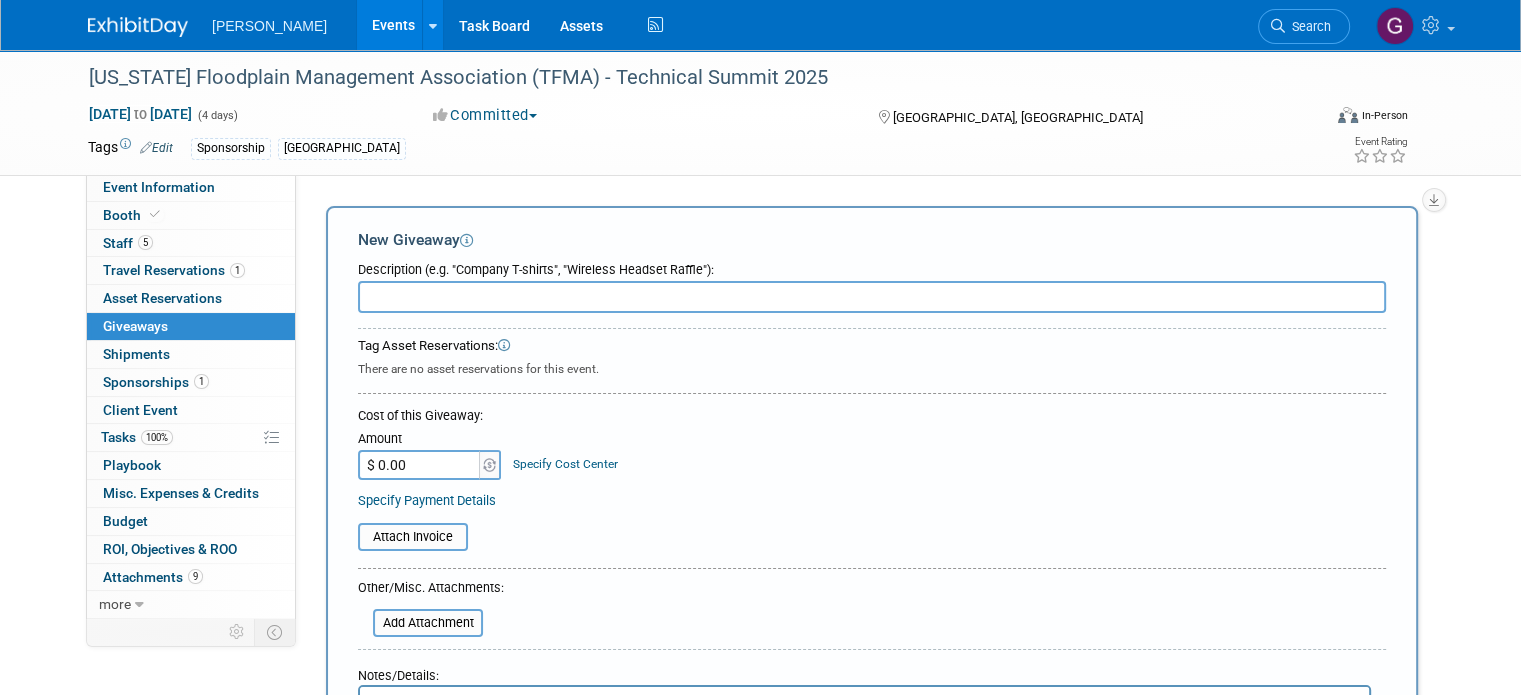 scroll, scrollTop: 0, scrollLeft: 0, axis: both 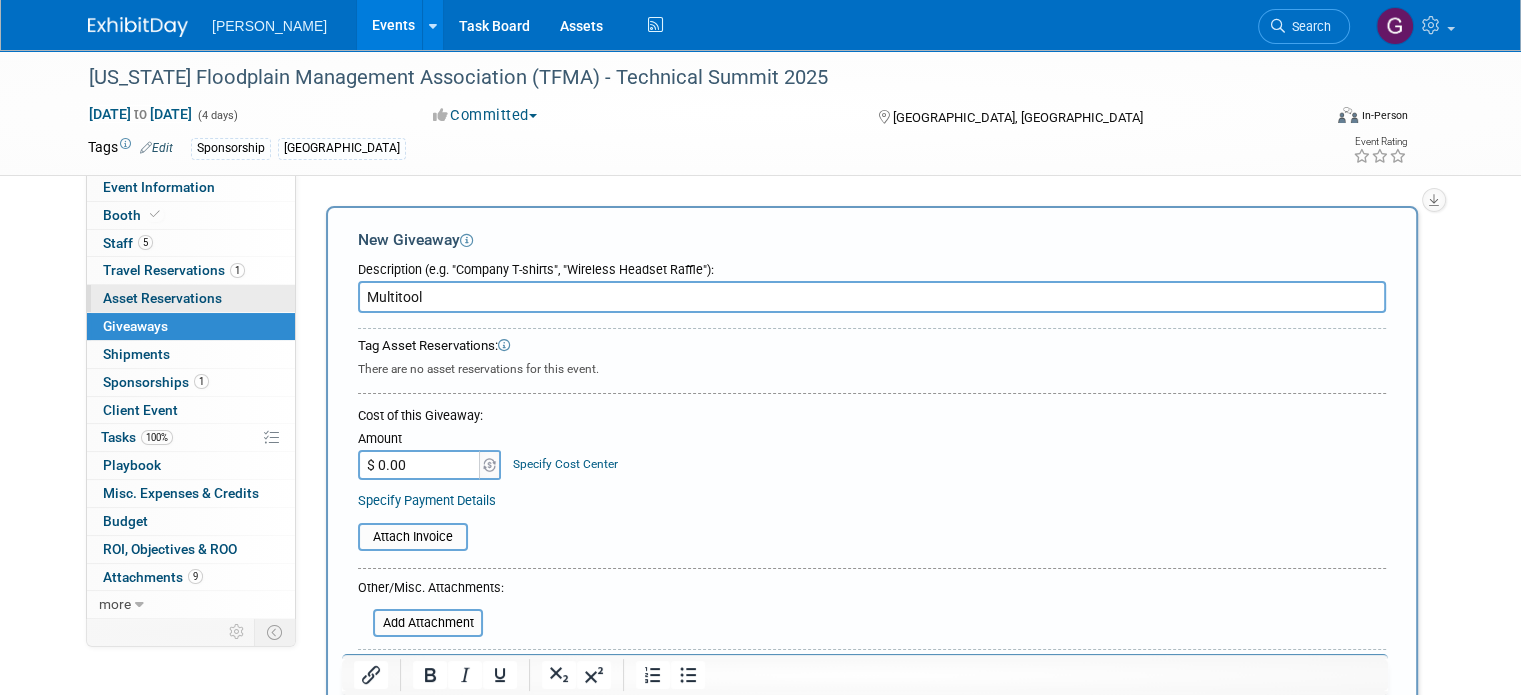 drag, startPoint x: 419, startPoint y: 302, endPoint x: 227, endPoint y: 290, distance: 192.37463 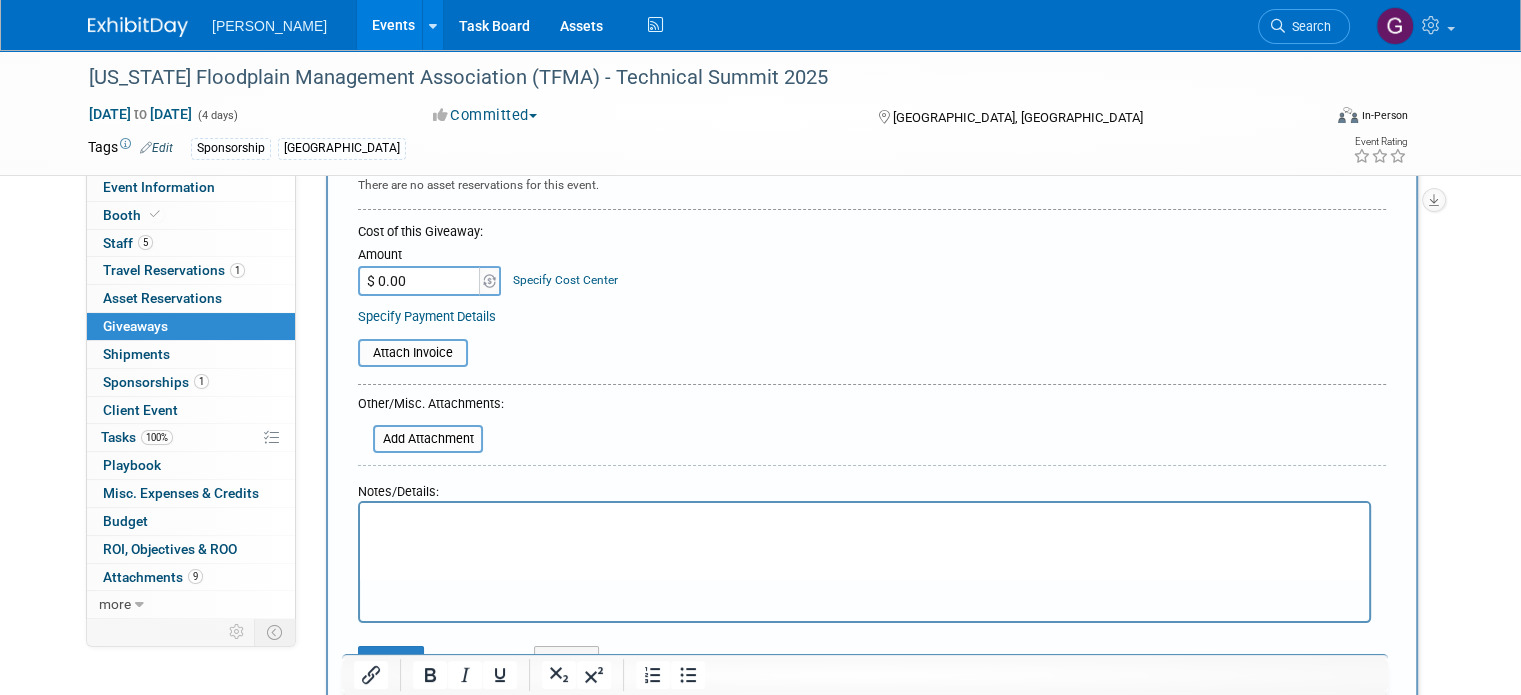 scroll, scrollTop: 0, scrollLeft: 0, axis: both 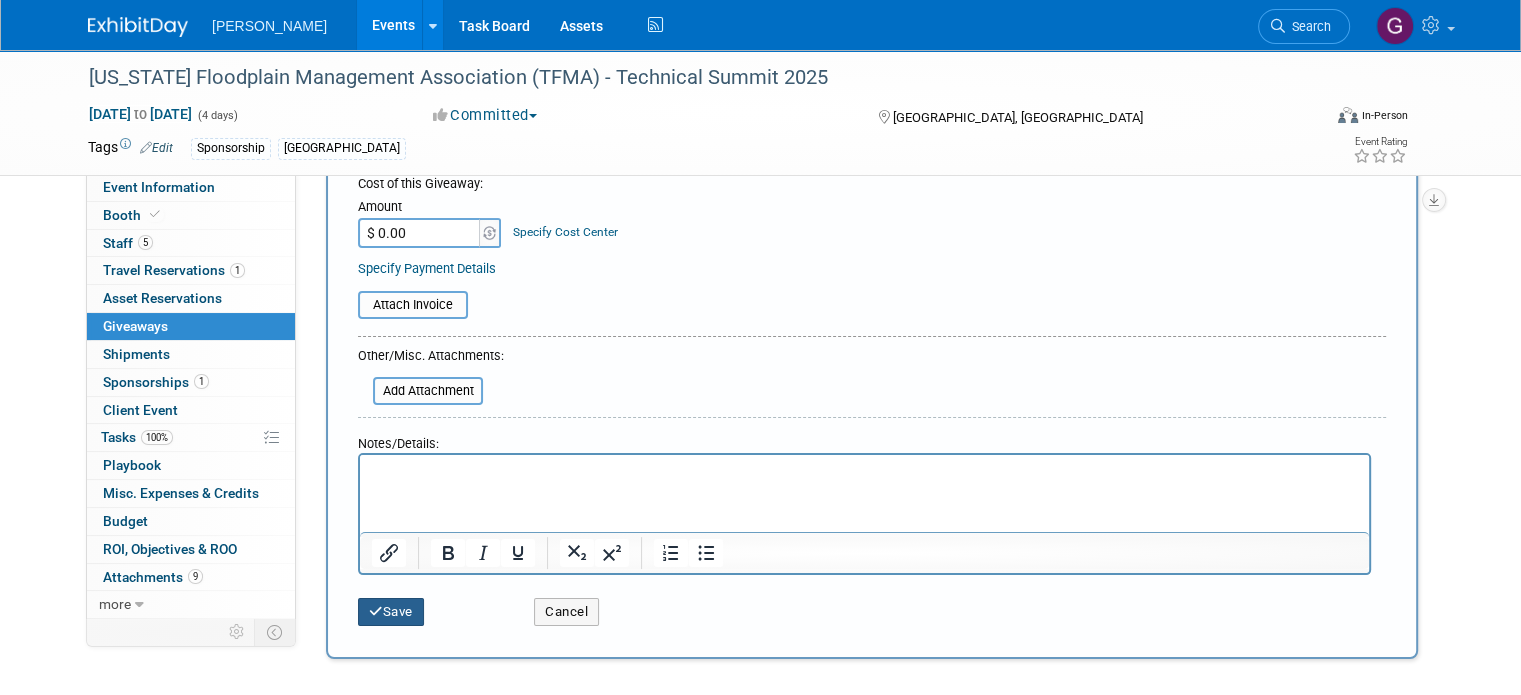 type on "Measuring Tape Multitool (50)" 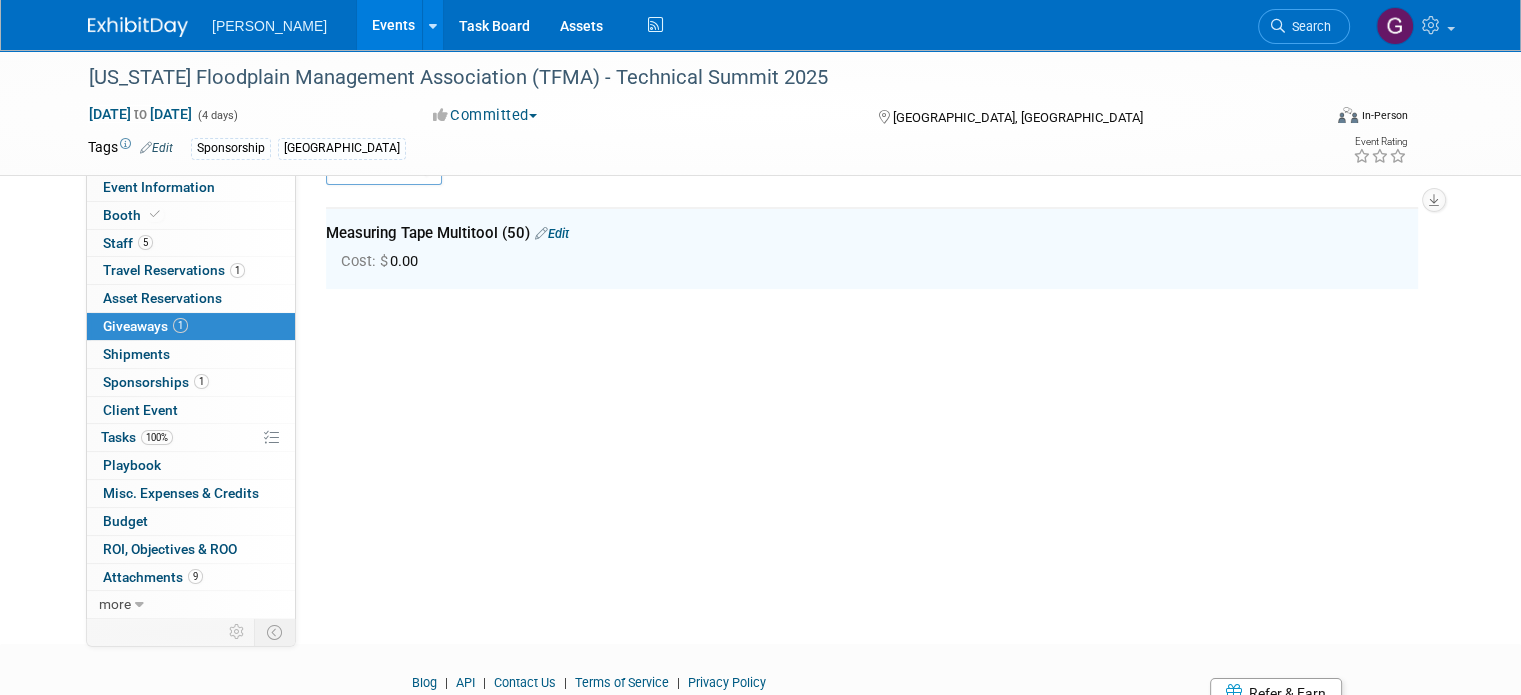 scroll, scrollTop: 42, scrollLeft: 0, axis: vertical 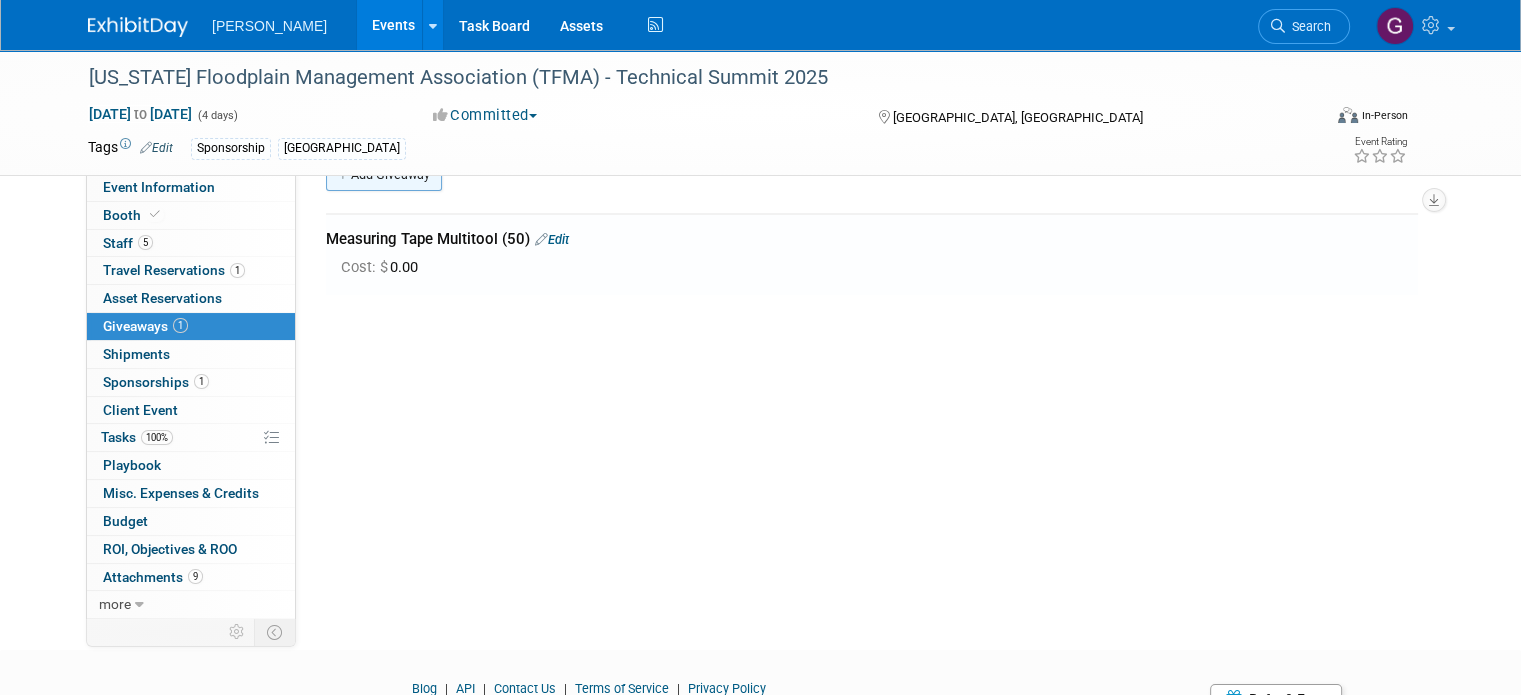 click on "Add Giveaway" at bounding box center (384, 175) 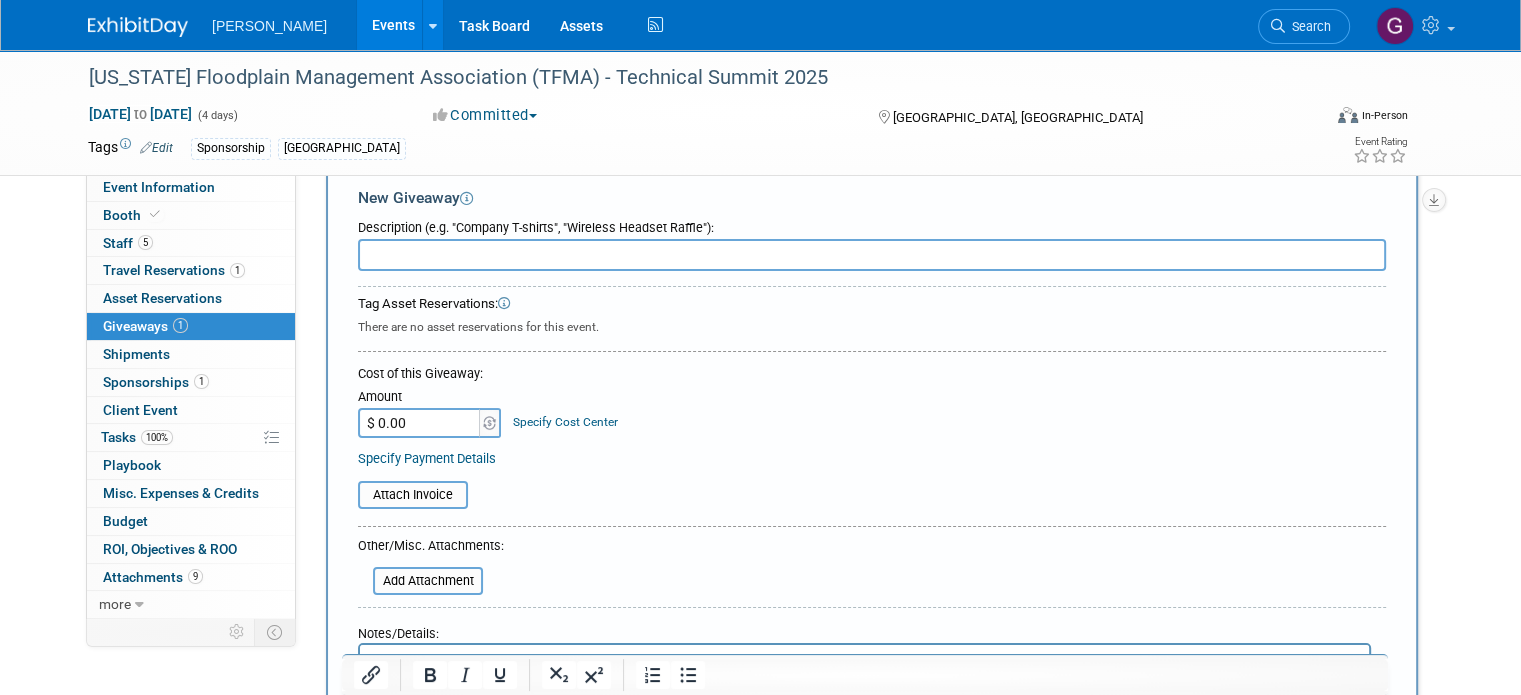 scroll, scrollTop: 0, scrollLeft: 0, axis: both 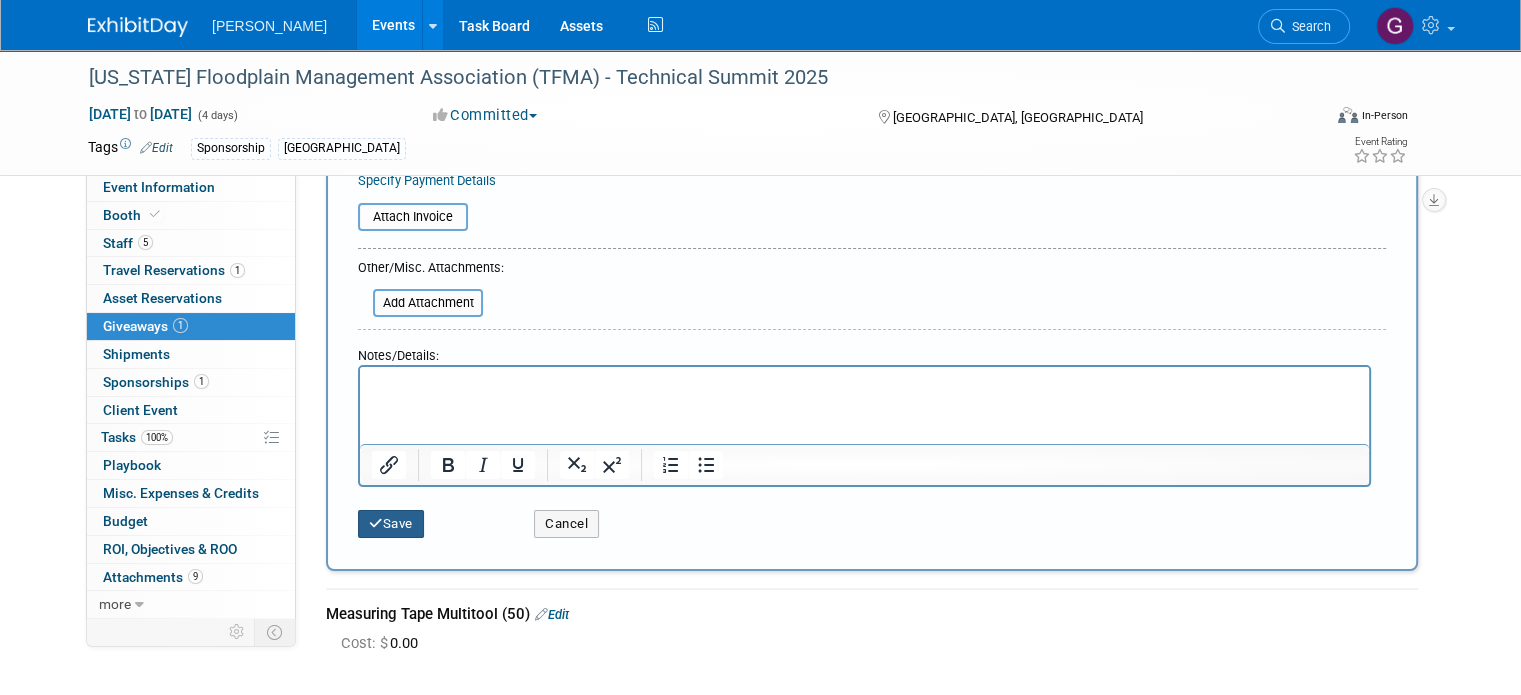 type on "Umbrella (50)" 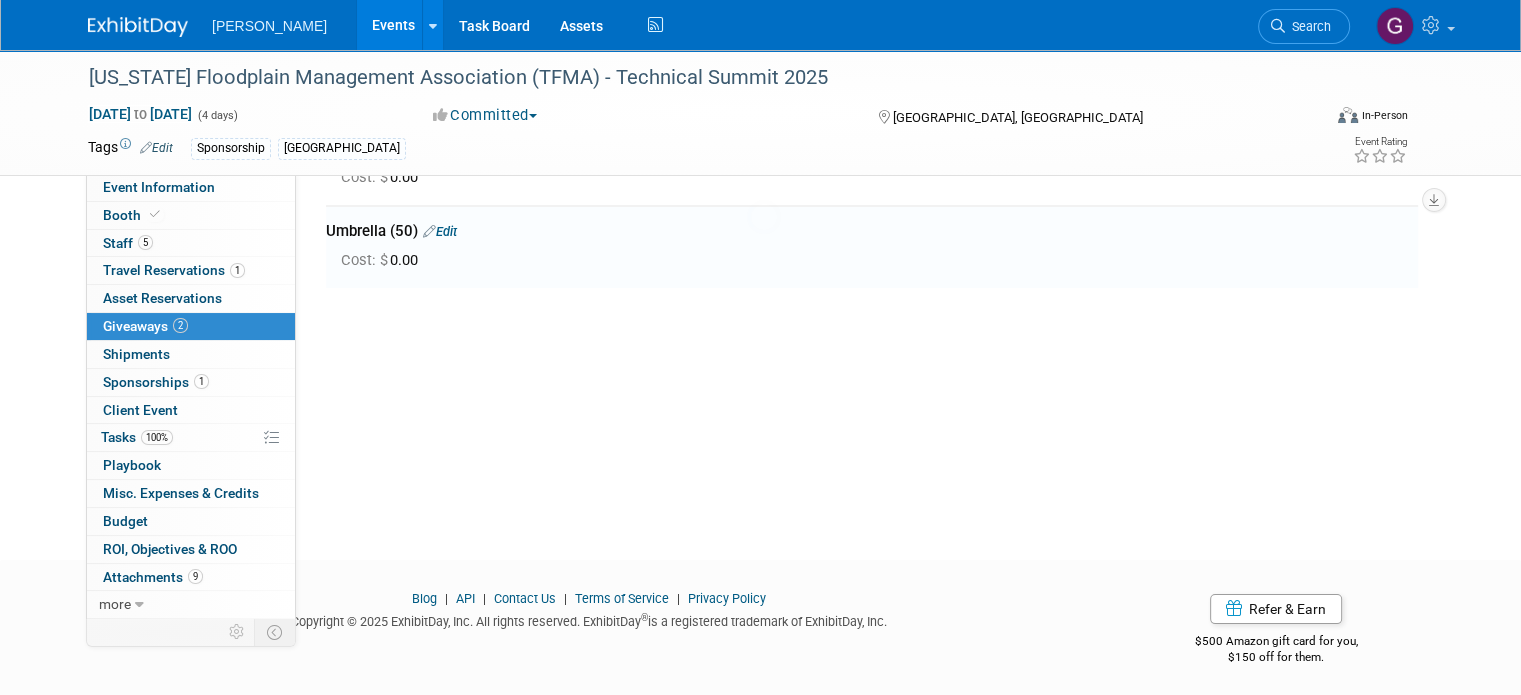 scroll, scrollTop: 124, scrollLeft: 0, axis: vertical 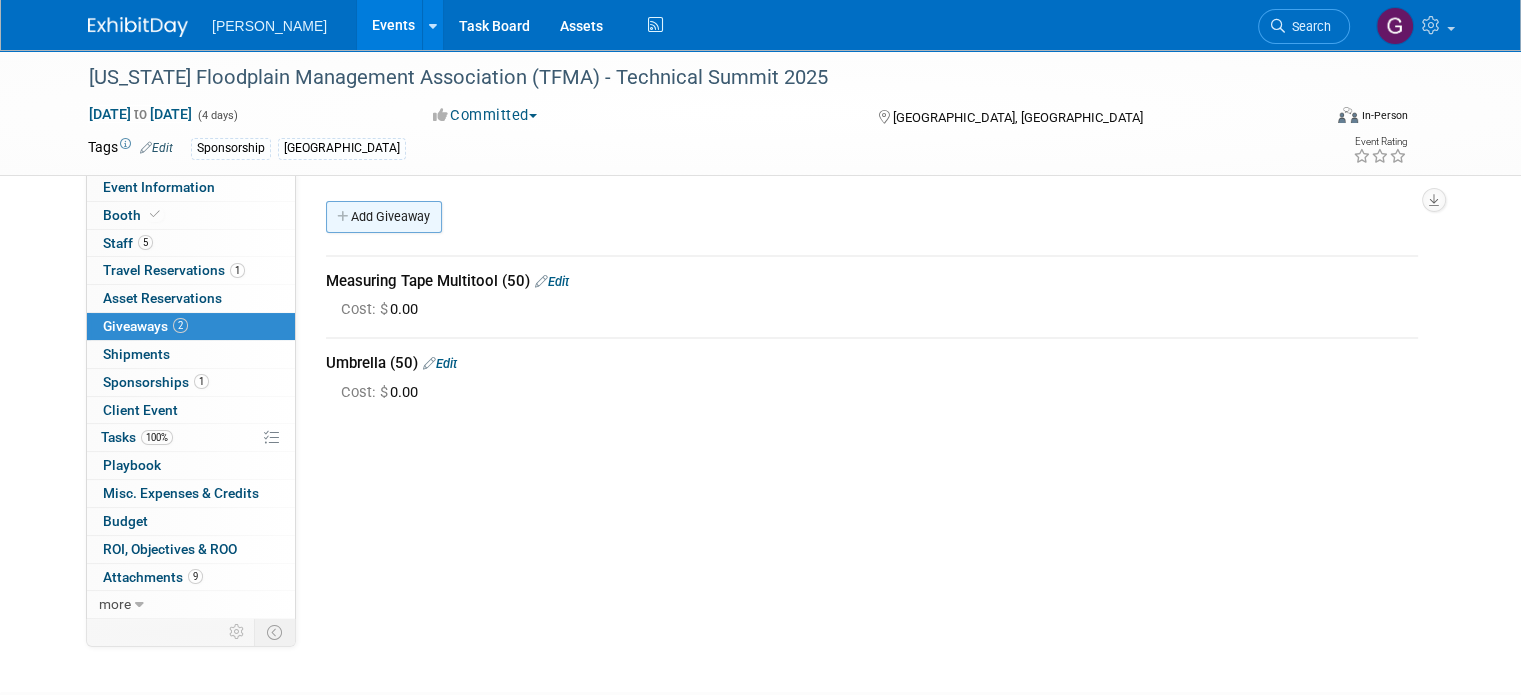 click on "Add Giveaway" at bounding box center (384, 217) 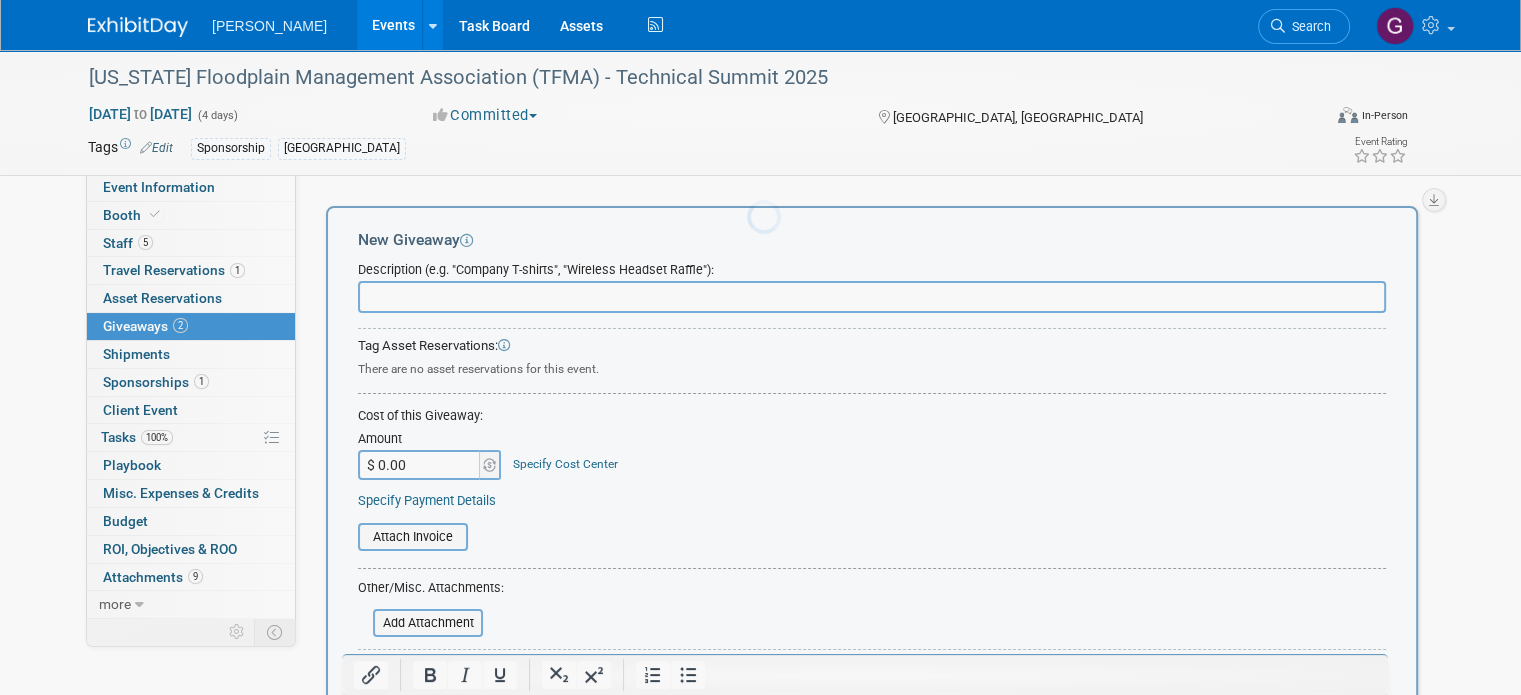scroll, scrollTop: 0, scrollLeft: 0, axis: both 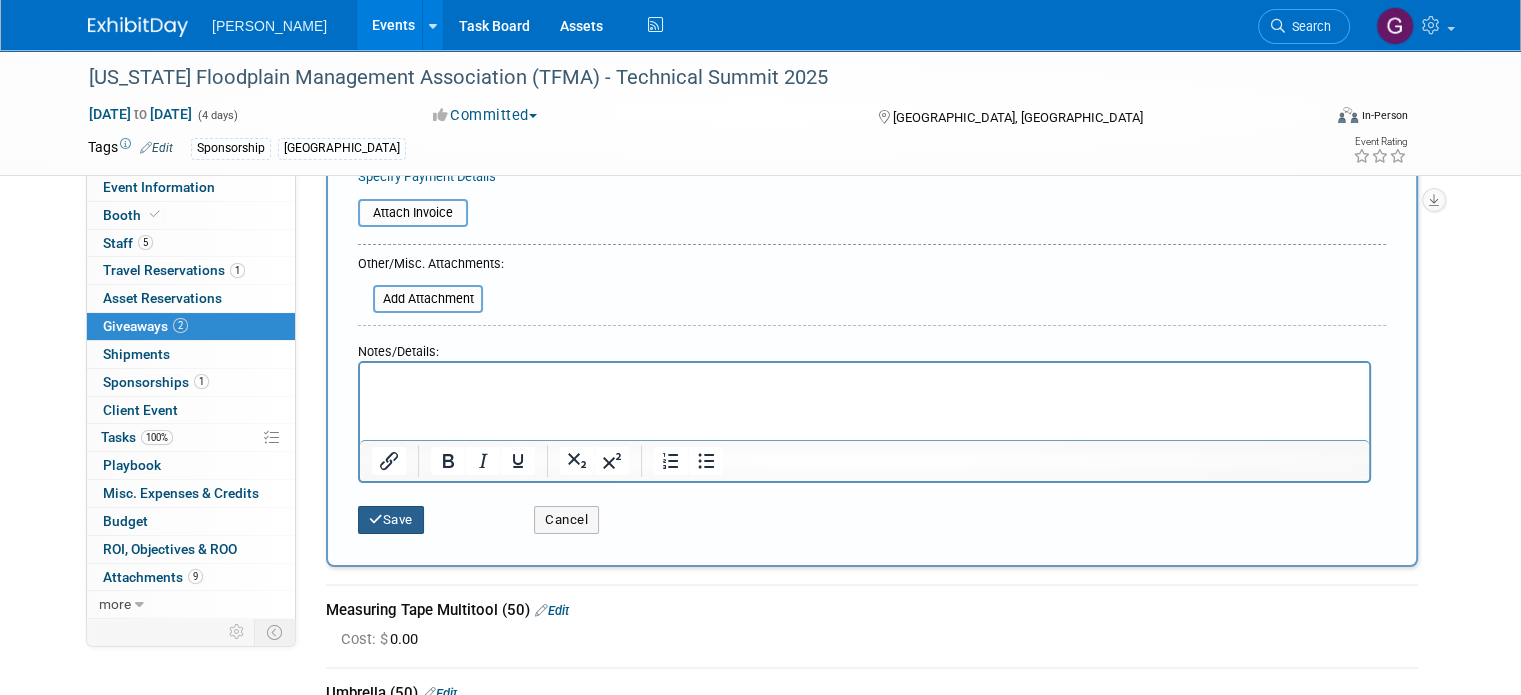 type on "Flashlights (50)" 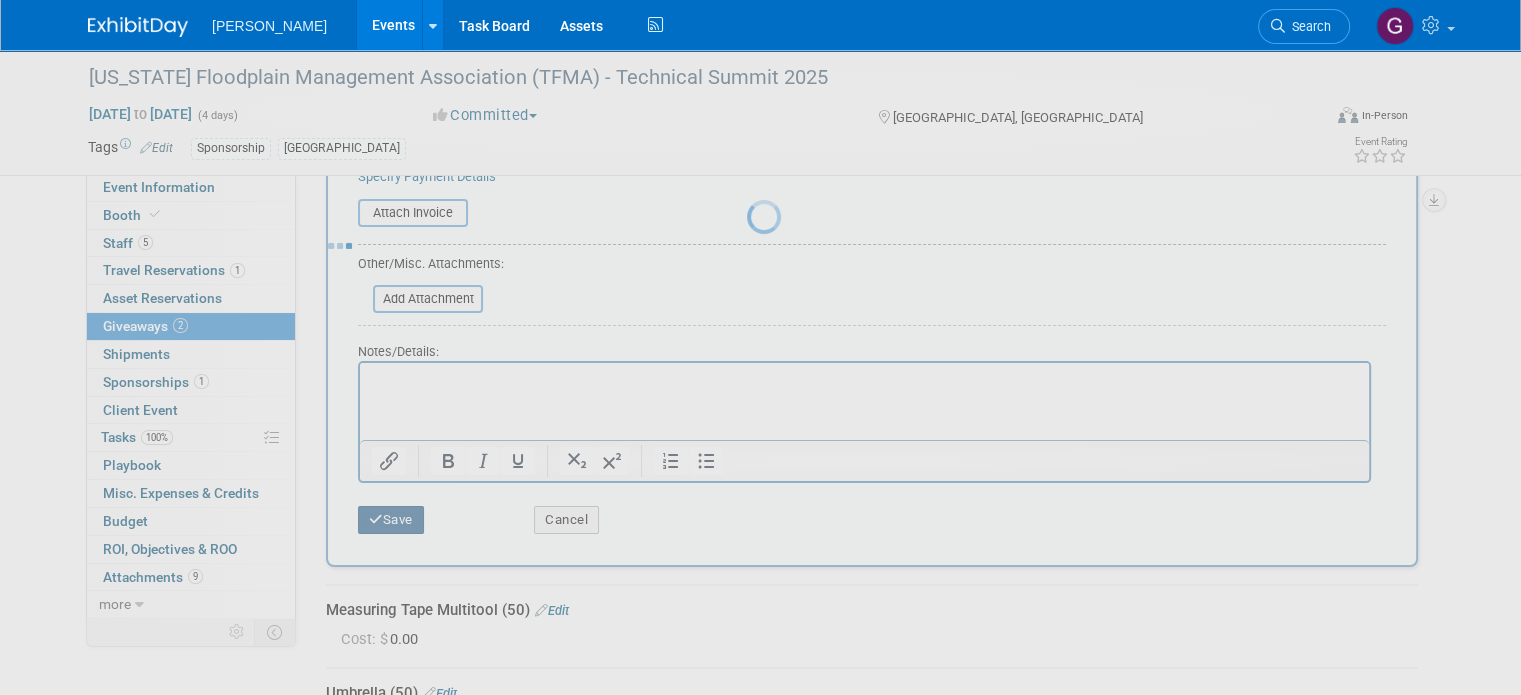 scroll, scrollTop: 136, scrollLeft: 0, axis: vertical 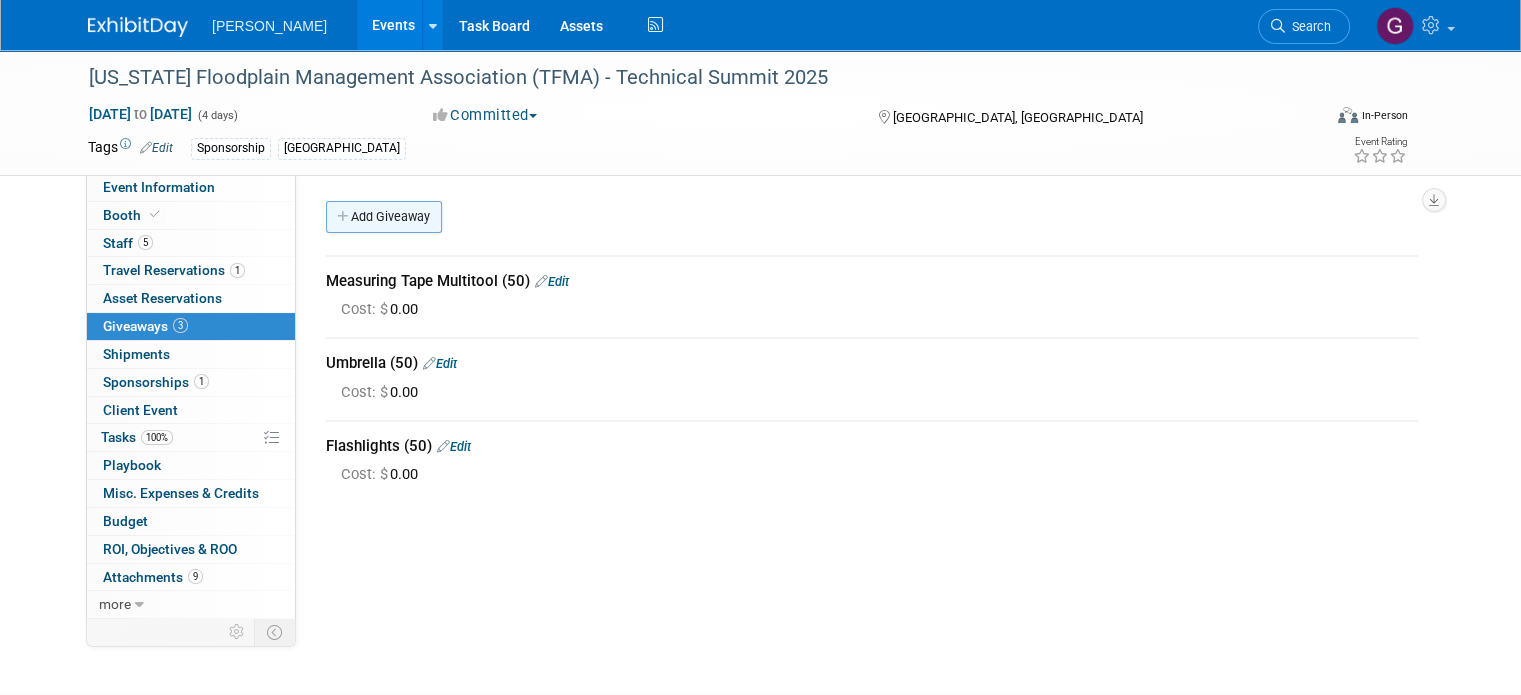 click on "Add Giveaway" at bounding box center (384, 217) 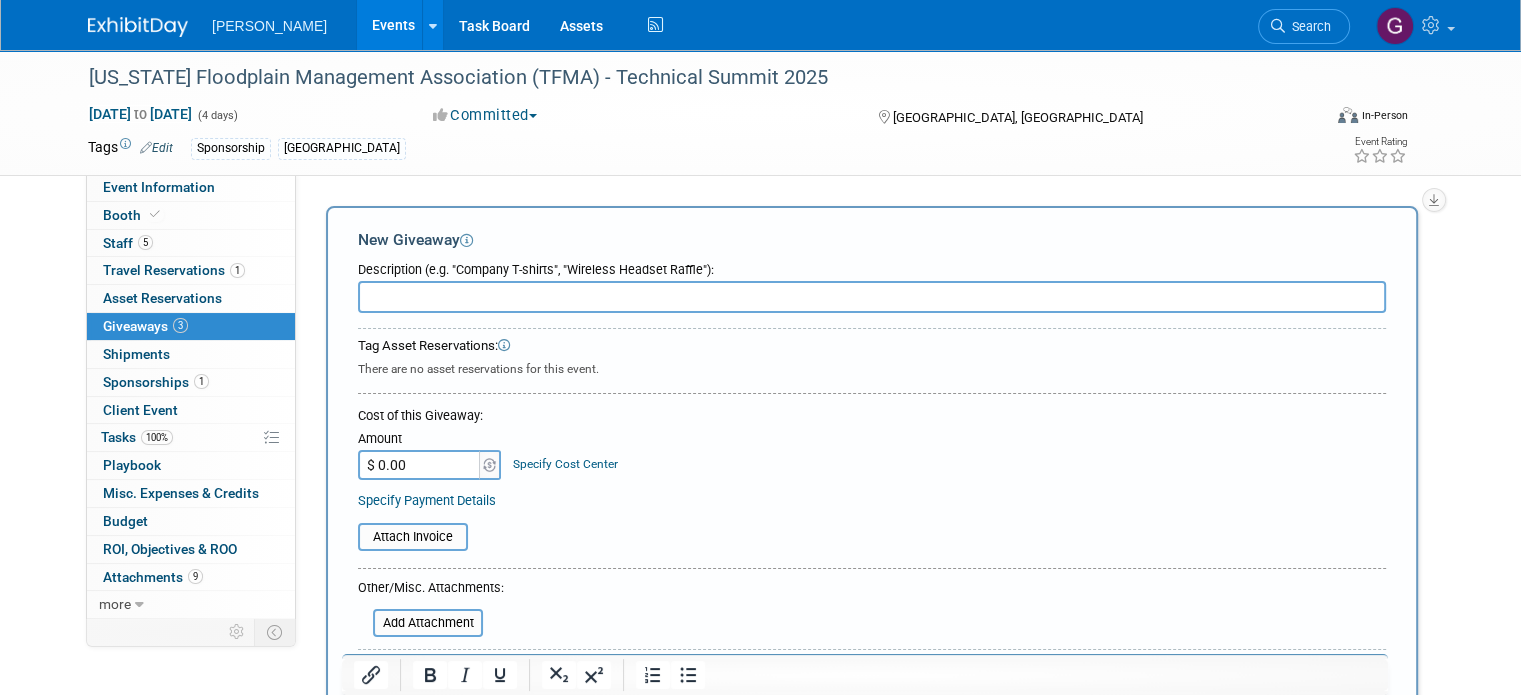 scroll, scrollTop: 0, scrollLeft: 0, axis: both 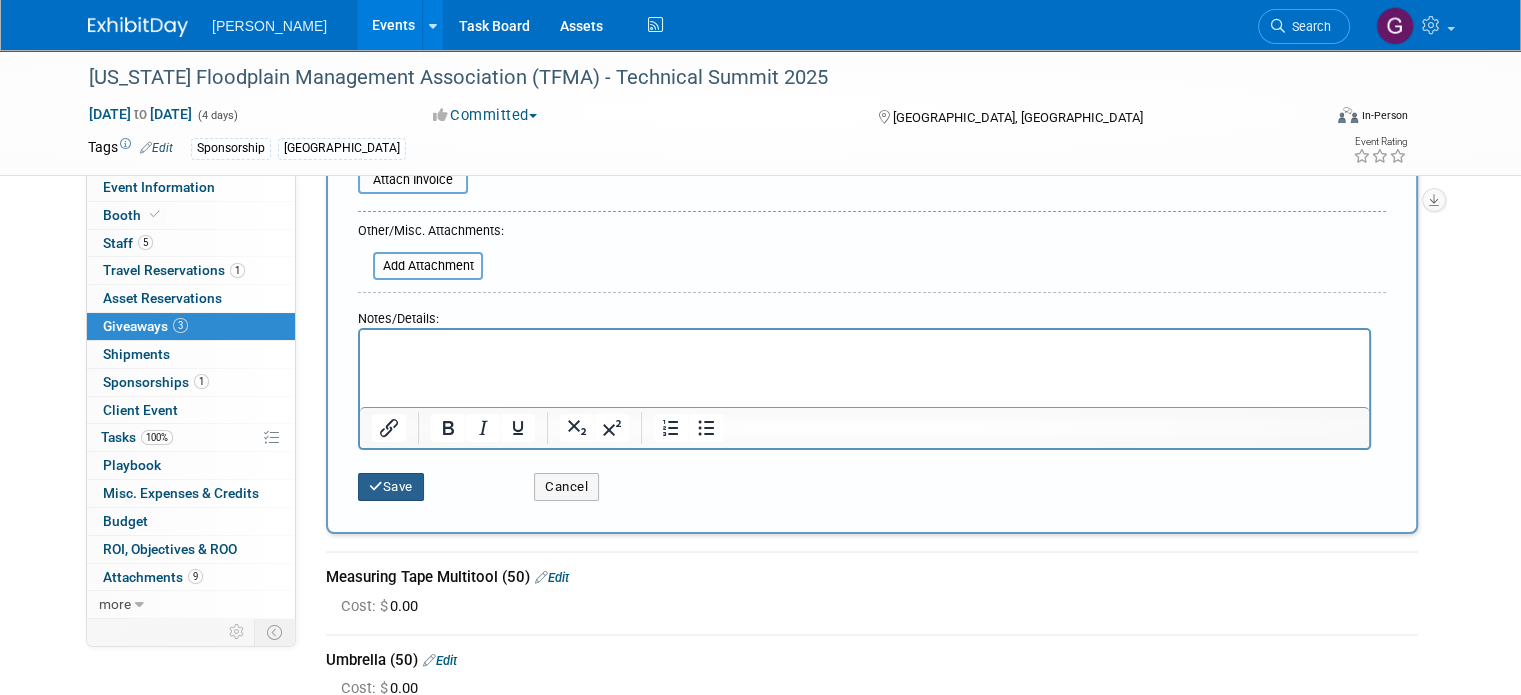type on "Now Hiring Sign" 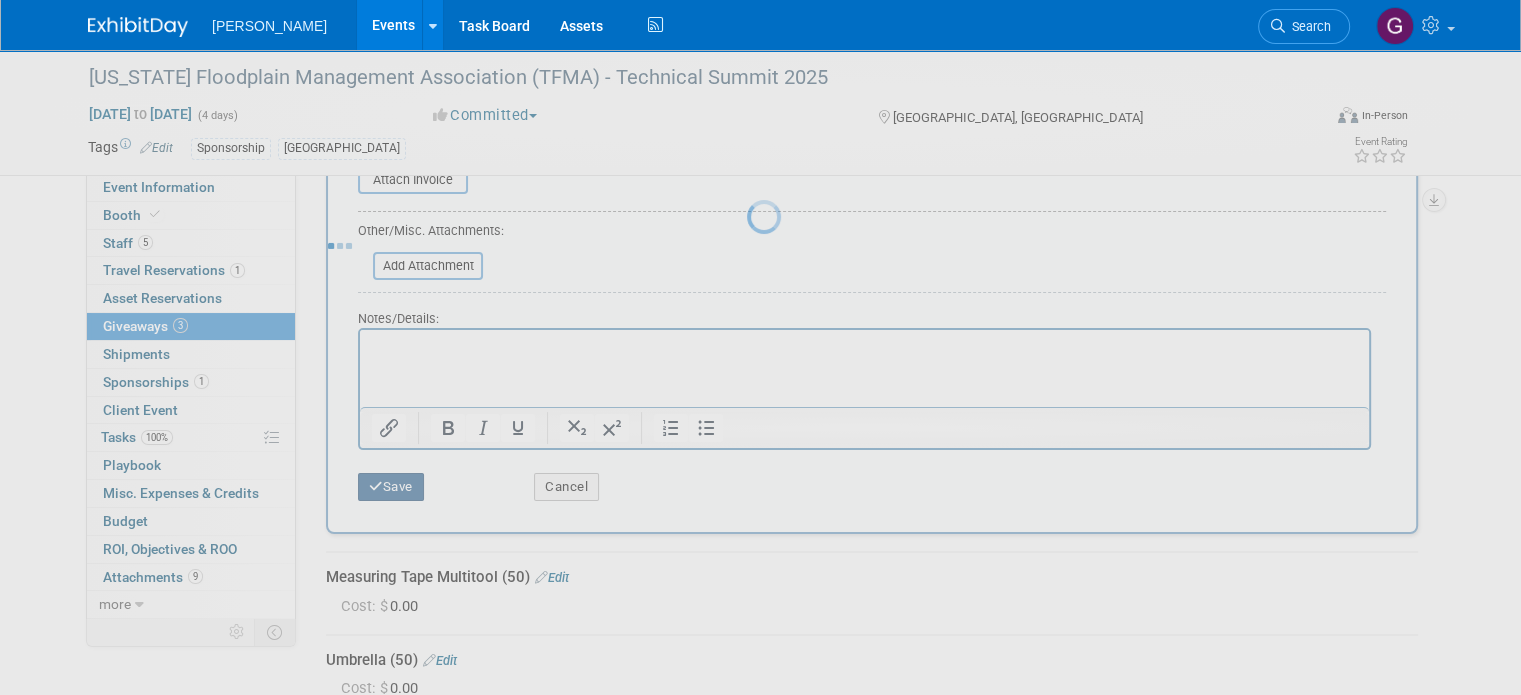 scroll, scrollTop: 136, scrollLeft: 0, axis: vertical 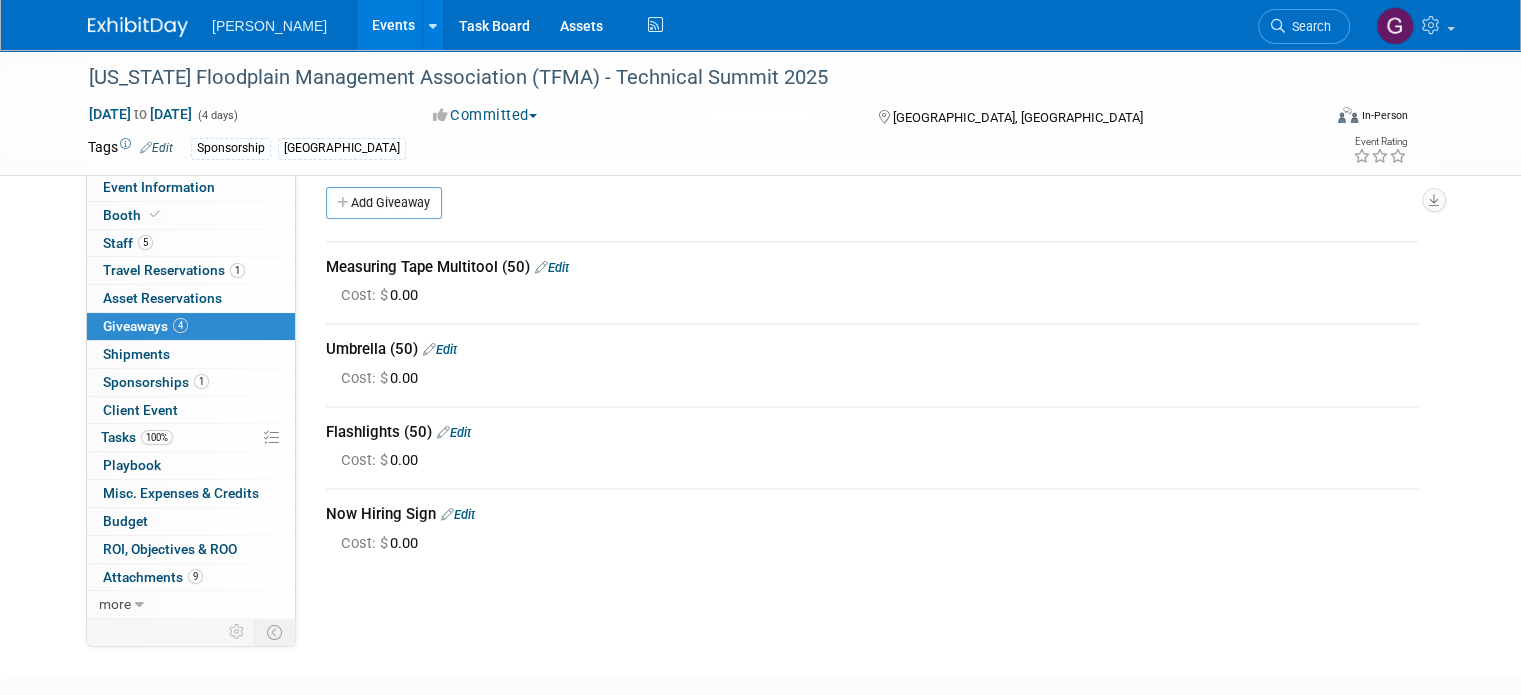 click on "Edit" at bounding box center (458, 514) 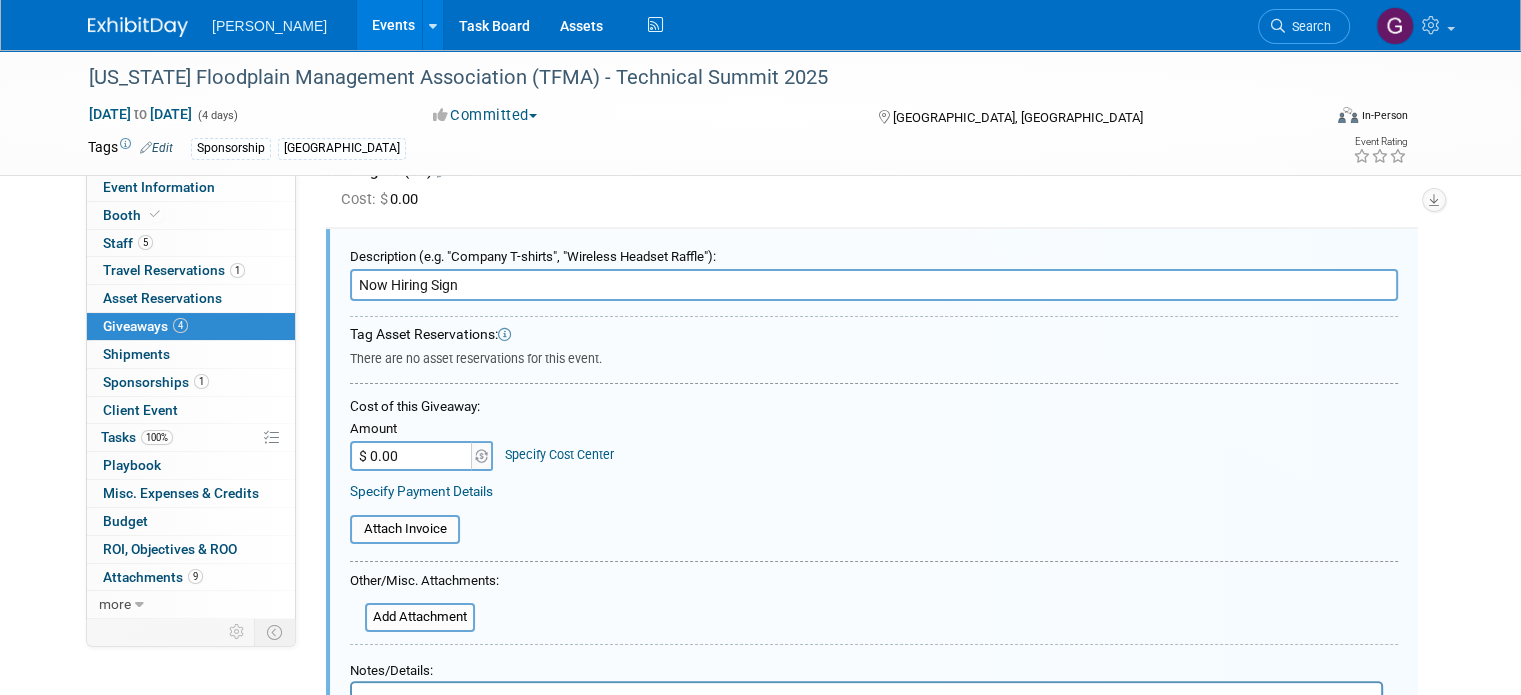 scroll, scrollTop: 0, scrollLeft: 0, axis: both 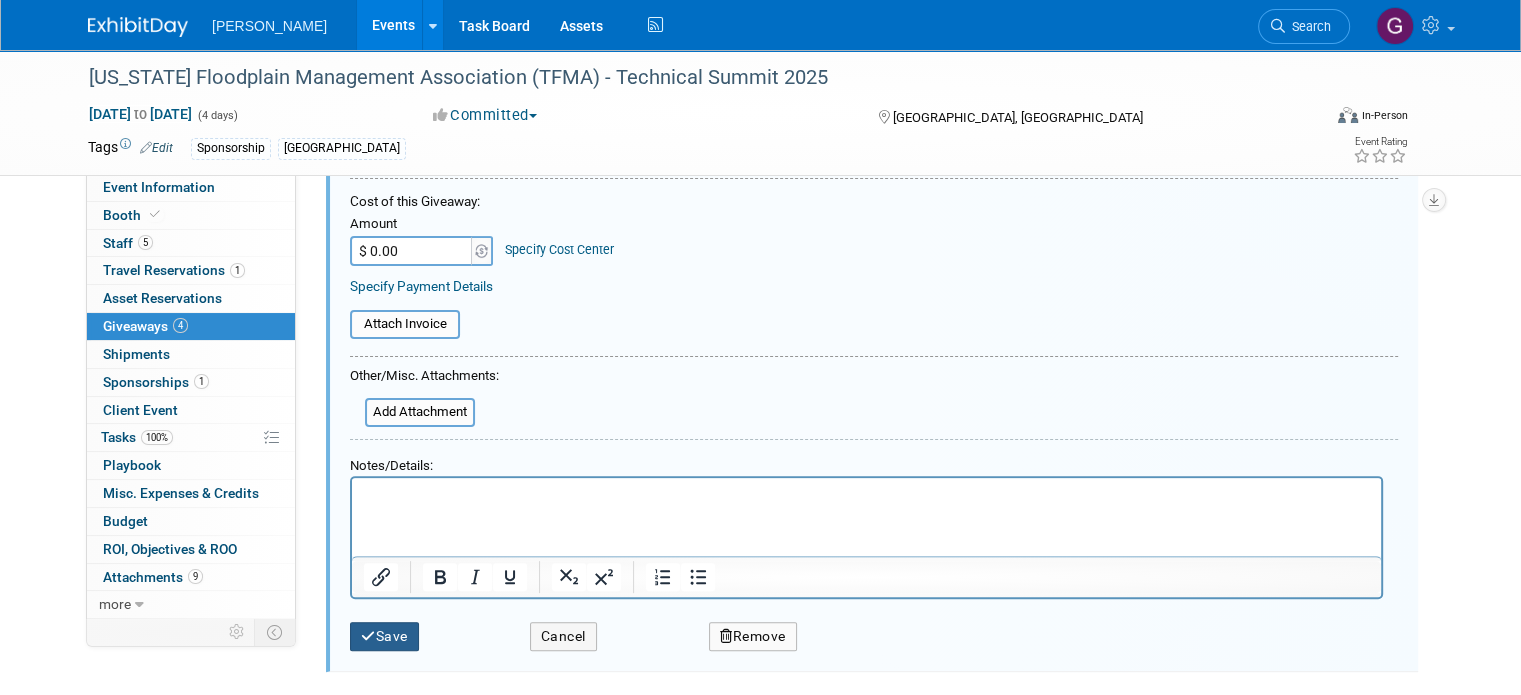 type on "Now Hiring Sign (Include QR Code to Careers Page + Water Resources Positions Listed)" 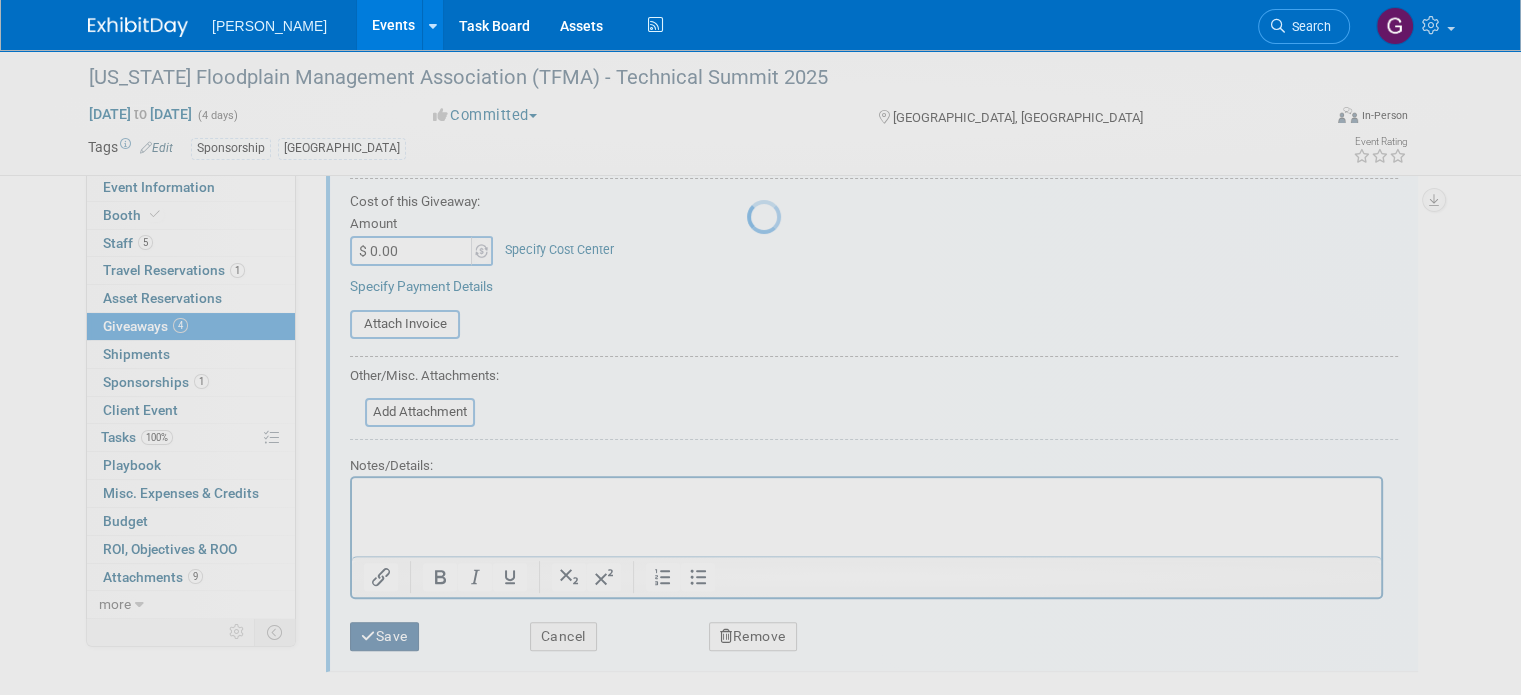 scroll, scrollTop: 136, scrollLeft: 0, axis: vertical 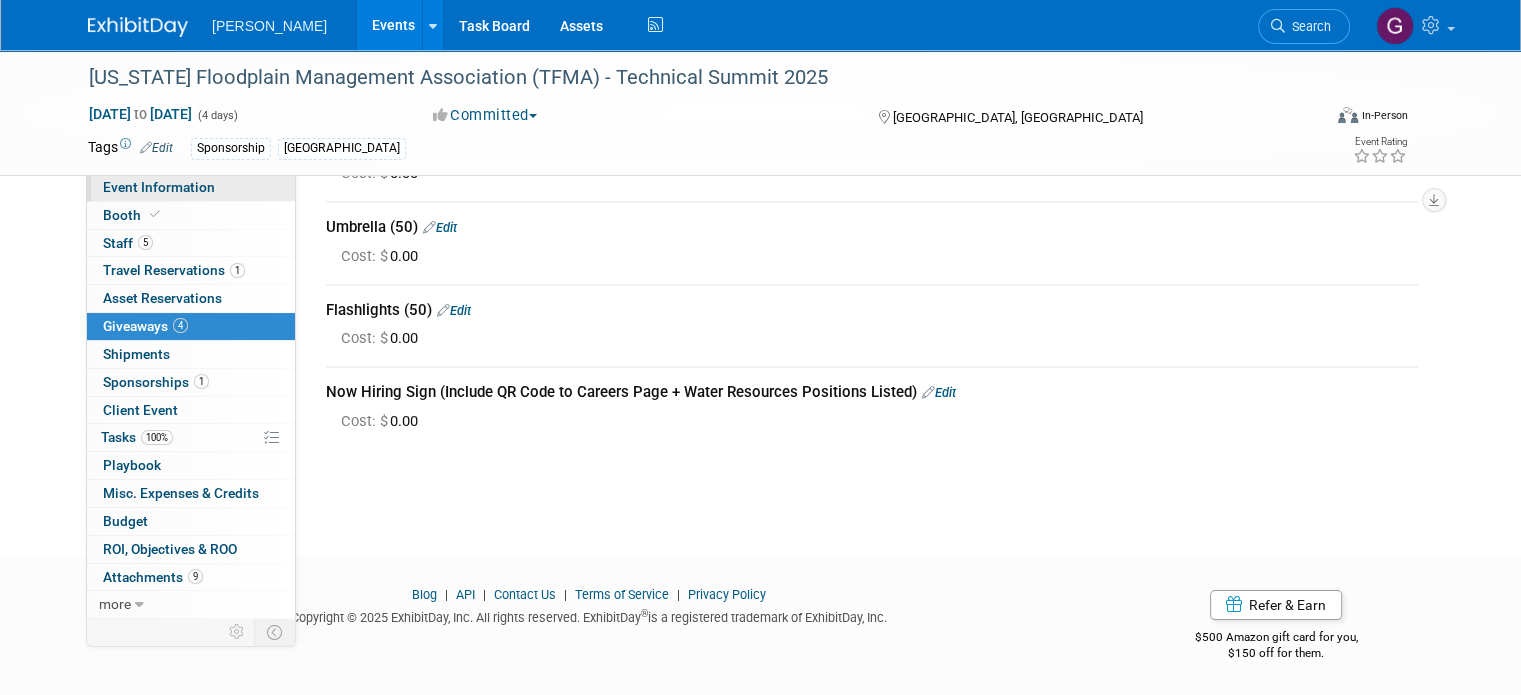 click on "Event Information" at bounding box center [159, 187] 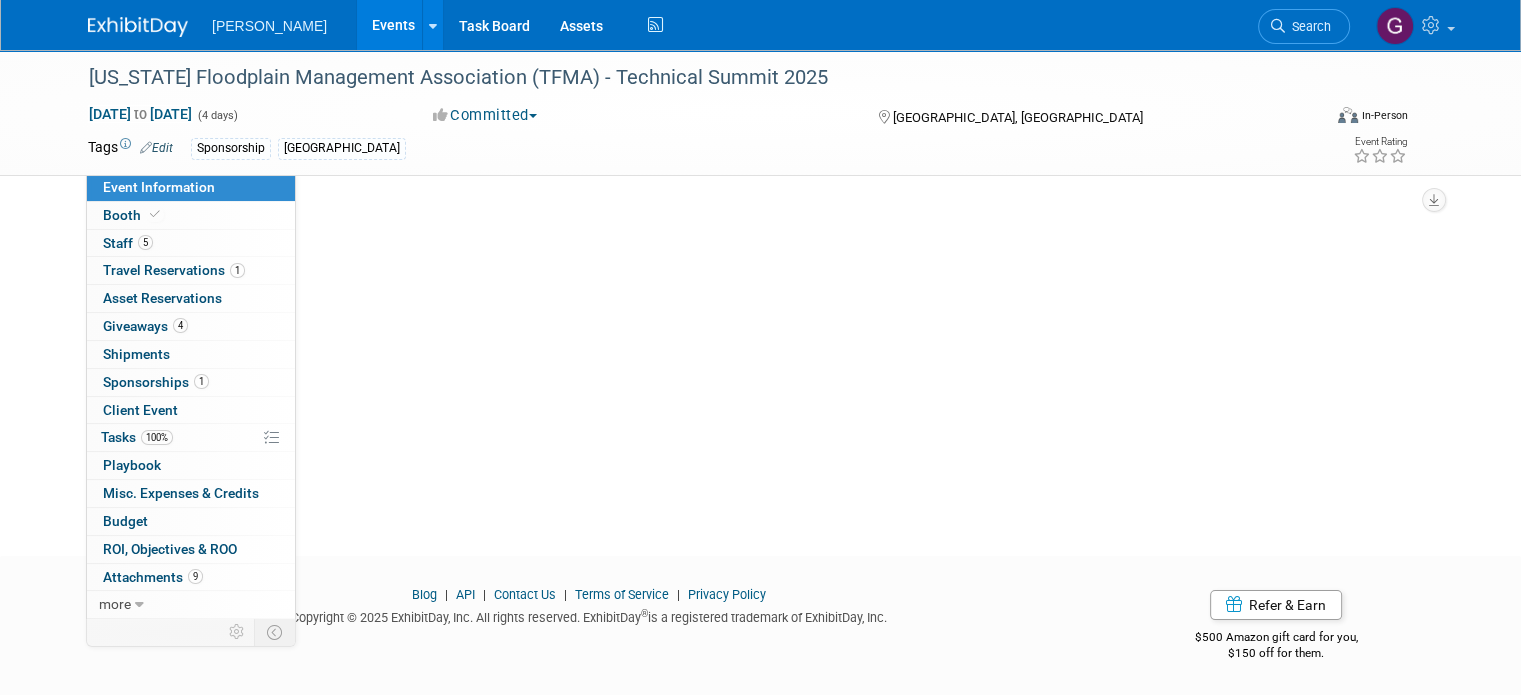 scroll, scrollTop: 0, scrollLeft: 0, axis: both 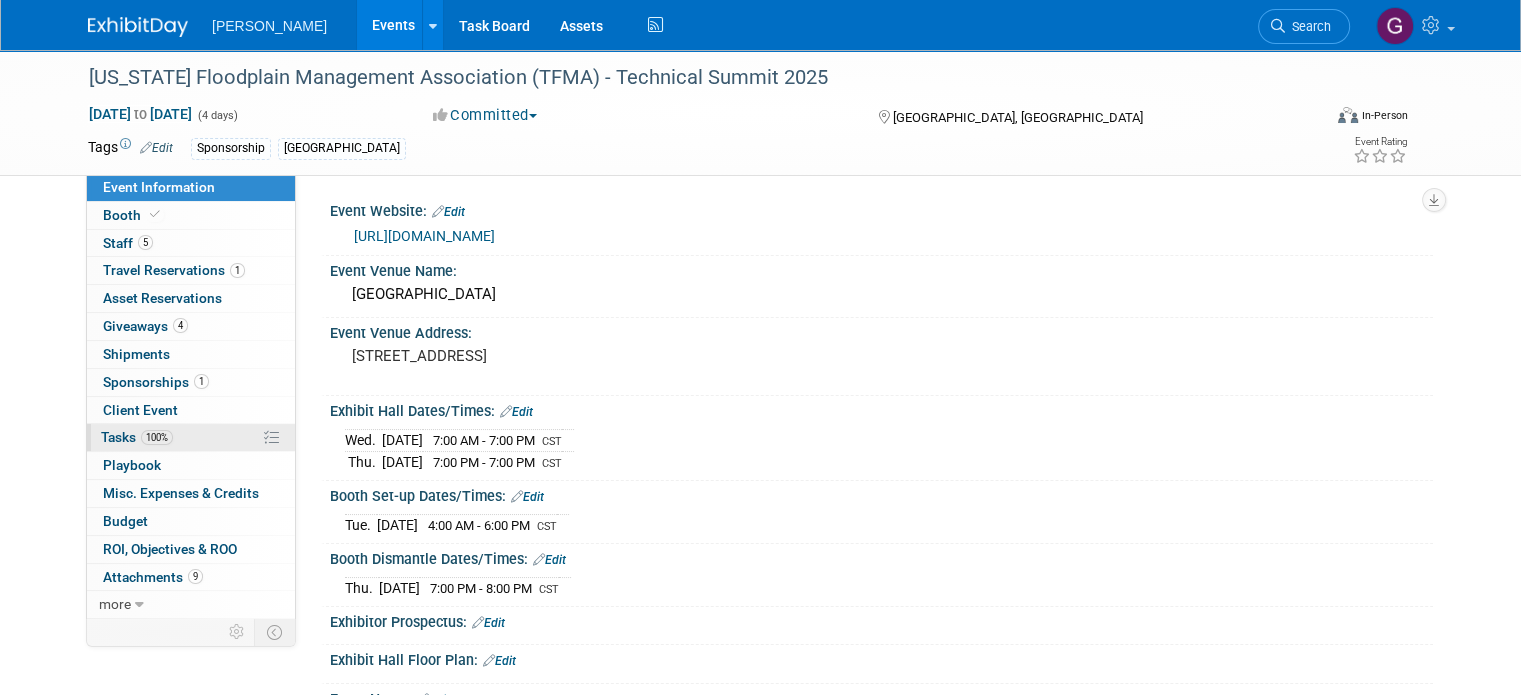 click on "100%" at bounding box center (157, 437) 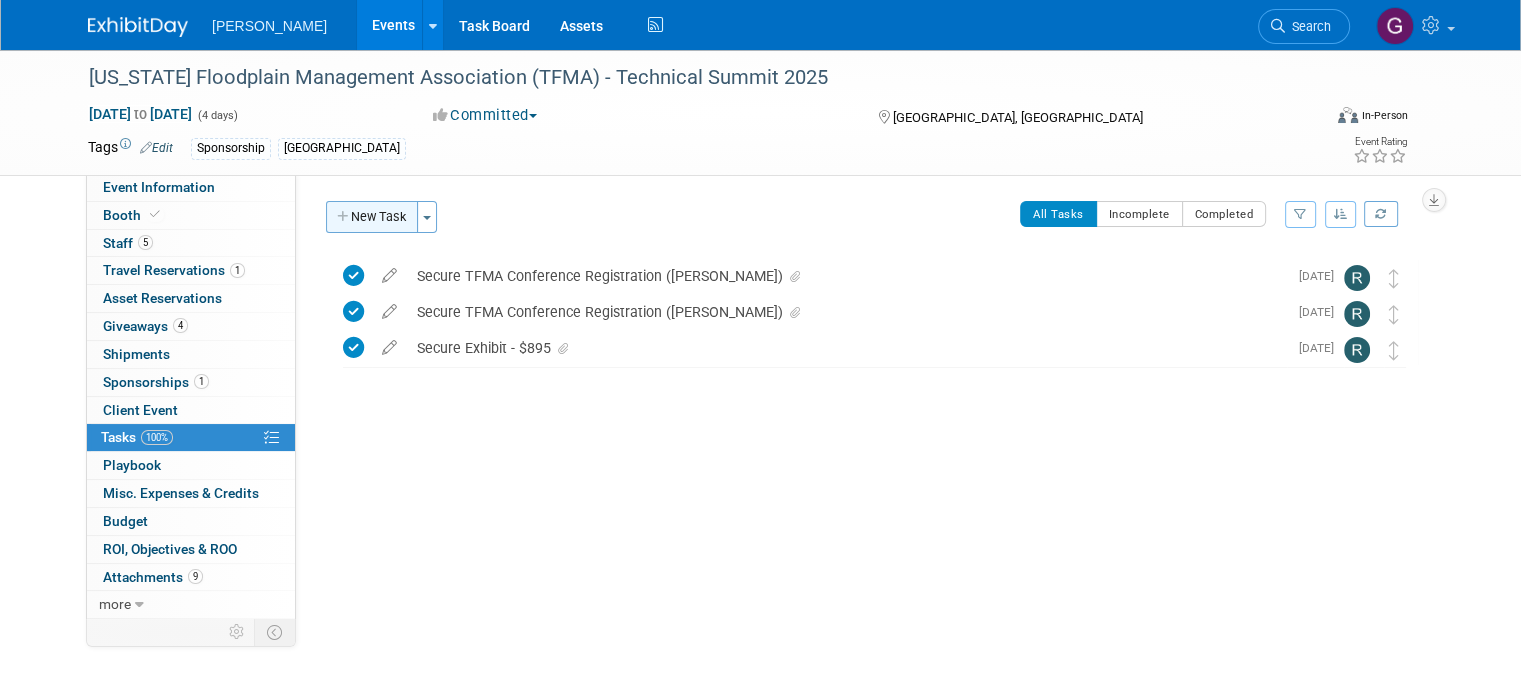 click on "New Task" at bounding box center (372, 217) 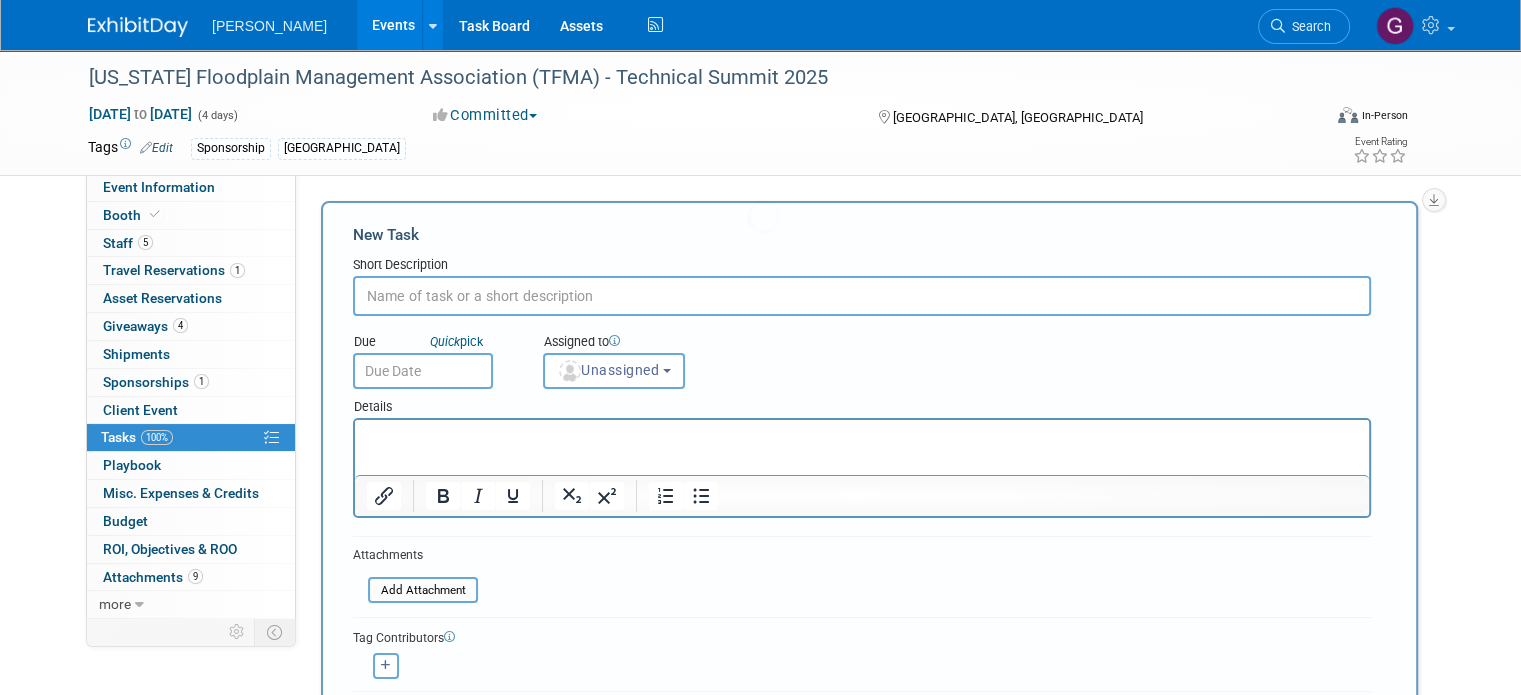 scroll, scrollTop: 0, scrollLeft: 0, axis: both 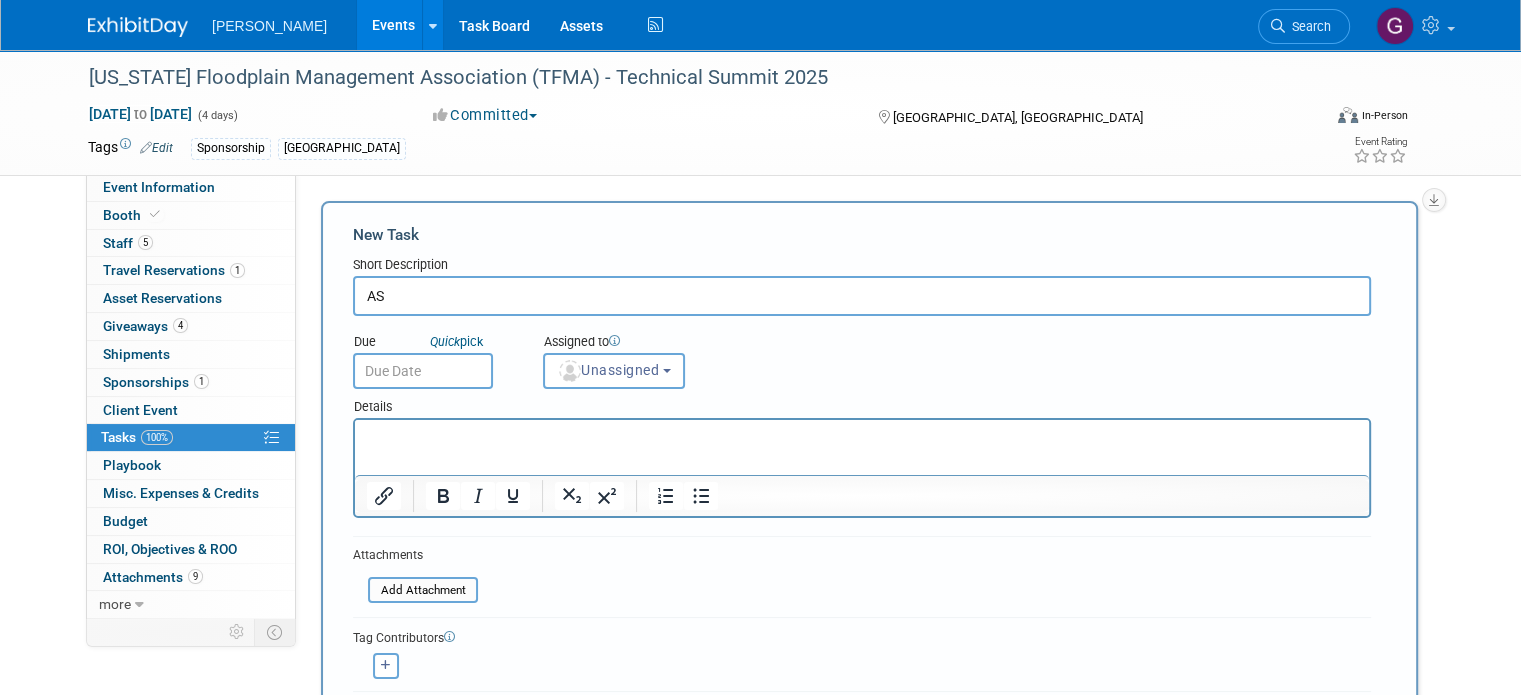 type on "A" 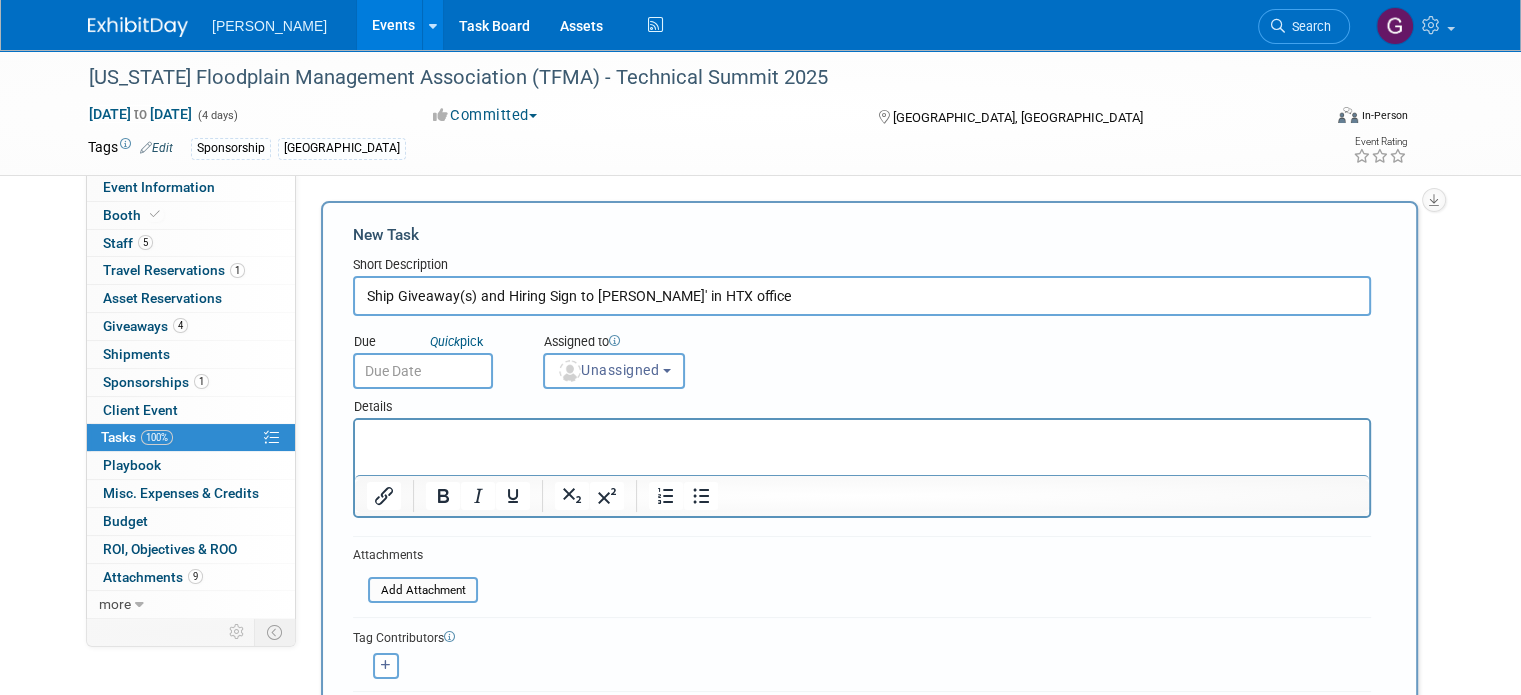 type on "Ship Giveaway(s) and Hiring Sign to Genee' in HTX office" 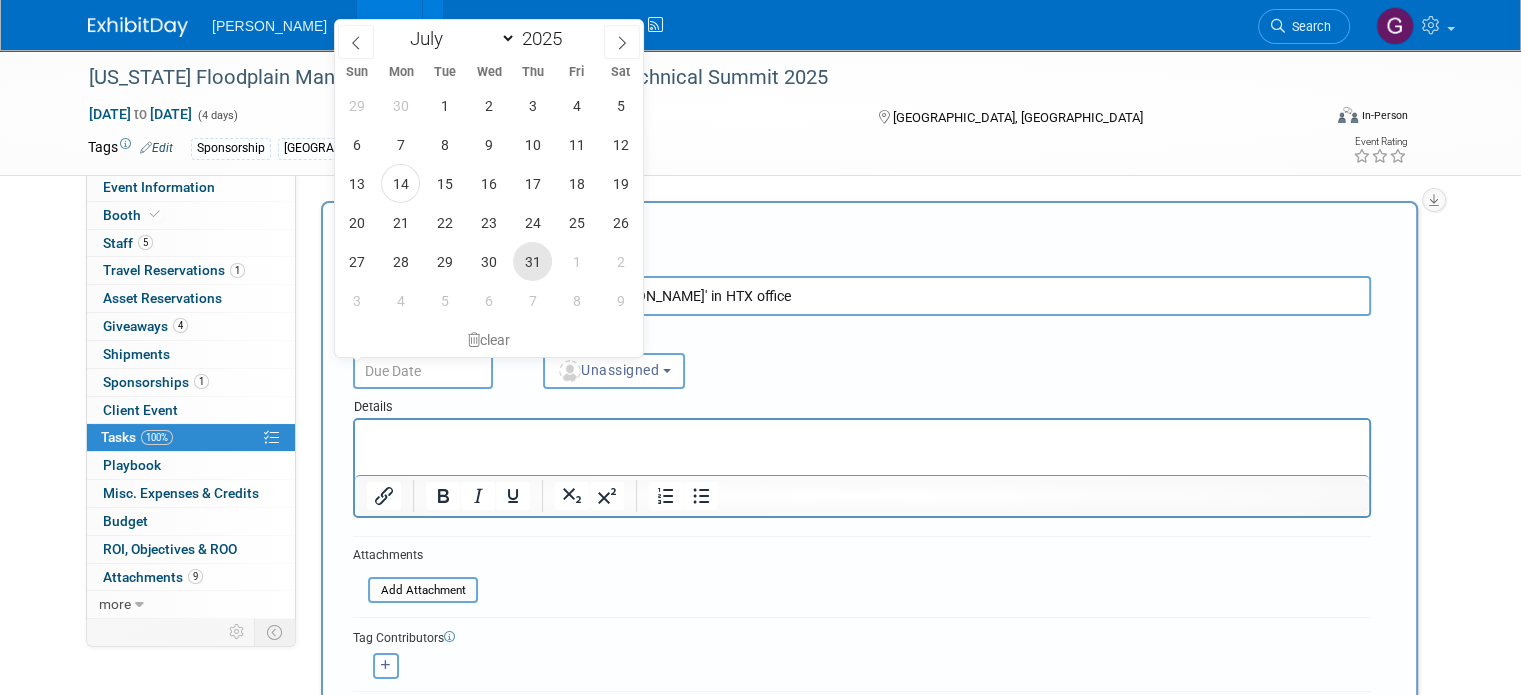 click on "31" at bounding box center [532, 261] 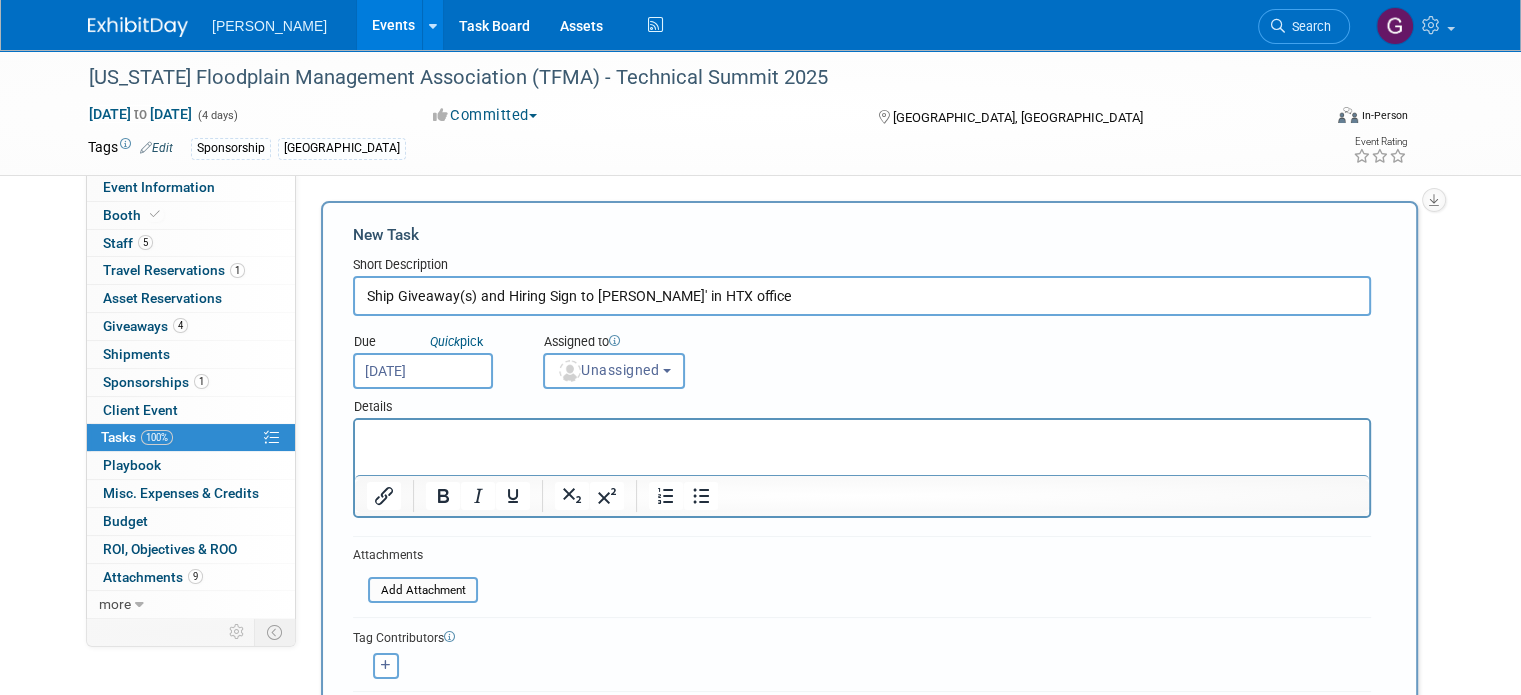 click at bounding box center (862, 438) 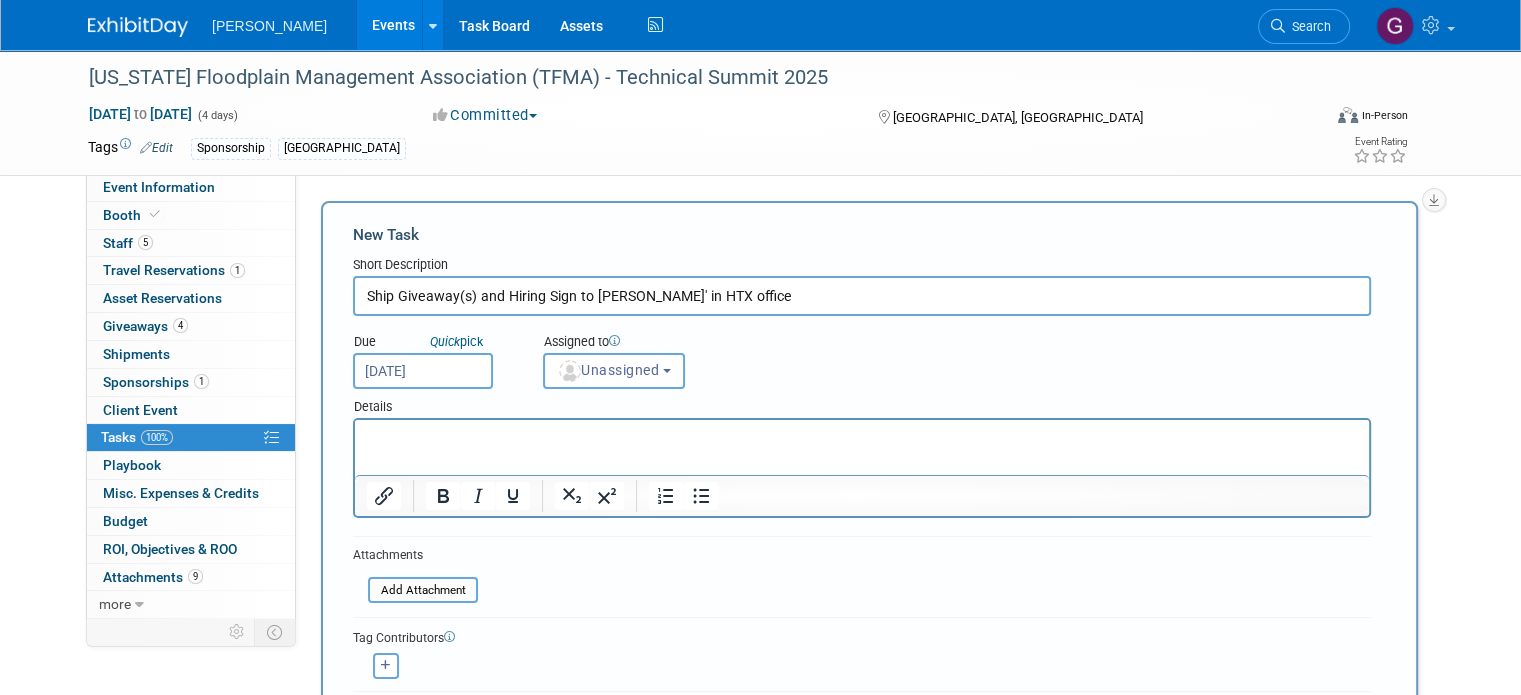 type 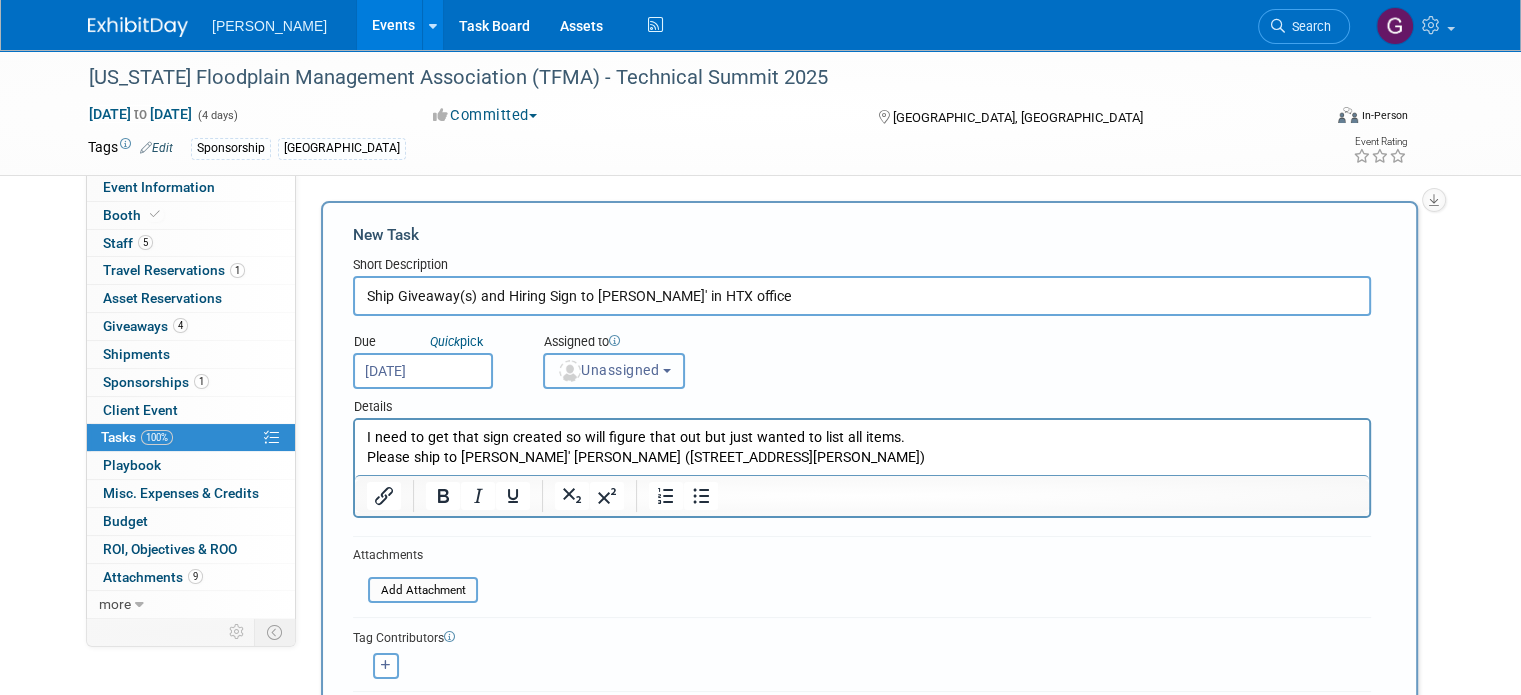click on "Unassigned" at bounding box center [608, 370] 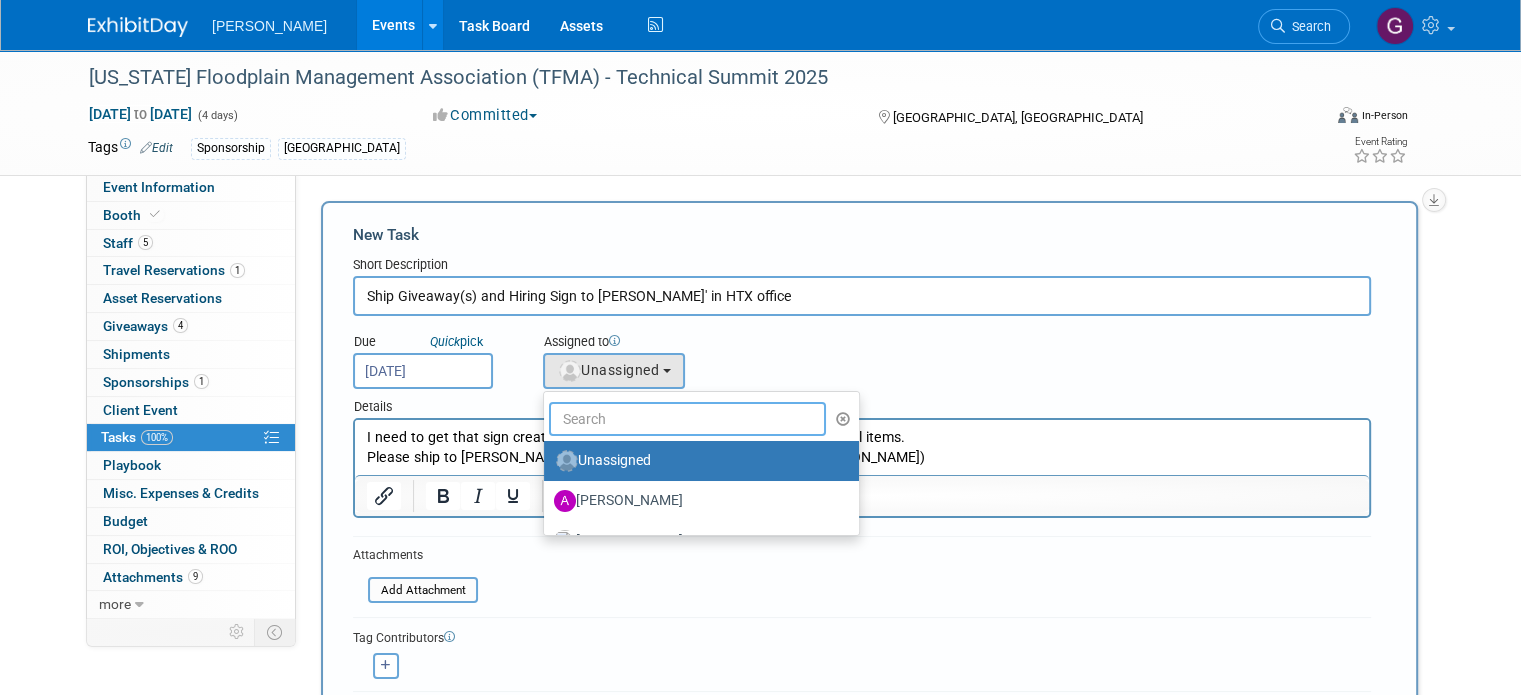 click at bounding box center (687, 419) 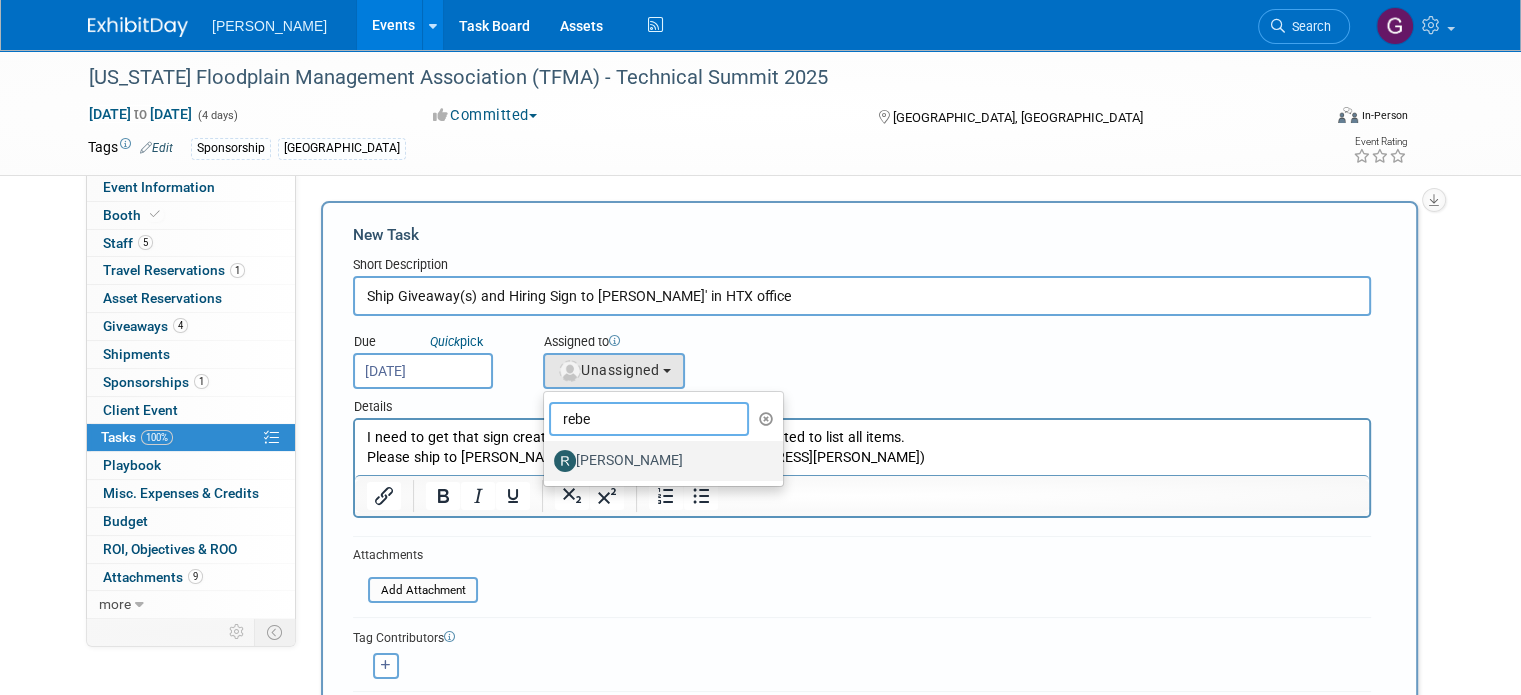 type on "rebe" 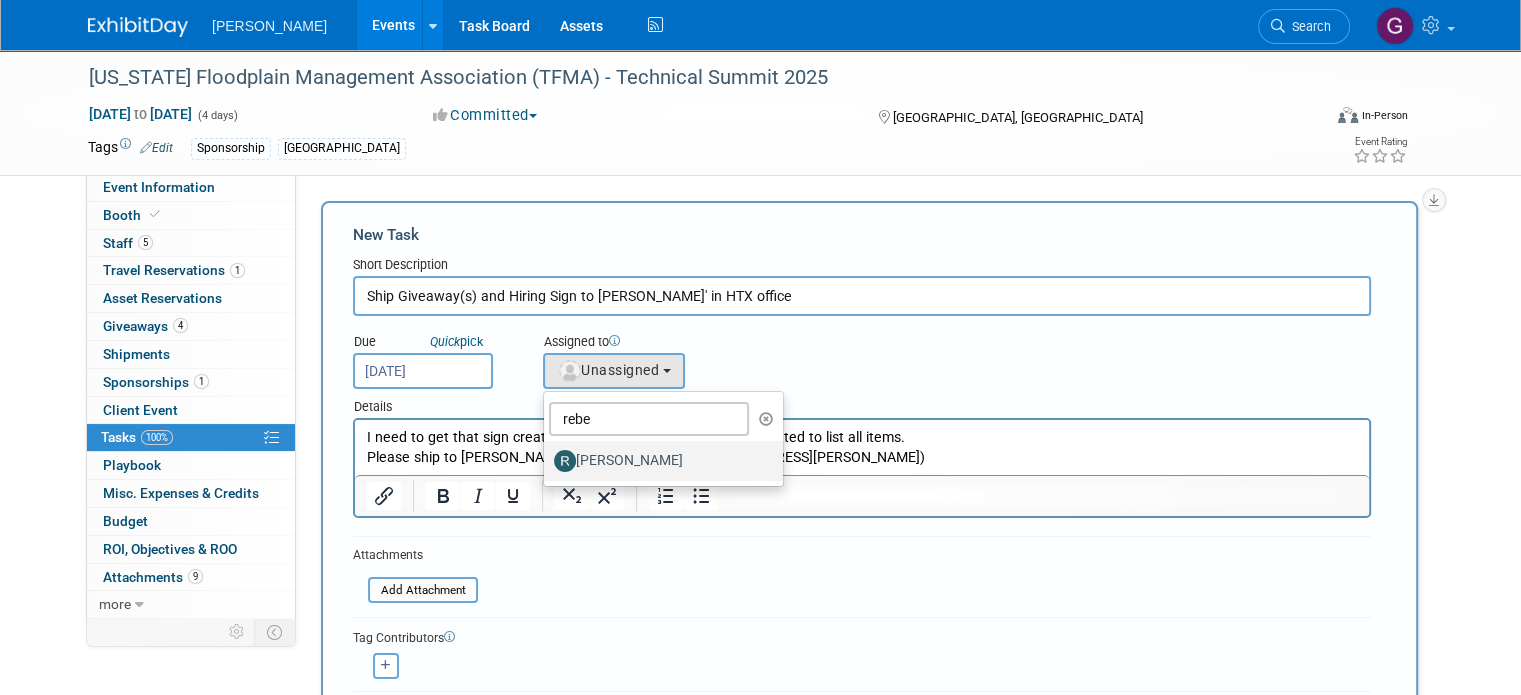 click on "[PERSON_NAME]" at bounding box center (658, 461) 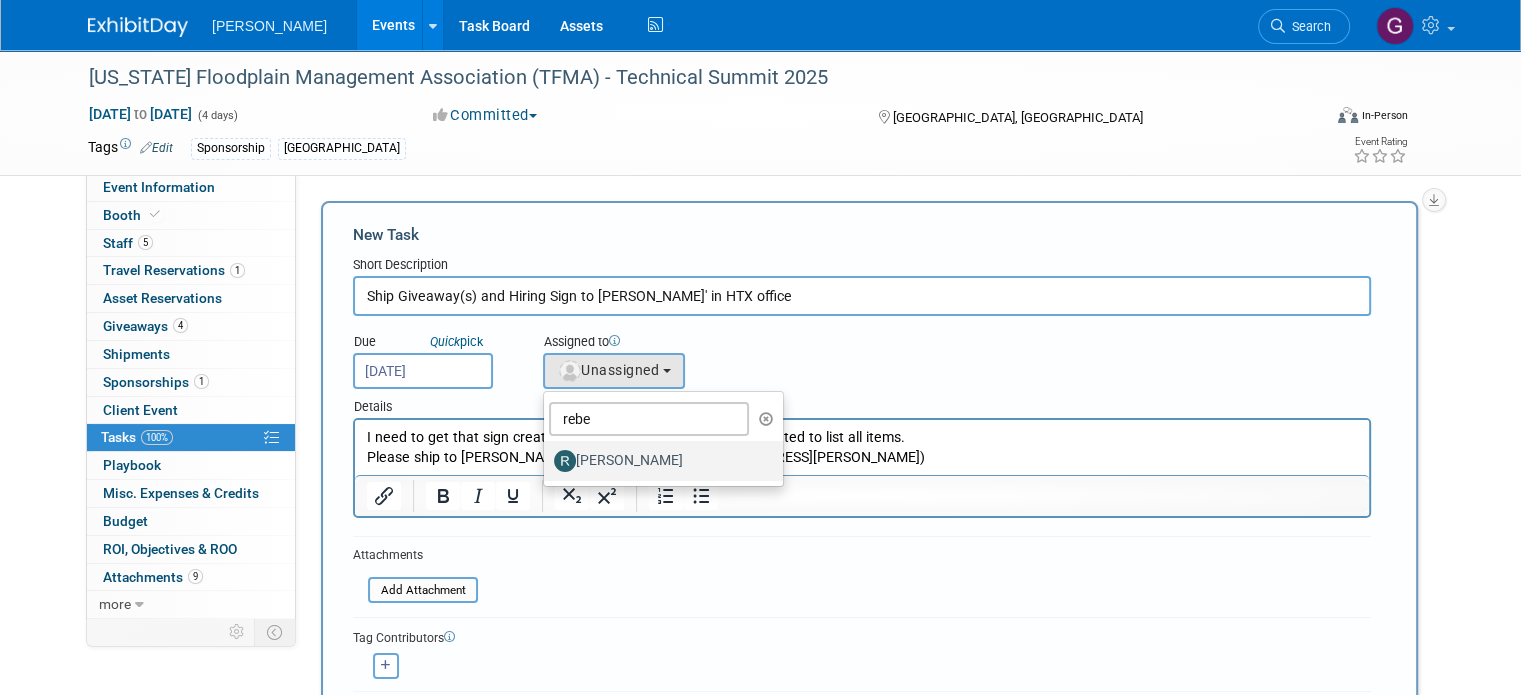 select on "844a177d-a181-44ff-a72a-5731d68e4351" 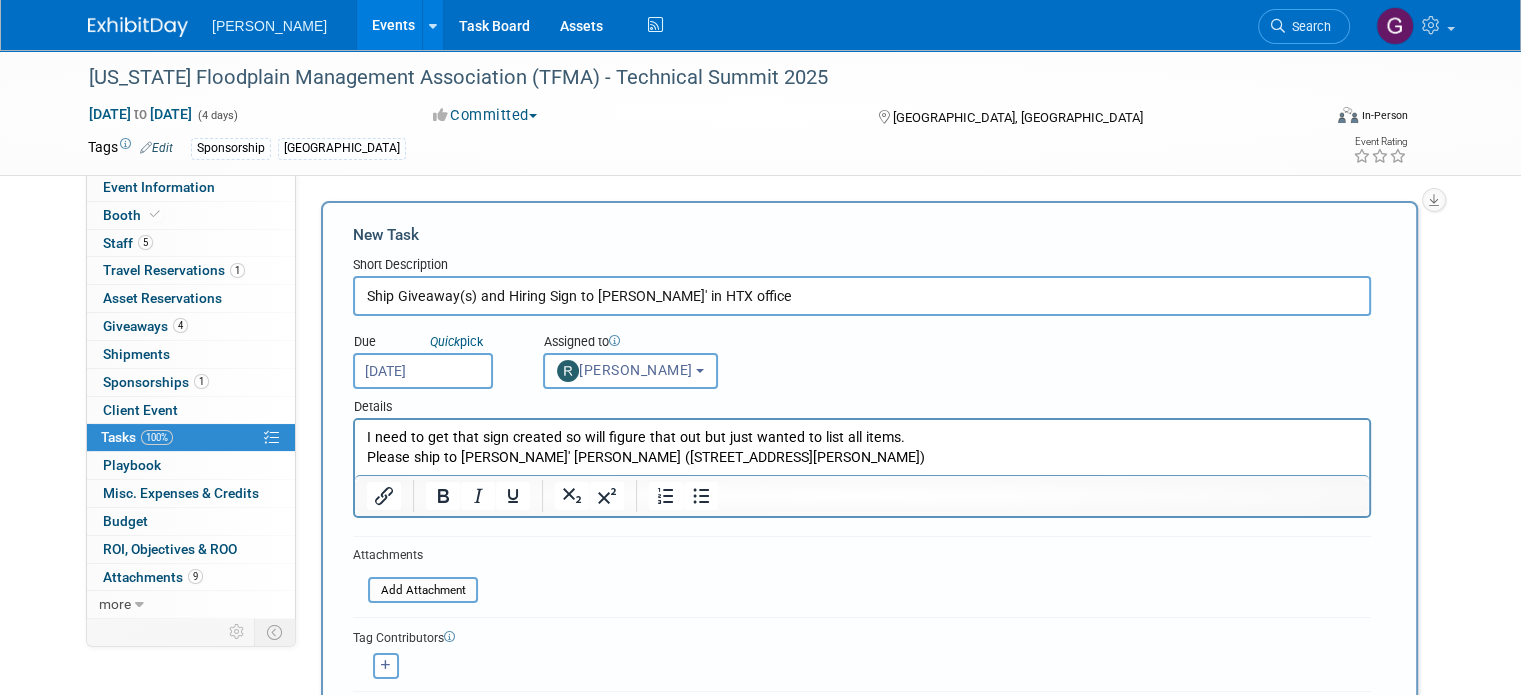 click on "Ship Giveaway(s) and Hiring Sign to Genee' in HTX office" at bounding box center [862, 296] 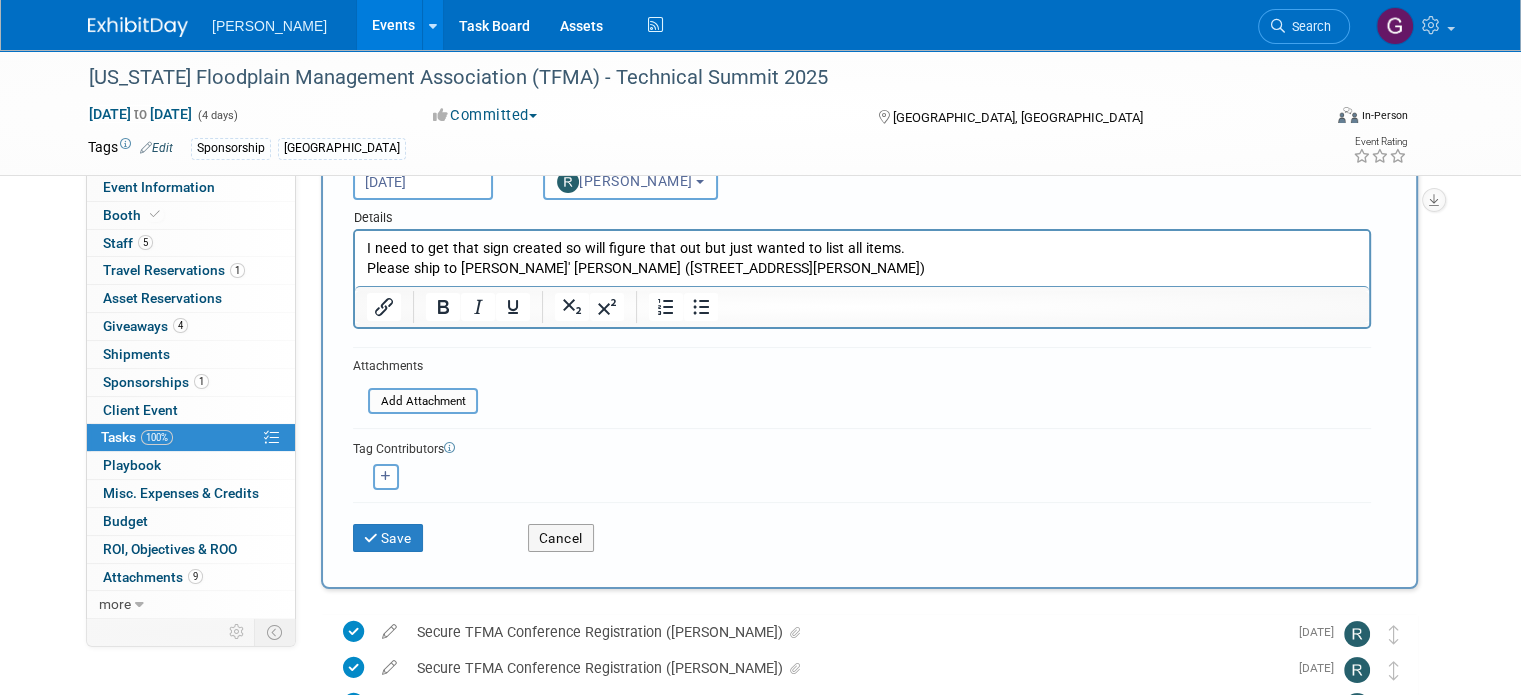 scroll, scrollTop: 203, scrollLeft: 0, axis: vertical 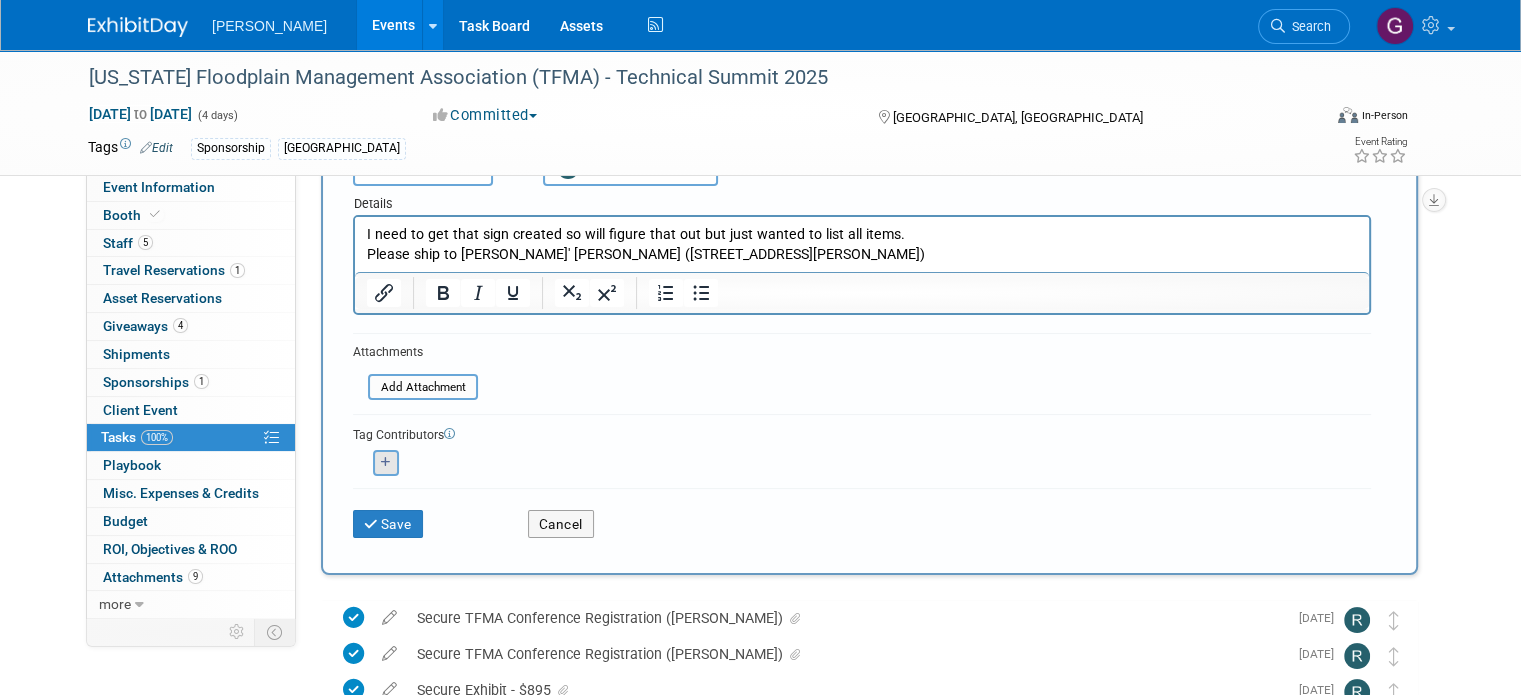 type on "Ship Giveaway(s) and Now Hiring Sign to Genee' in HTX office" 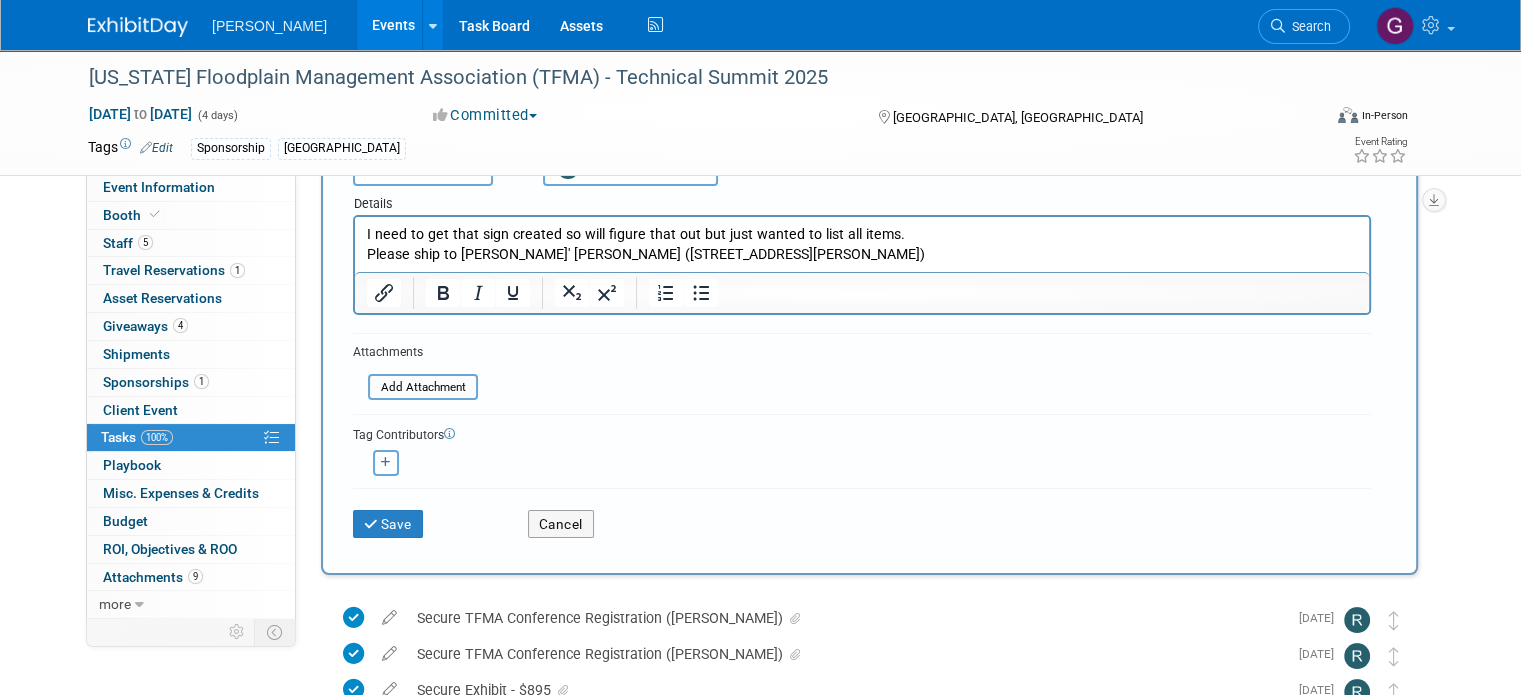 click at bounding box center [386, 462] 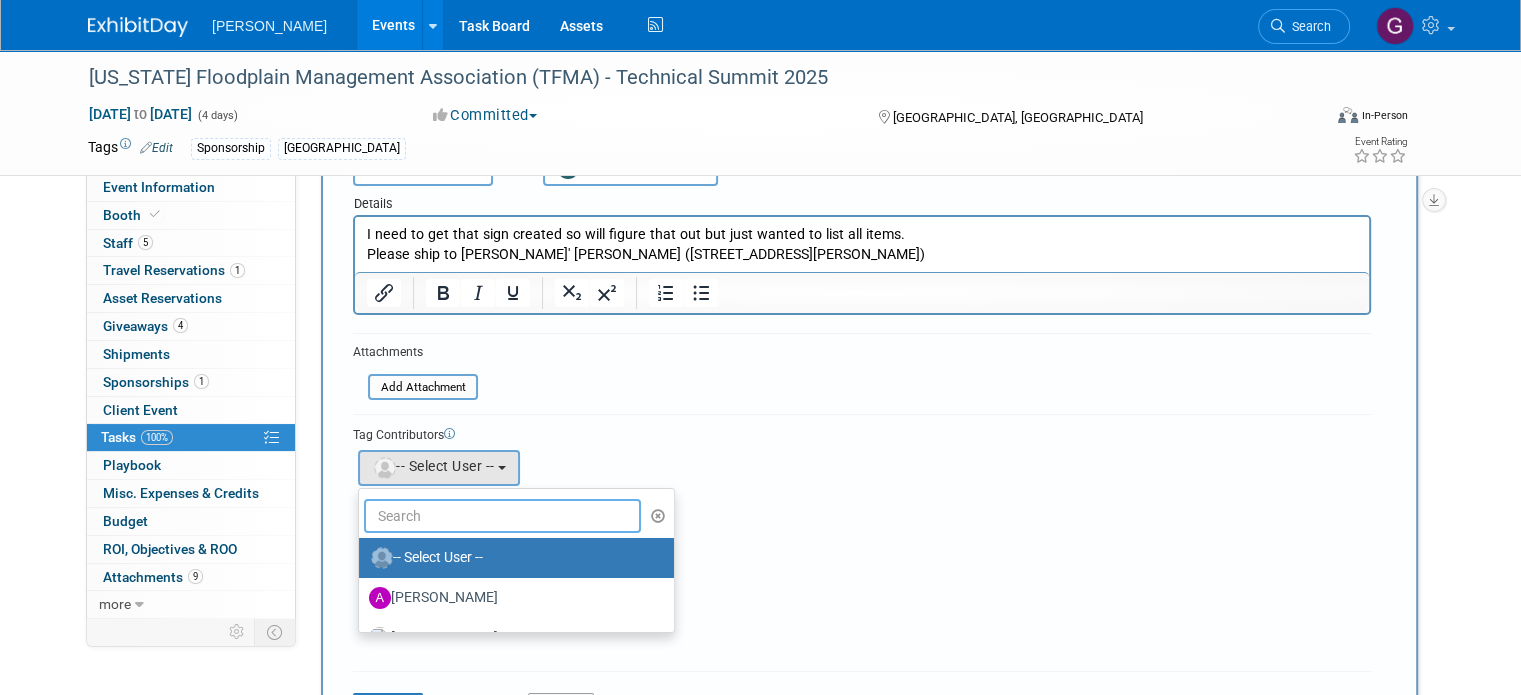 click at bounding box center [502, 516] 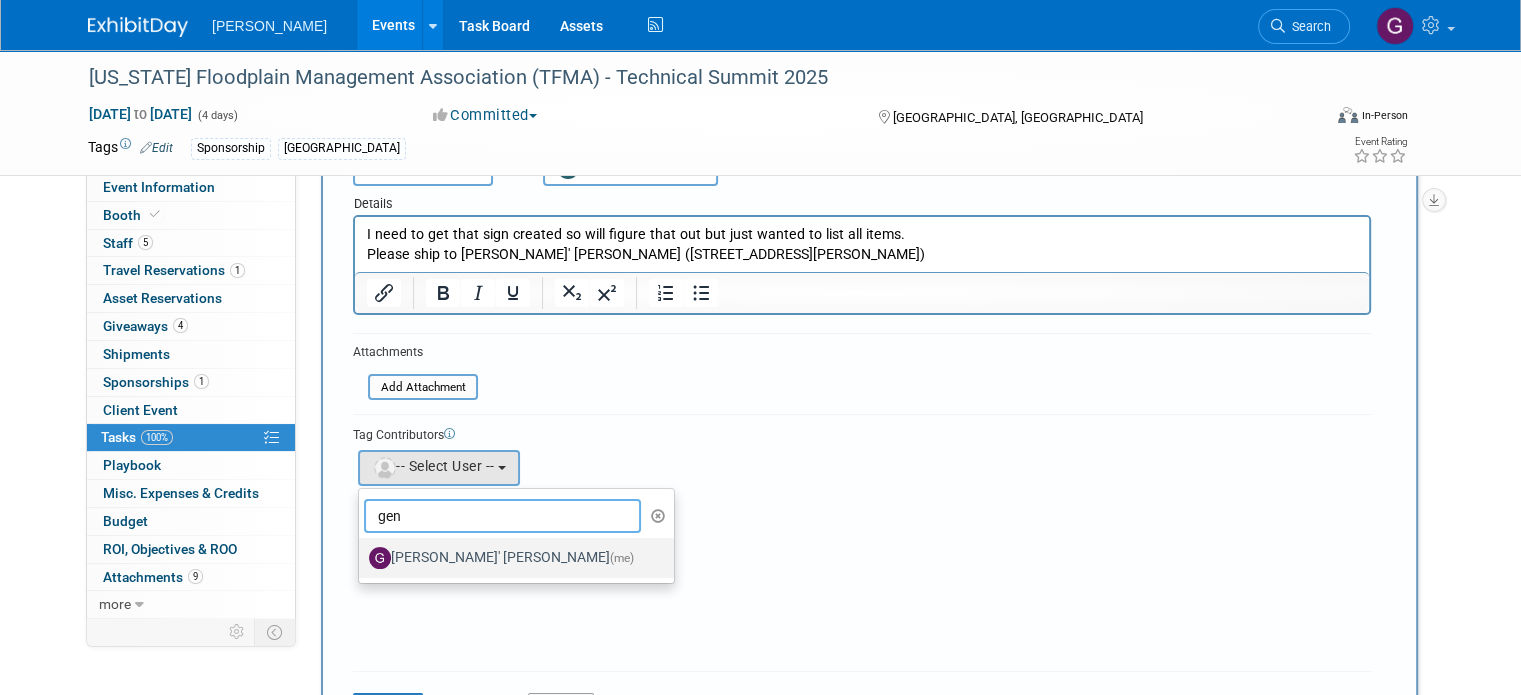 type on "gen" 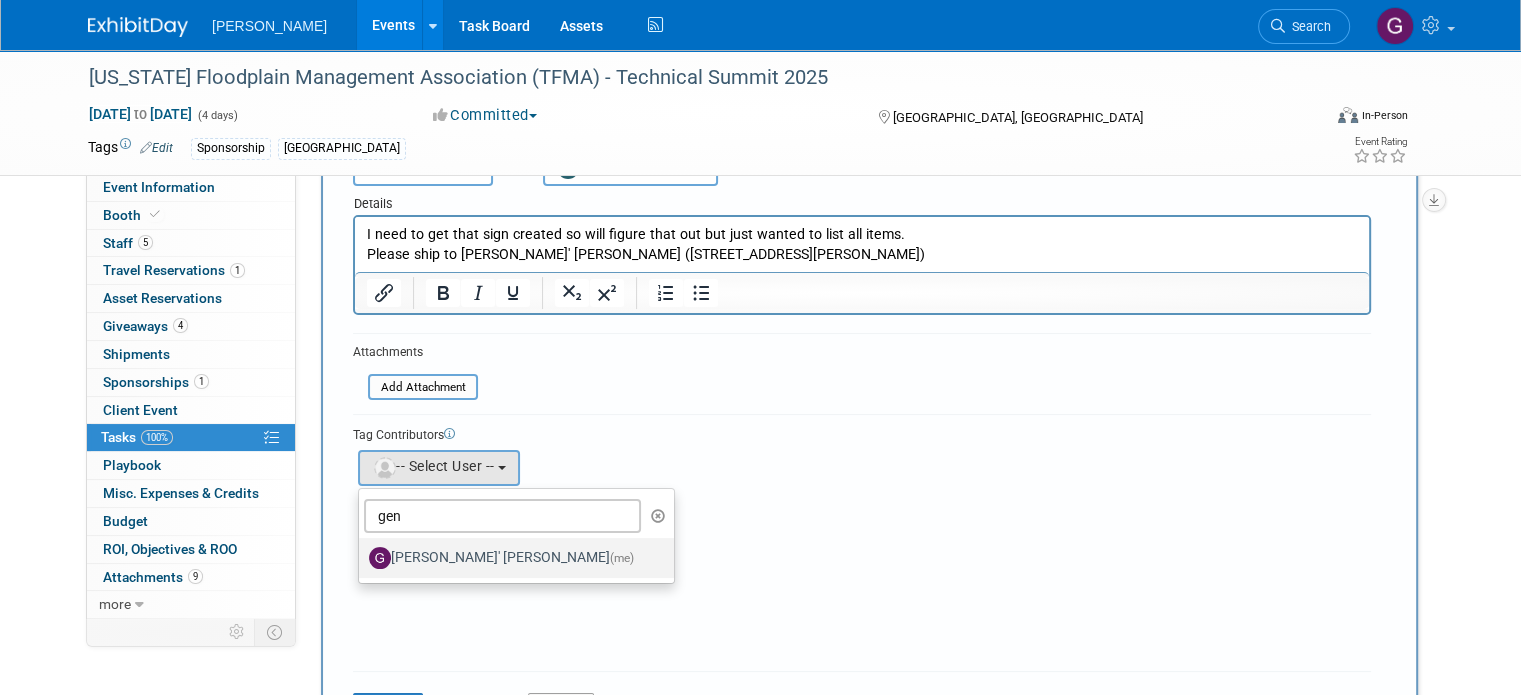 click on "Genee' Mengarelli
(me)" at bounding box center (511, 558) 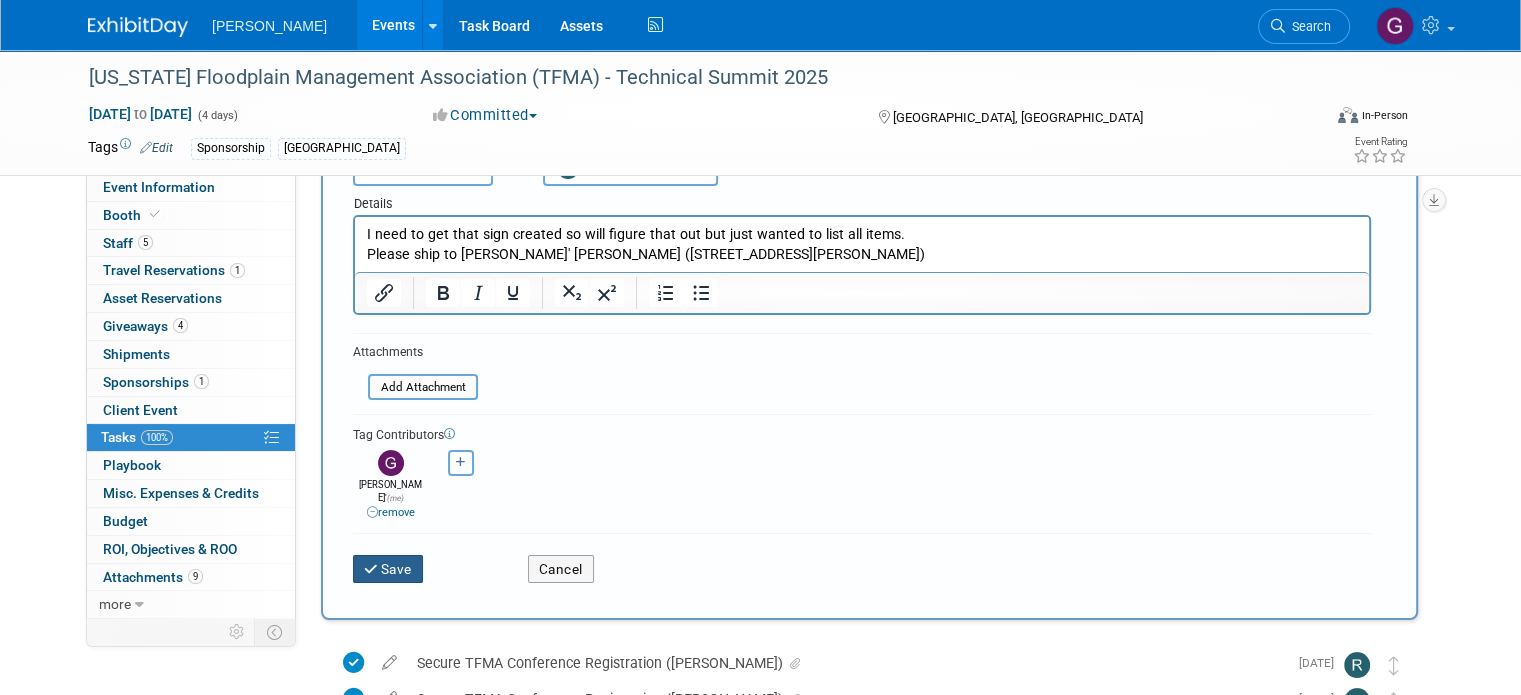 click on "Save" at bounding box center [388, 569] 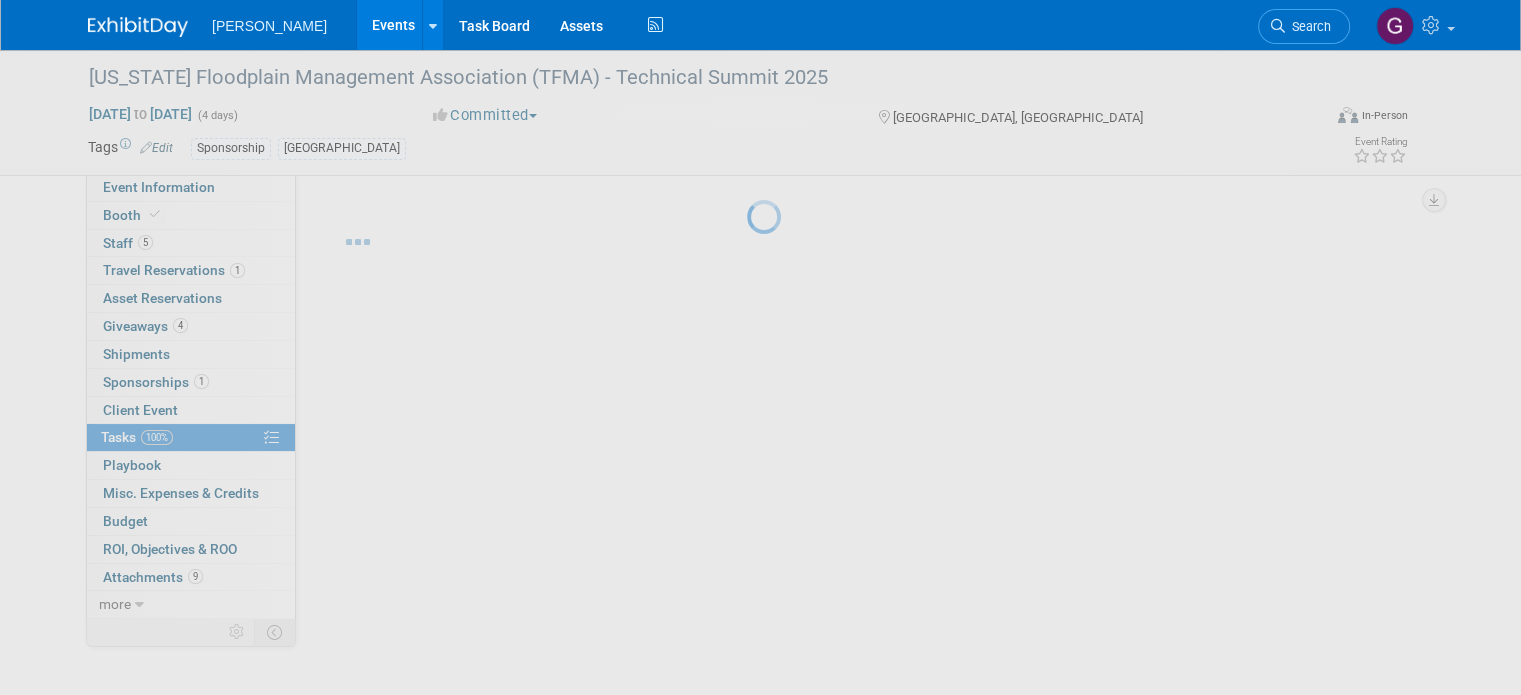 scroll, scrollTop: 0, scrollLeft: 0, axis: both 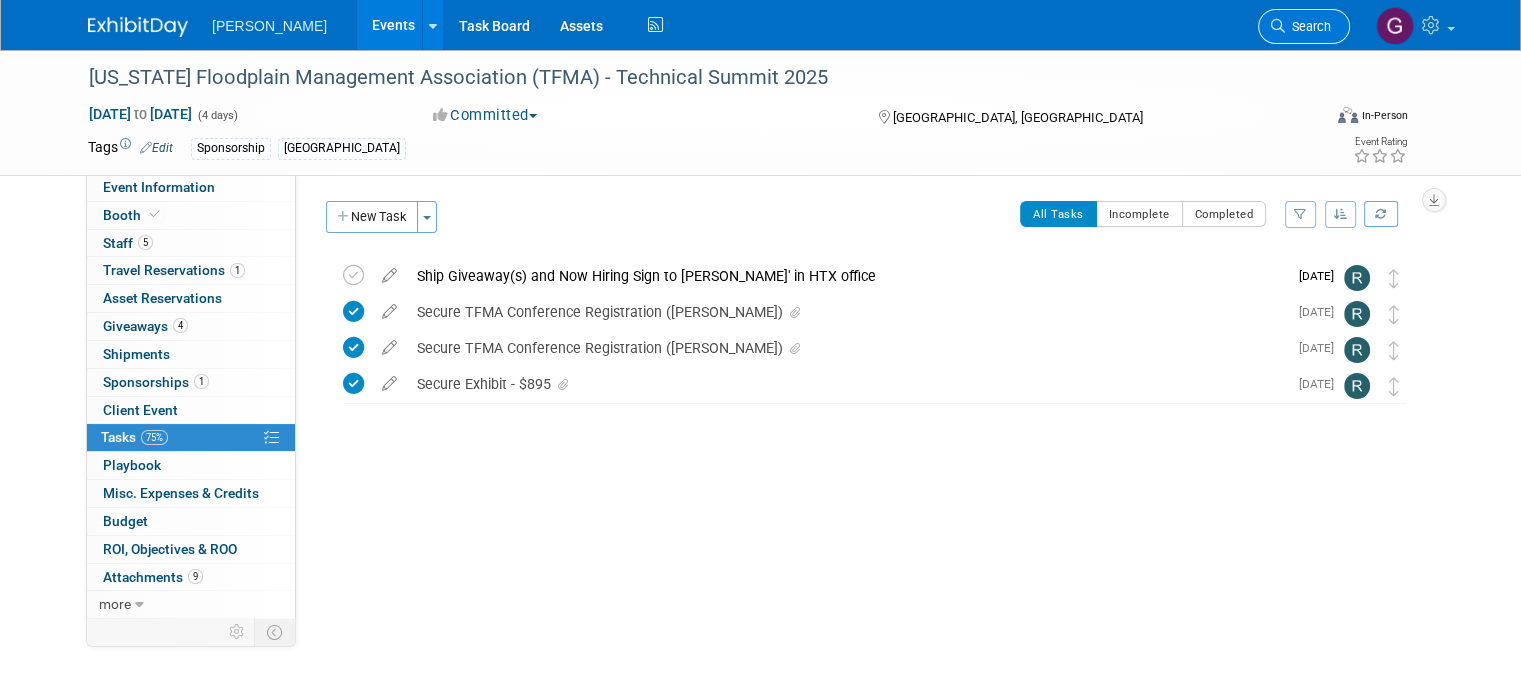 click on "Search" at bounding box center [1304, 26] 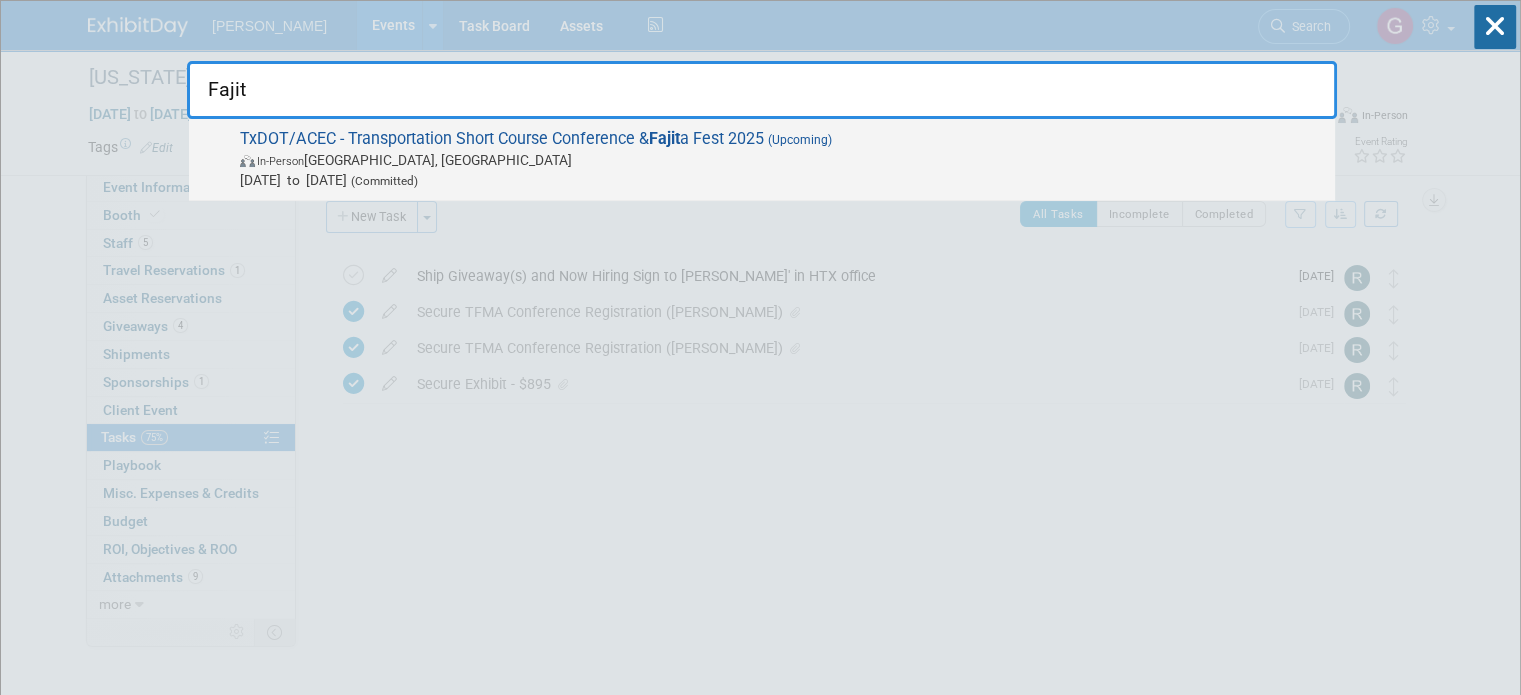 type on "Fajit" 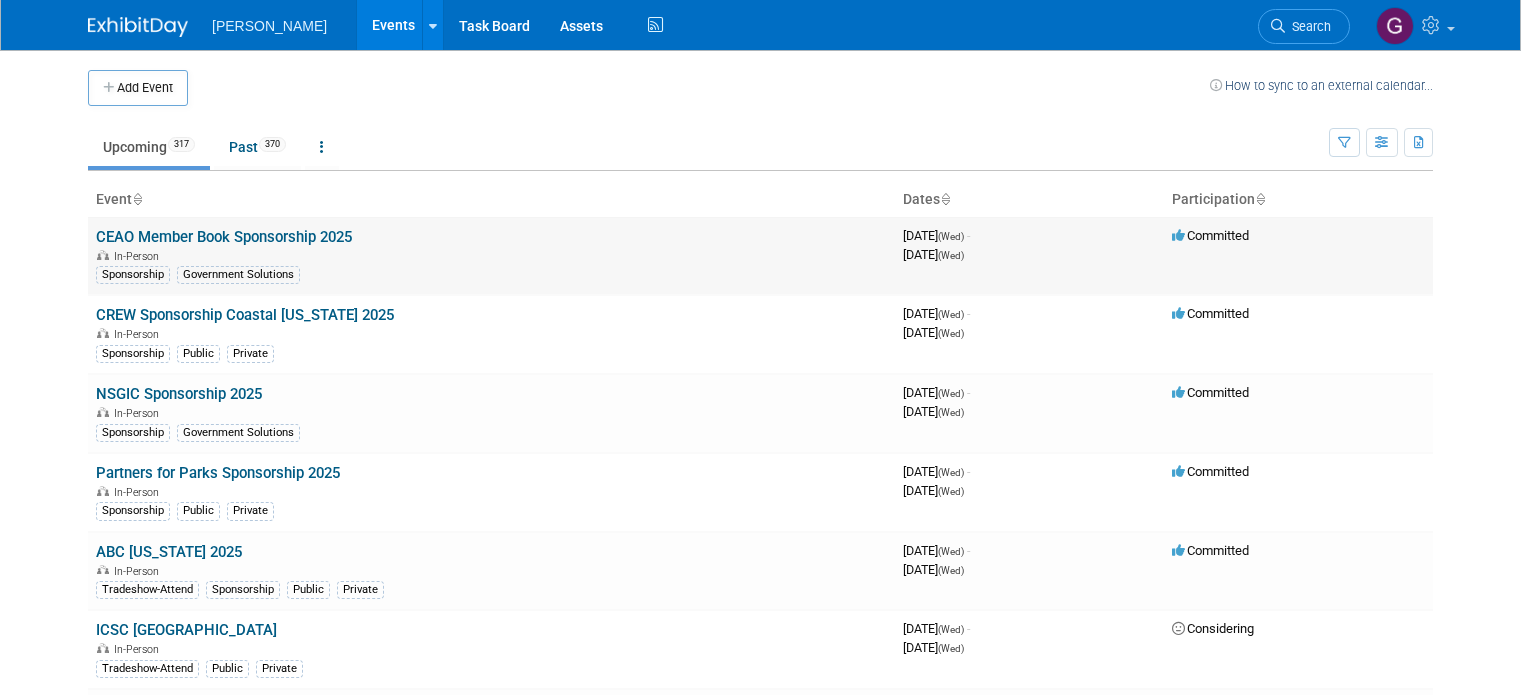 scroll, scrollTop: 0, scrollLeft: 0, axis: both 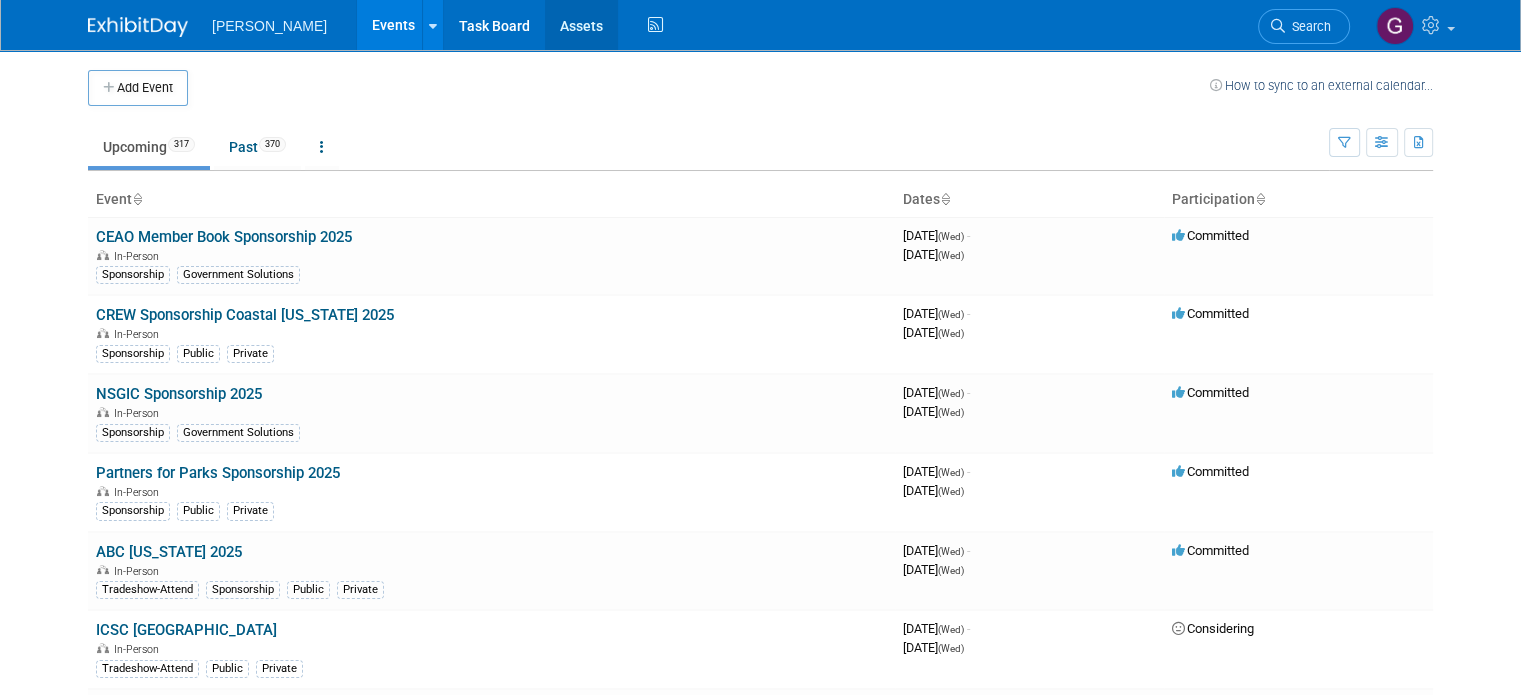 click on "Assets" at bounding box center (581, 25) 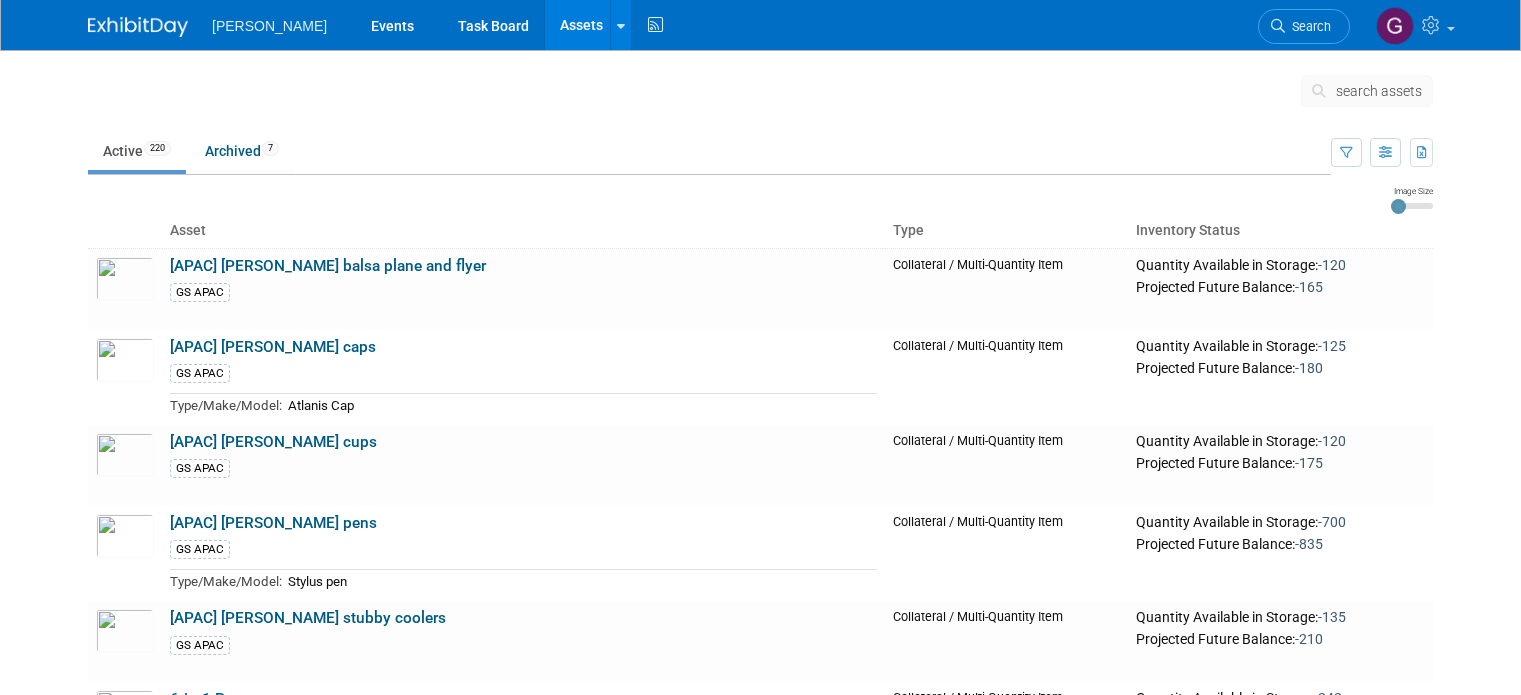 scroll, scrollTop: 0, scrollLeft: 0, axis: both 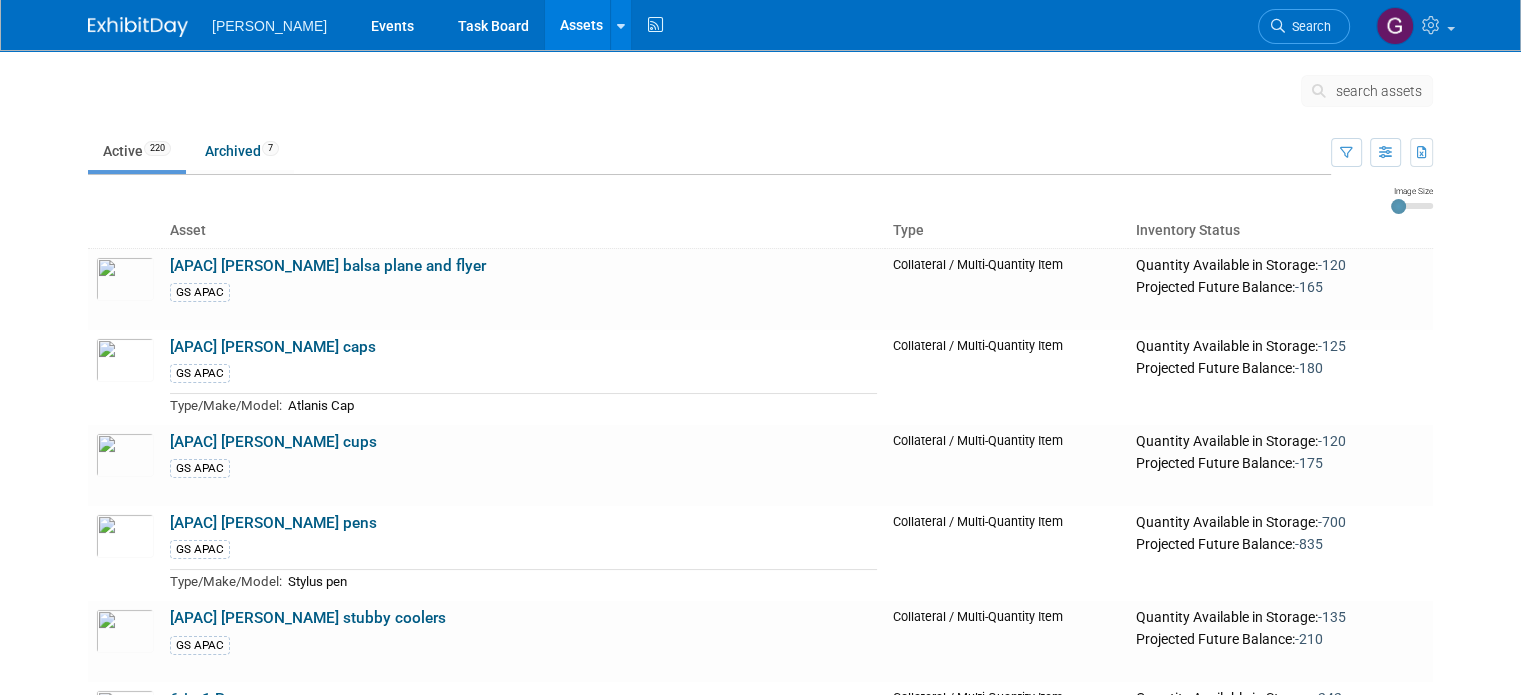 click on "search assets" at bounding box center (1367, 91) 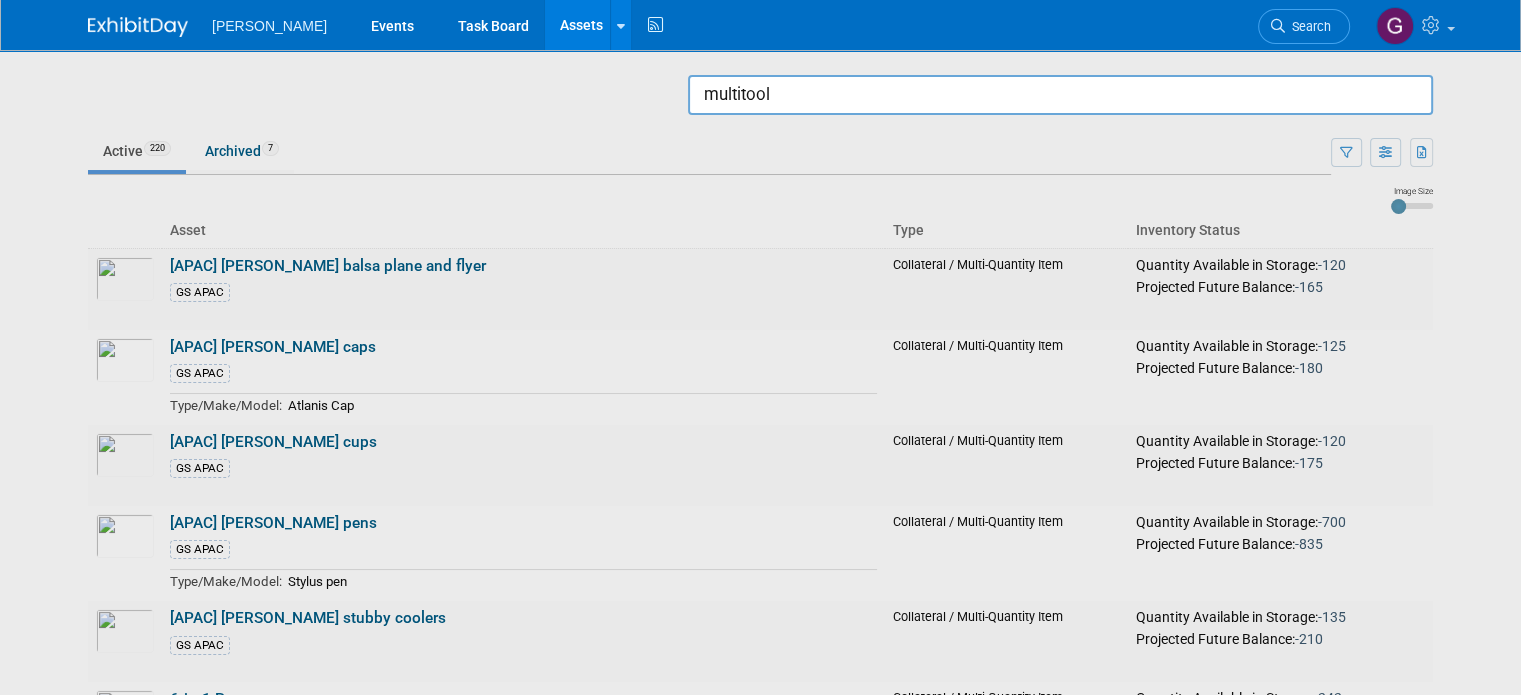 click on "multitool" at bounding box center [1060, 95] 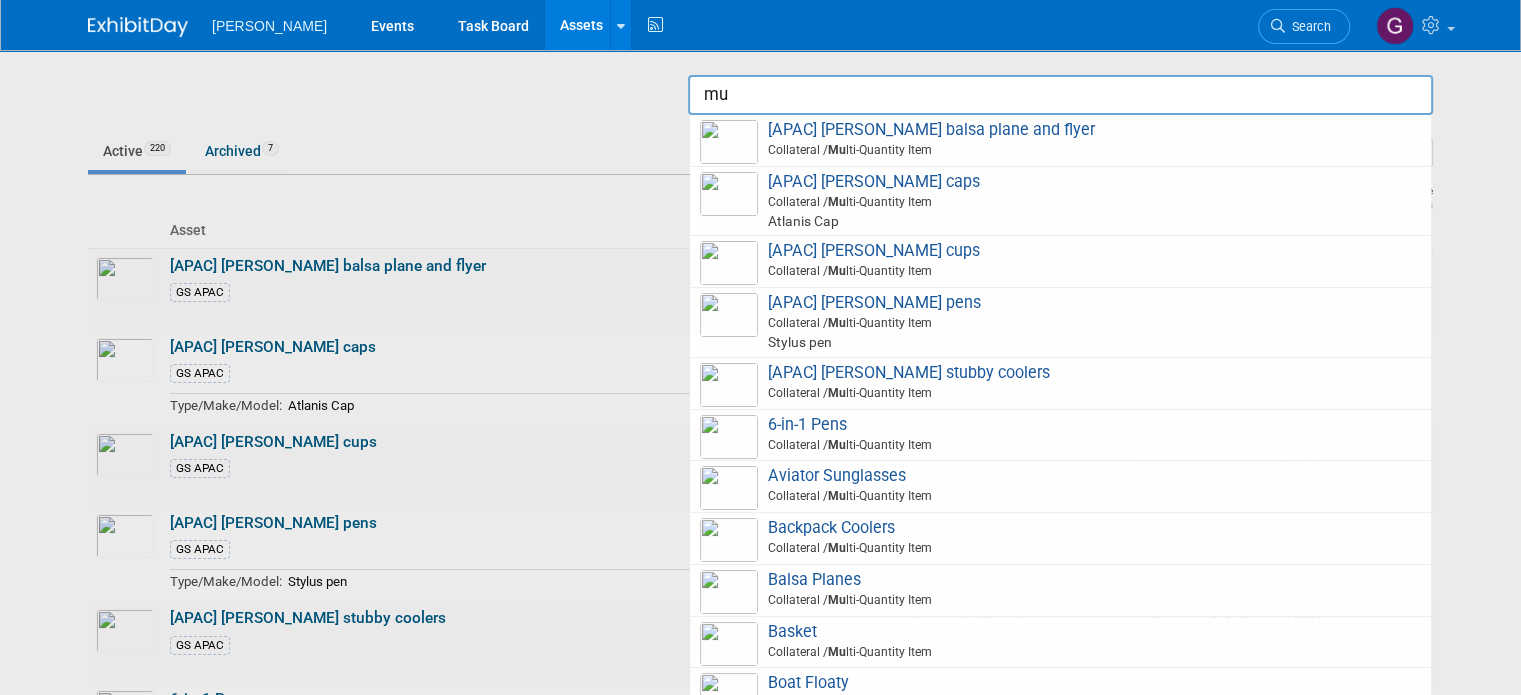 type on "m" 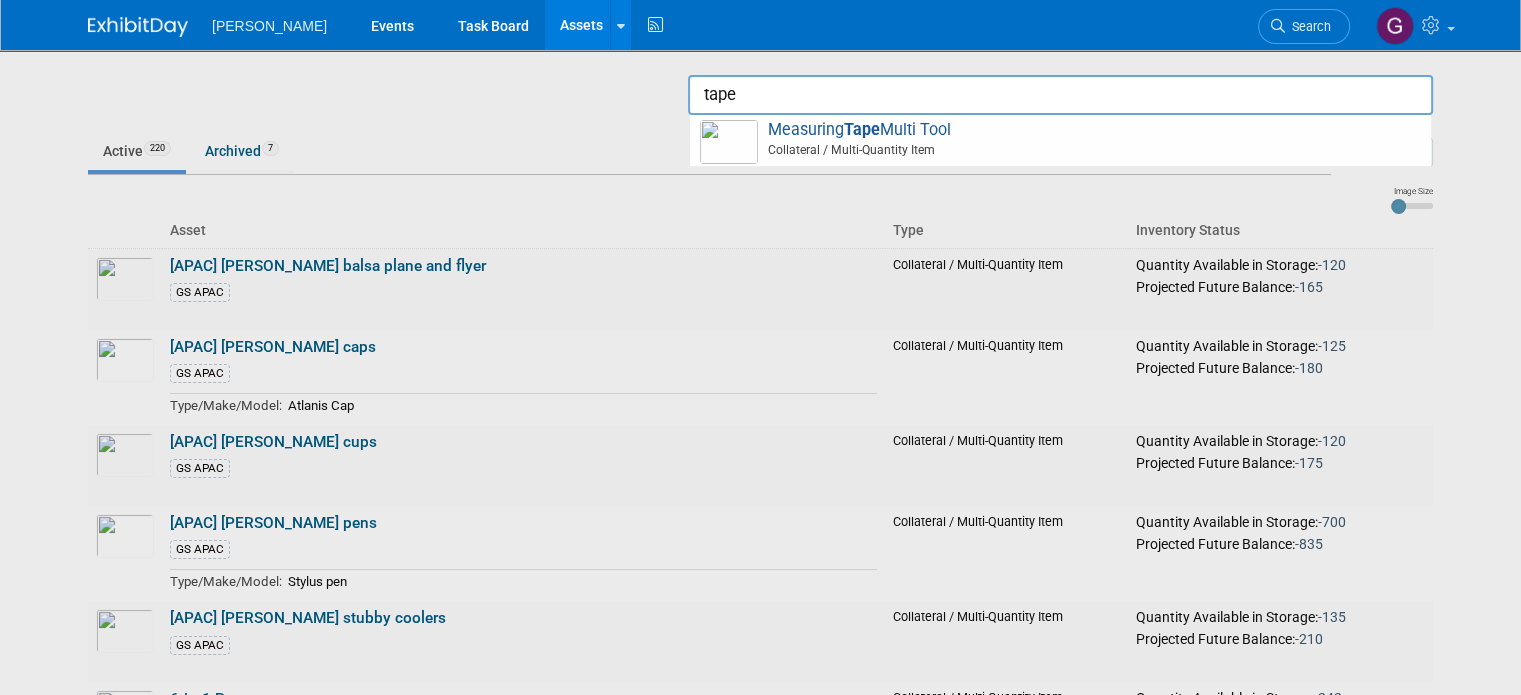 drag, startPoint x: 784, startPoint y: 91, endPoint x: 627, endPoint y: 86, distance: 157.0796 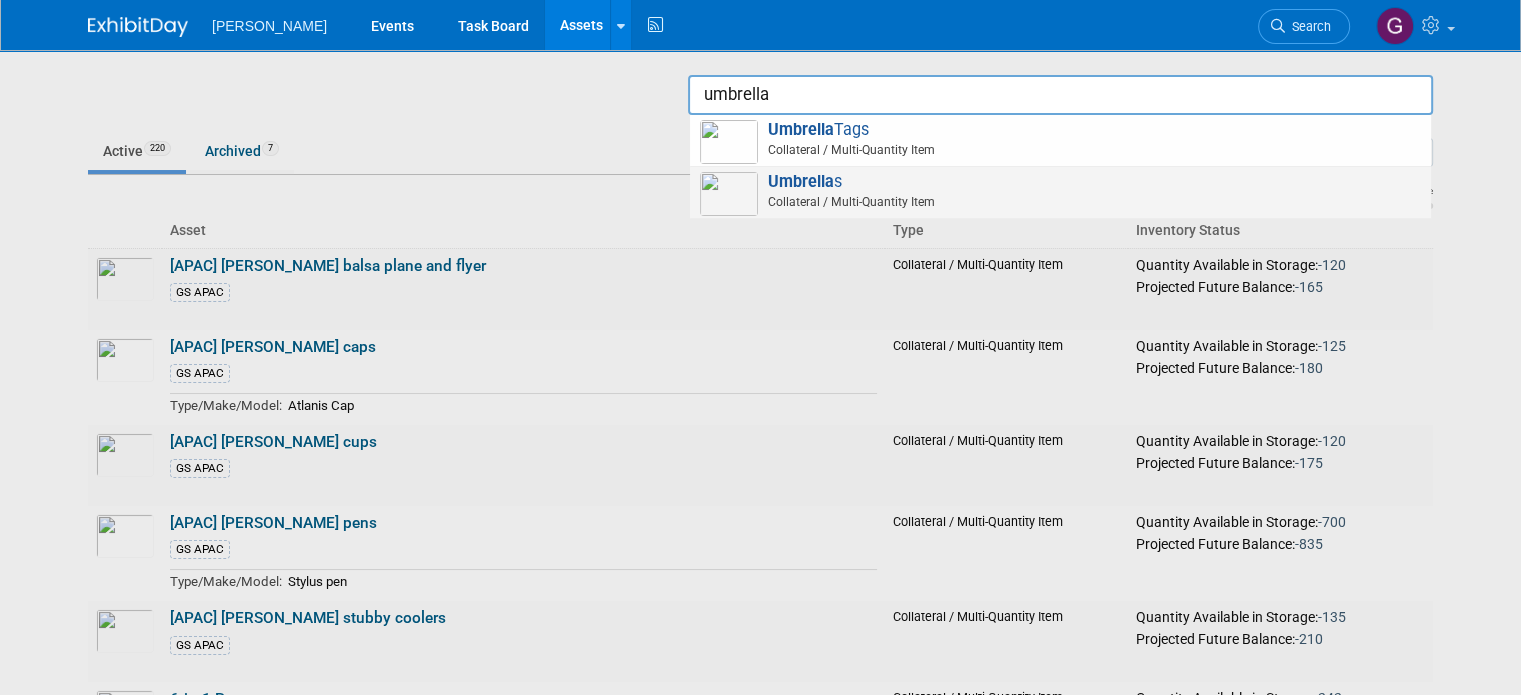drag, startPoint x: 745, startPoint y: 170, endPoint x: 728, endPoint y: 184, distance: 22.022715 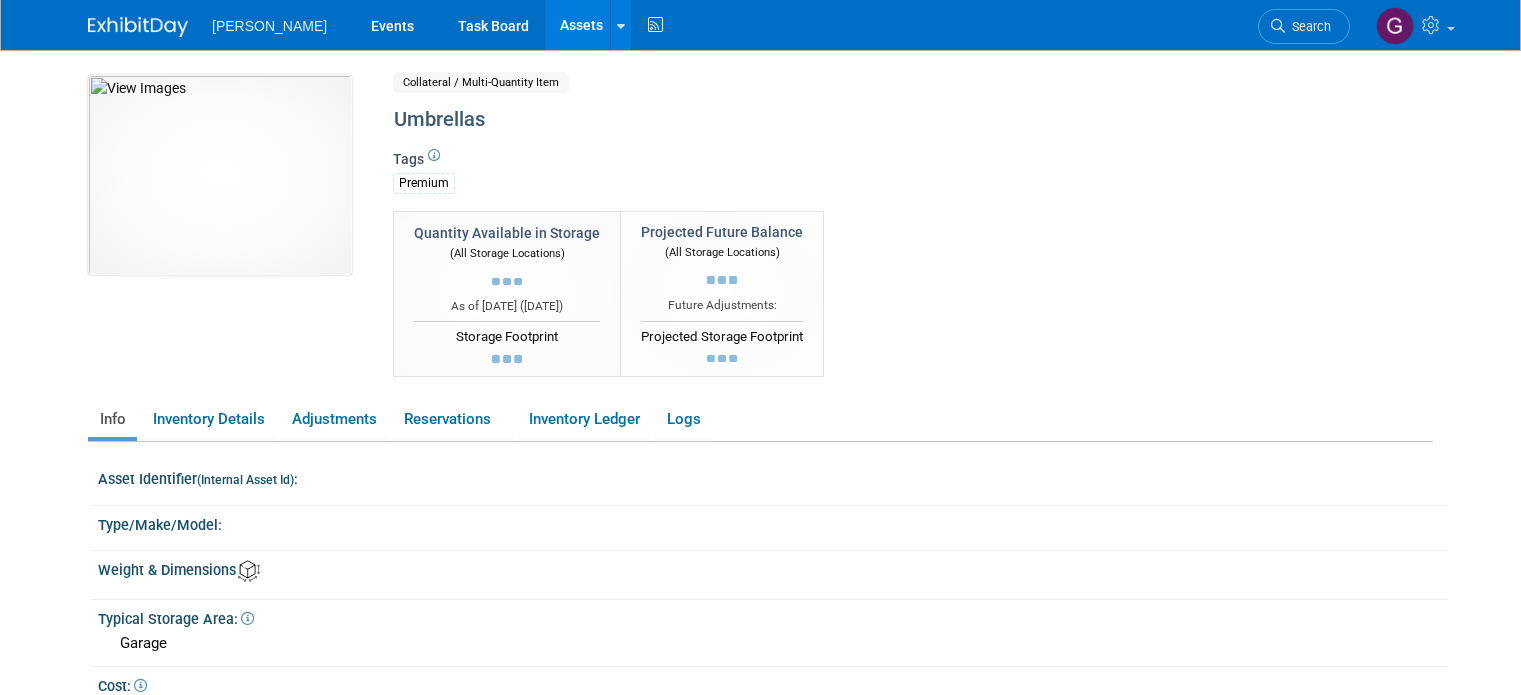 scroll, scrollTop: 0, scrollLeft: 0, axis: both 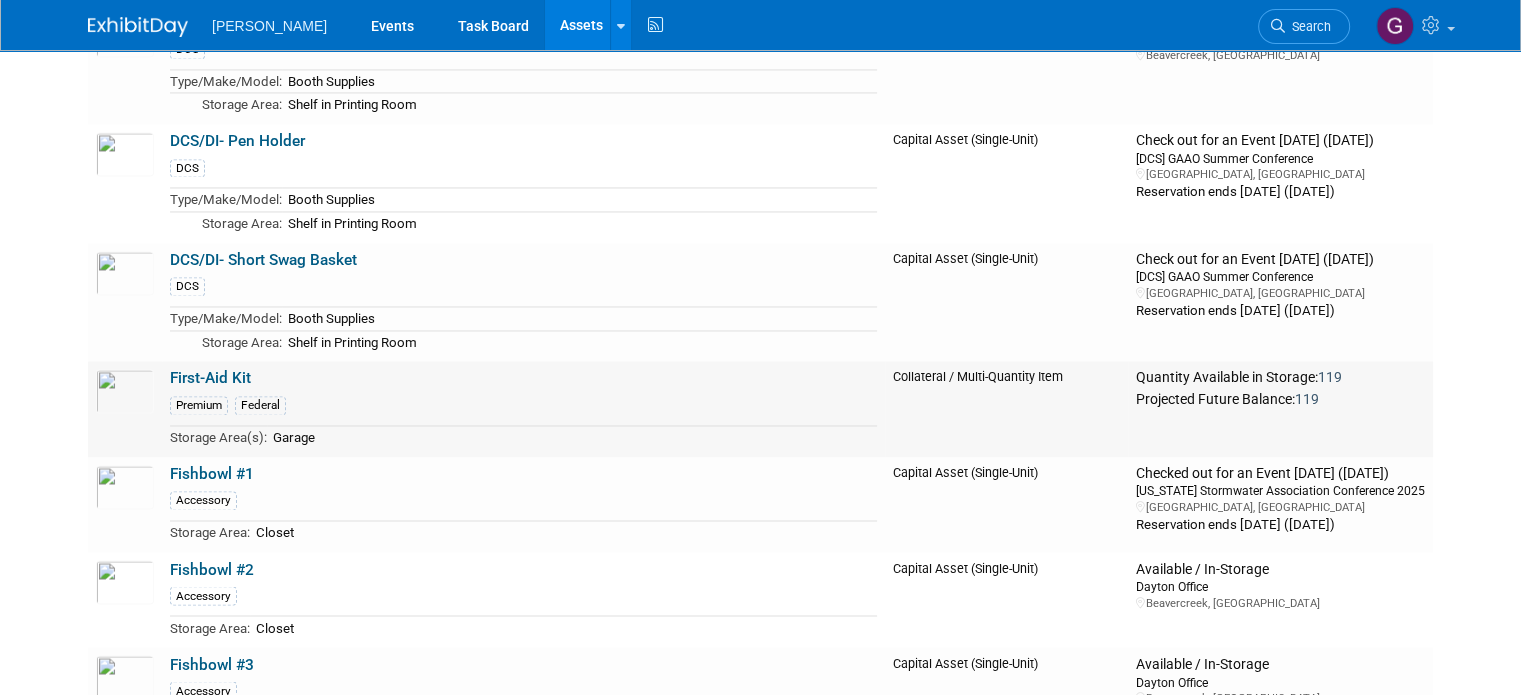 click on "First-Aid Kit" at bounding box center (210, 378) 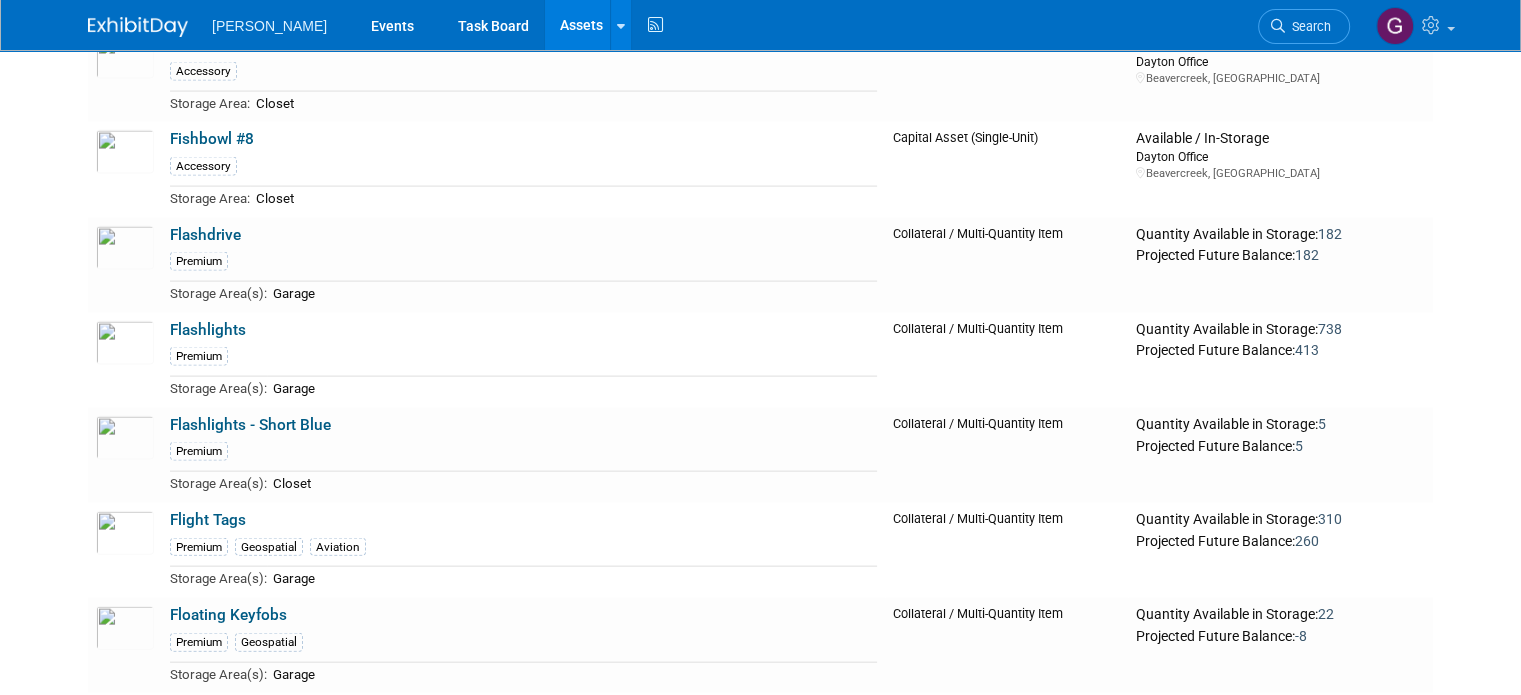 scroll, scrollTop: 11828, scrollLeft: 0, axis: vertical 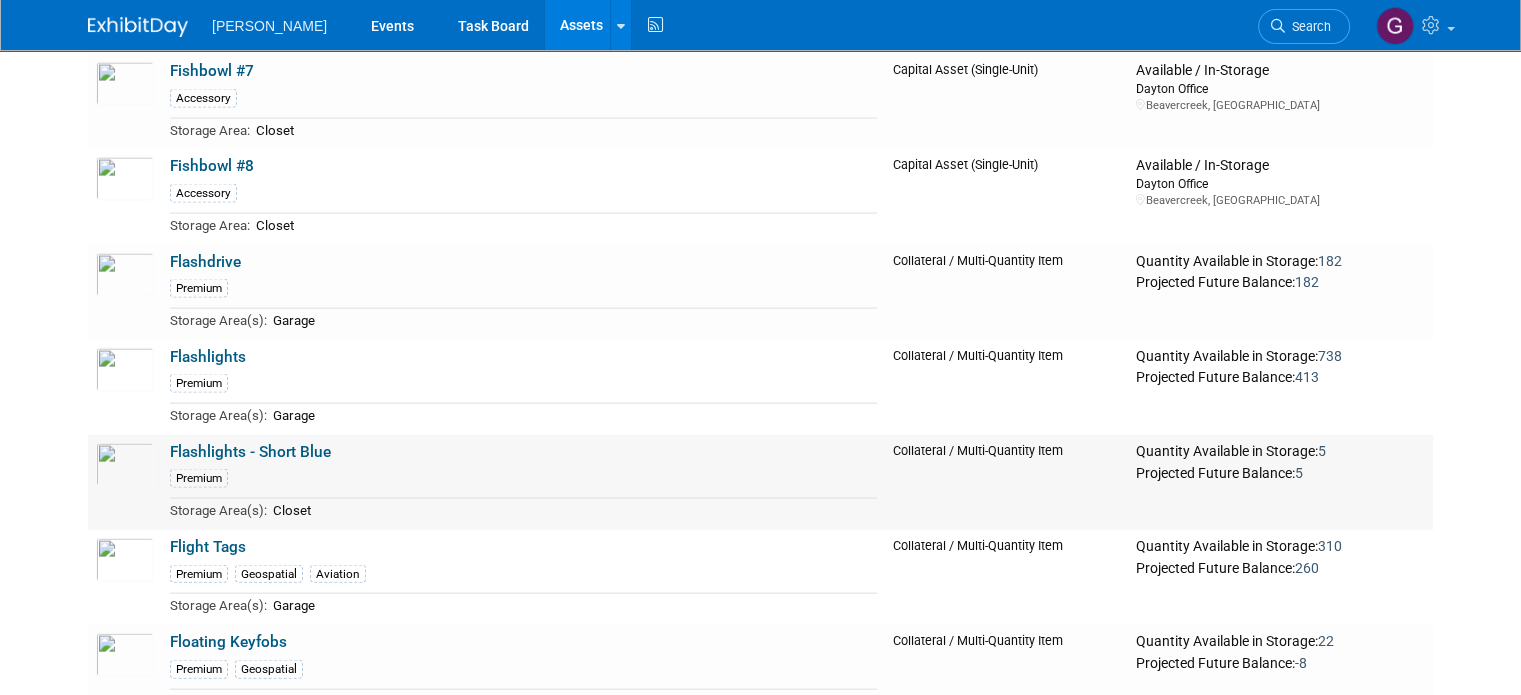 click on "Flashlights - Short Blue" at bounding box center [250, 452] 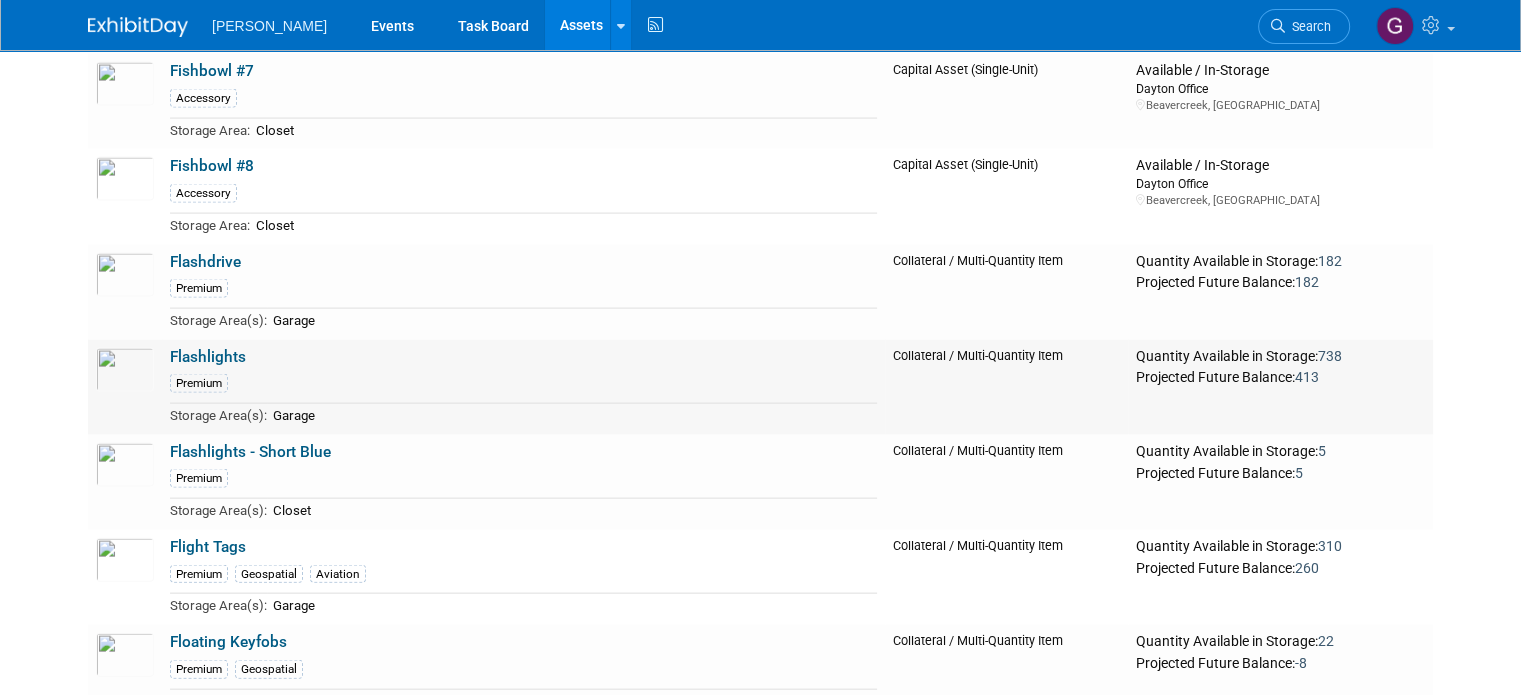 click on "Flashlights" at bounding box center [208, 357] 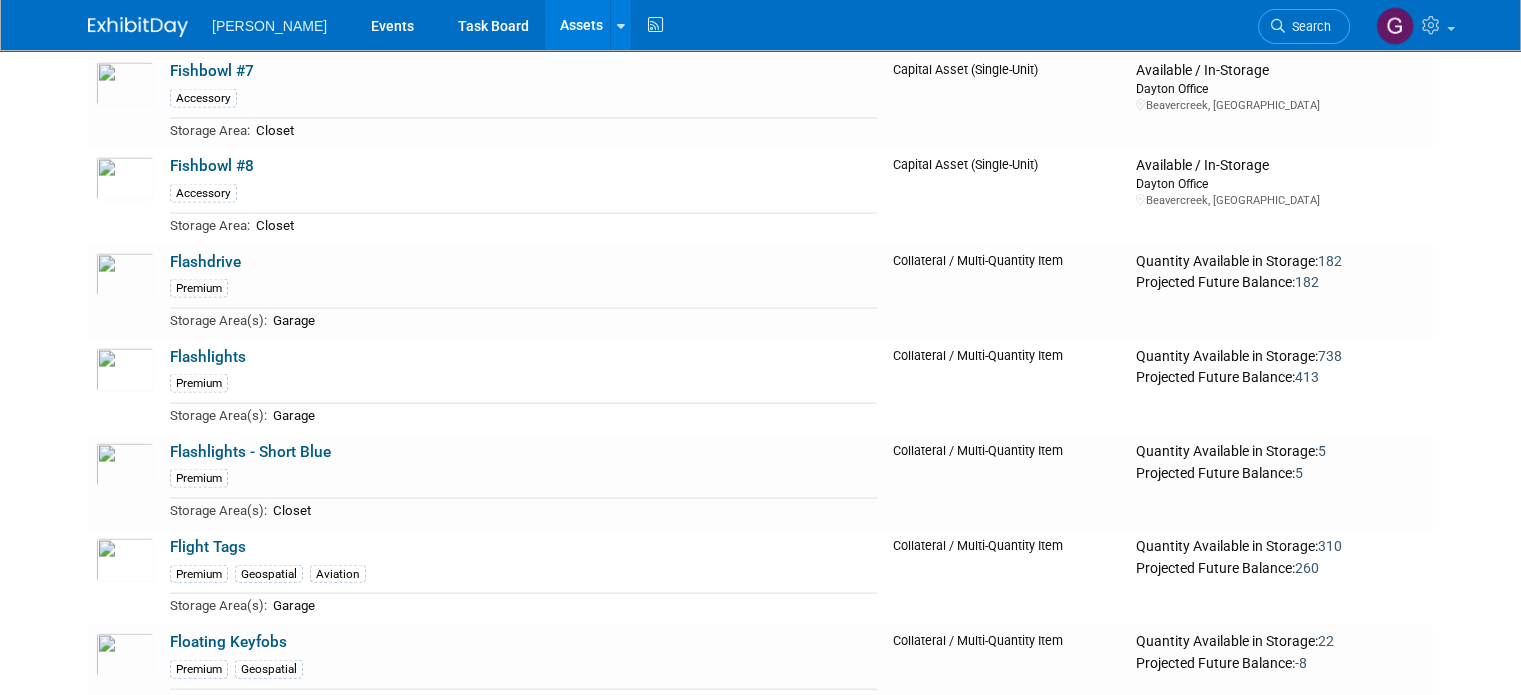 scroll, scrollTop: 0, scrollLeft: 0, axis: both 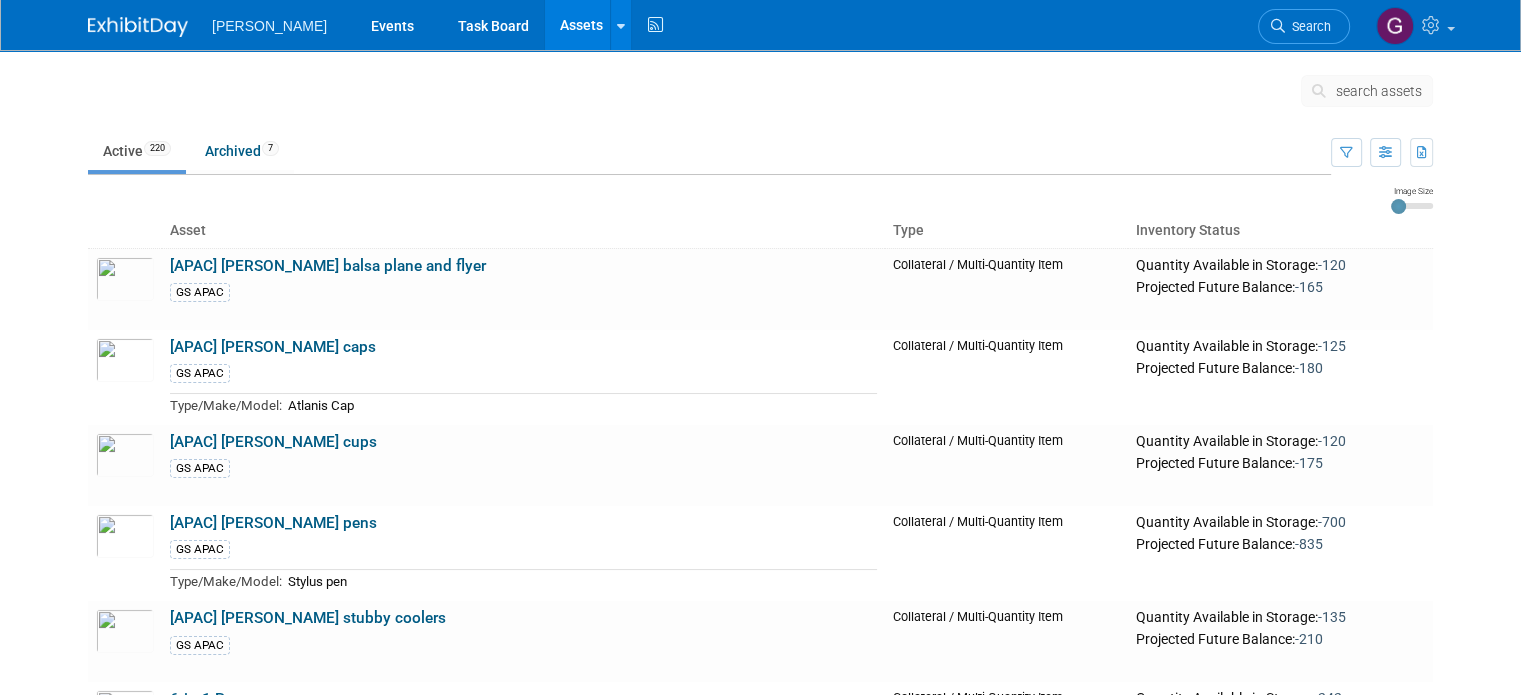 click on "search assets" at bounding box center (1367, 91) 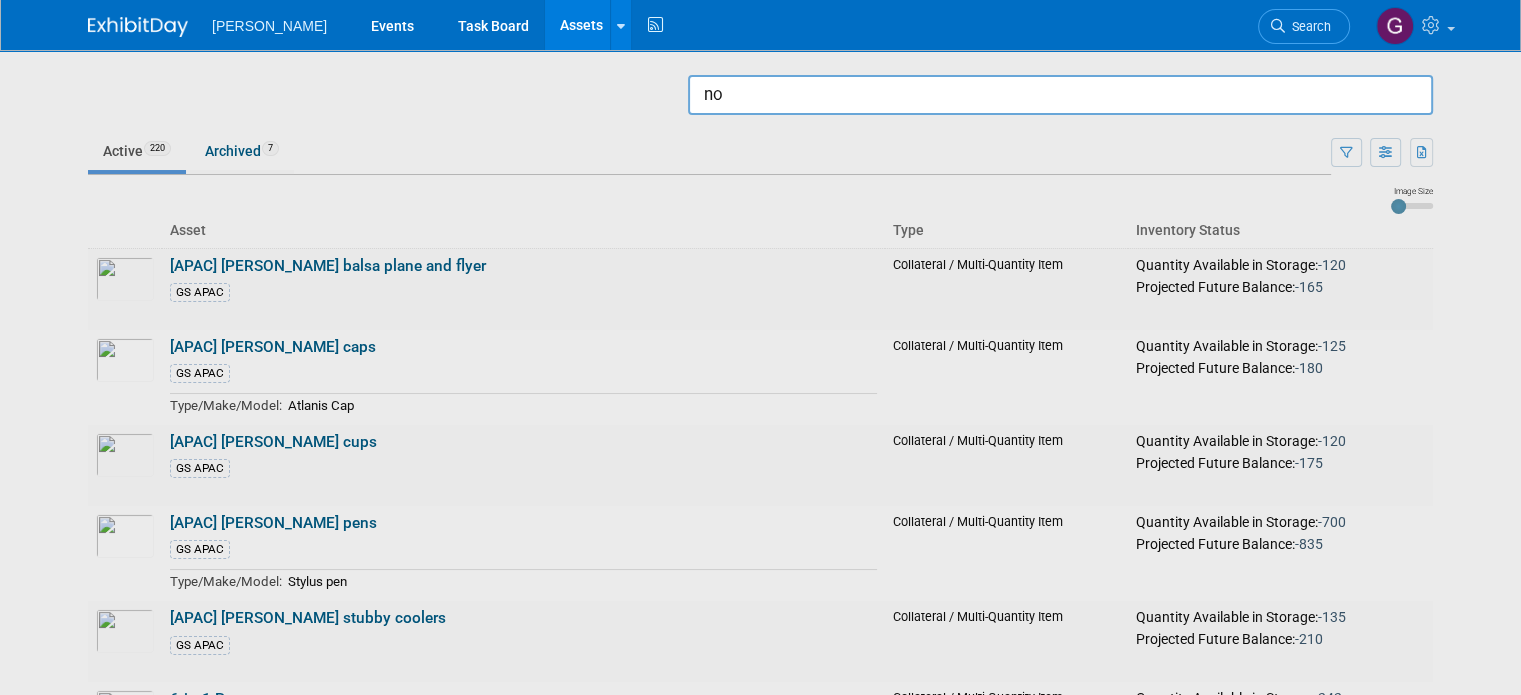 type on "n" 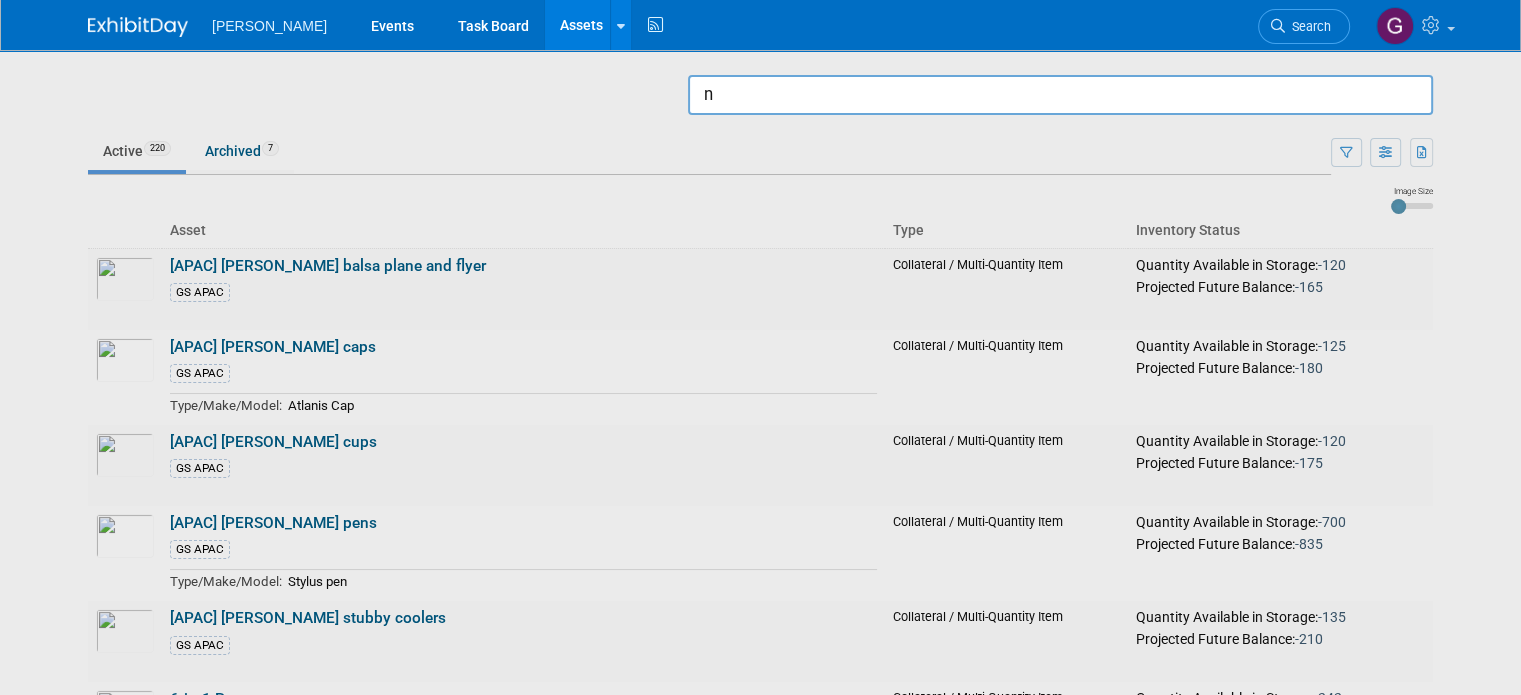 type 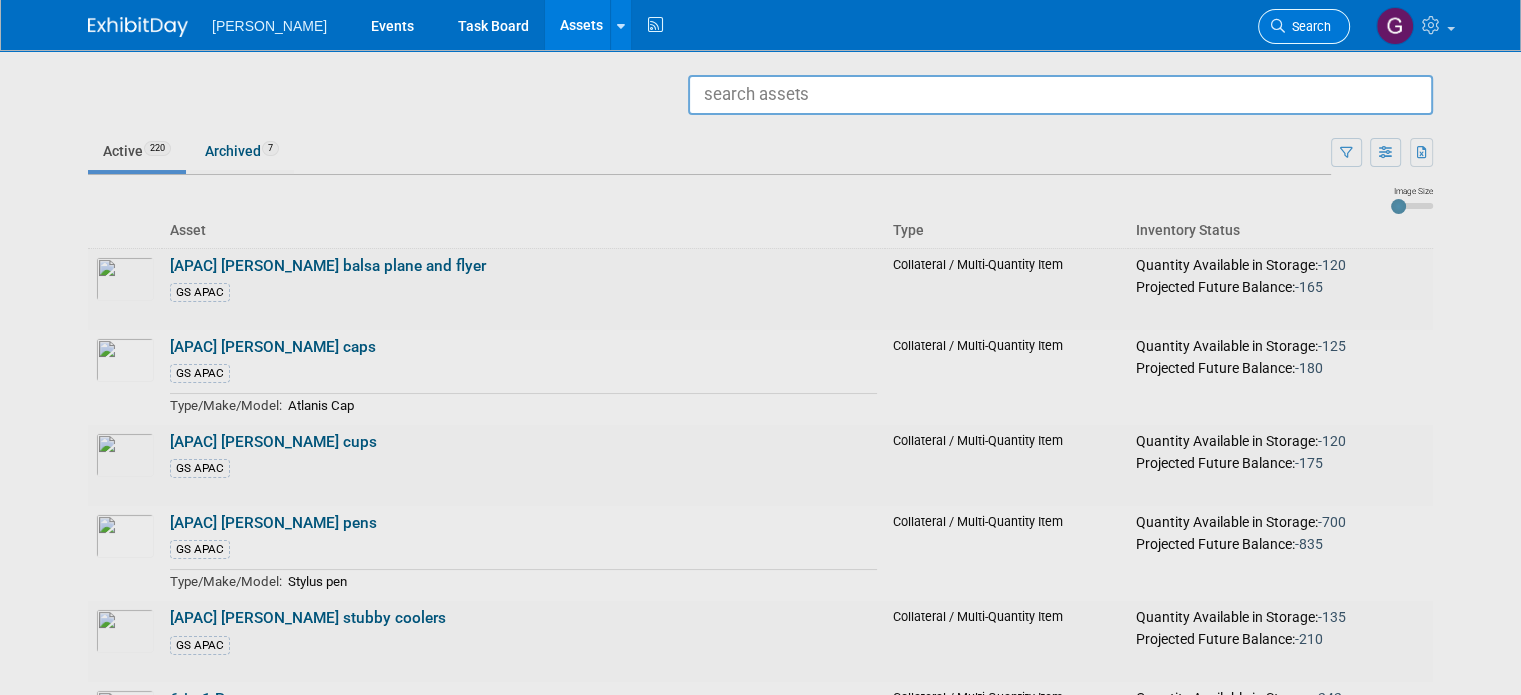 click on "Search" at bounding box center (1304, 26) 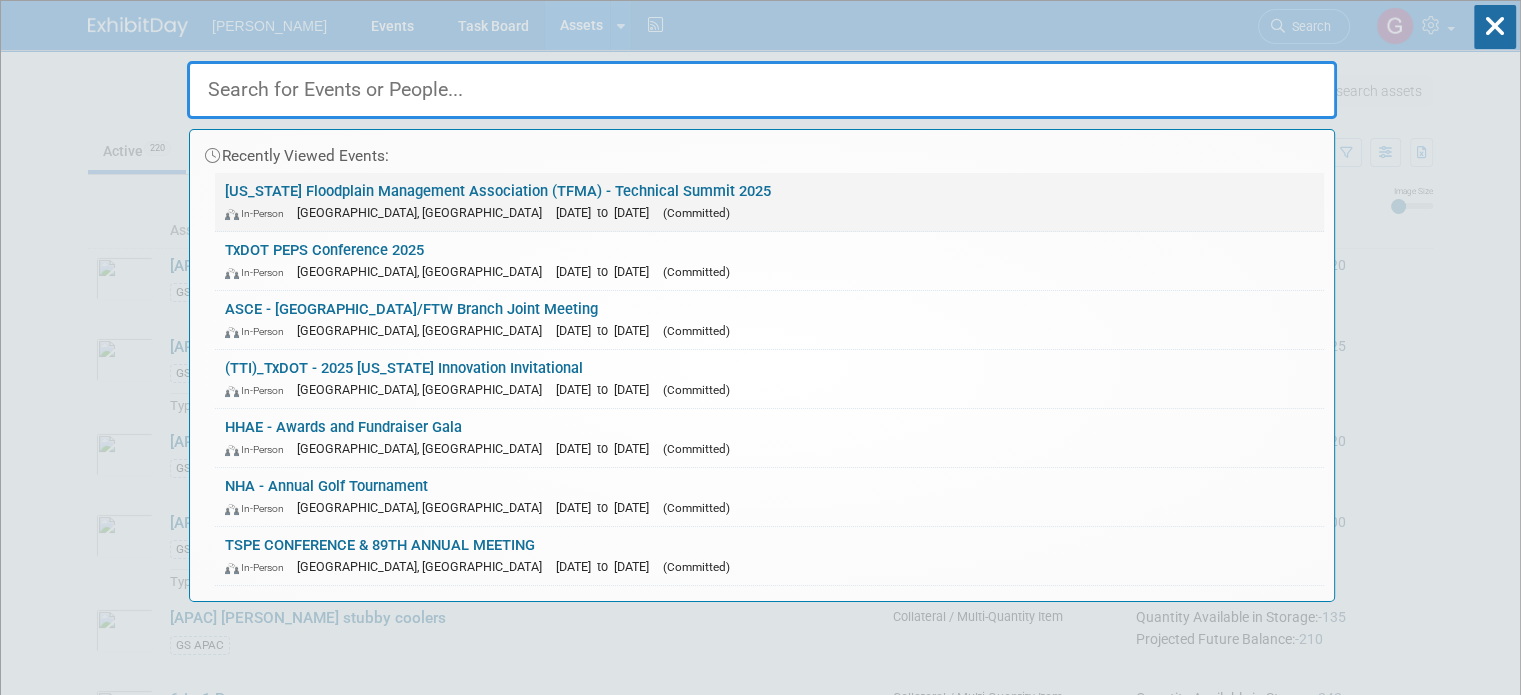 click on "Texas Floodplain Management Association (TFMA) - Technical Summit 2025
In-Person
San Antonio, TX
Aug 26, 2025  to  Aug 29, 2025
(Committed)" at bounding box center (769, 202) 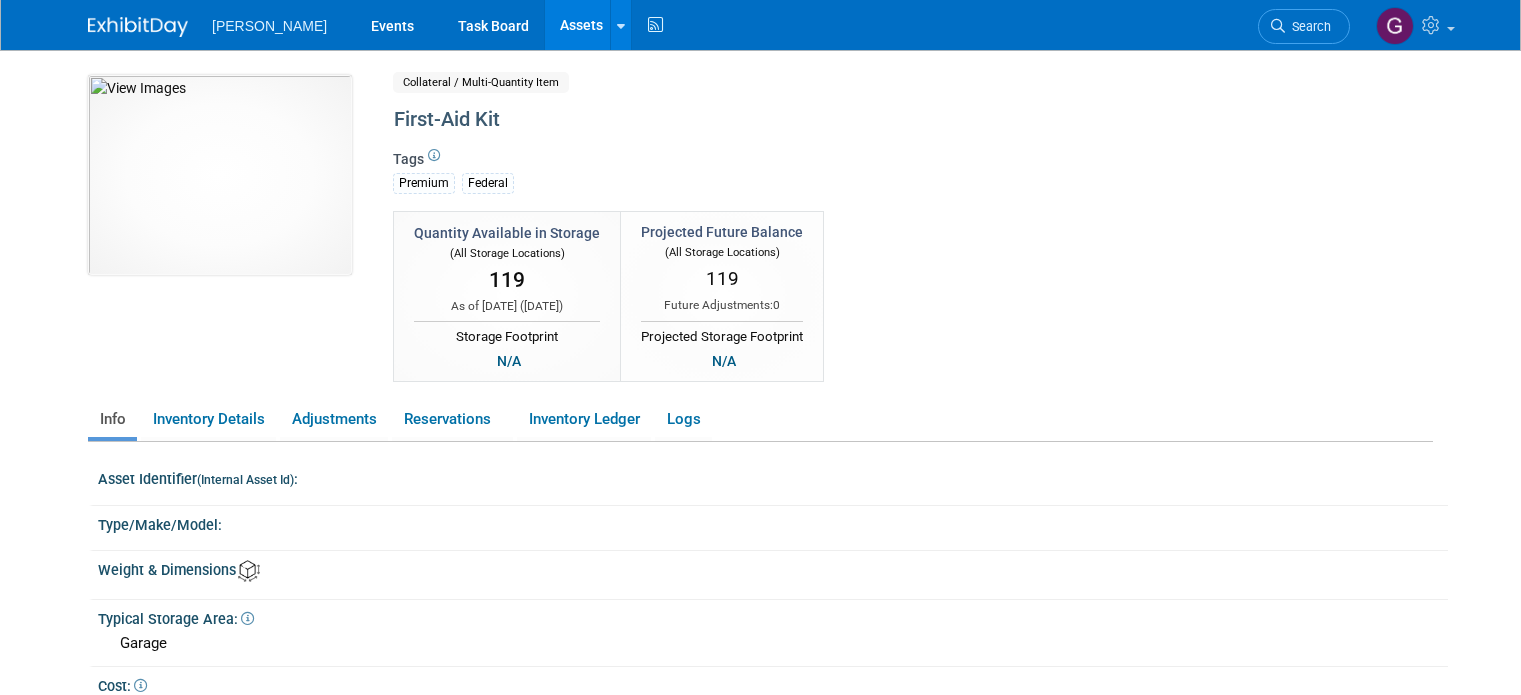 scroll, scrollTop: 0, scrollLeft: 0, axis: both 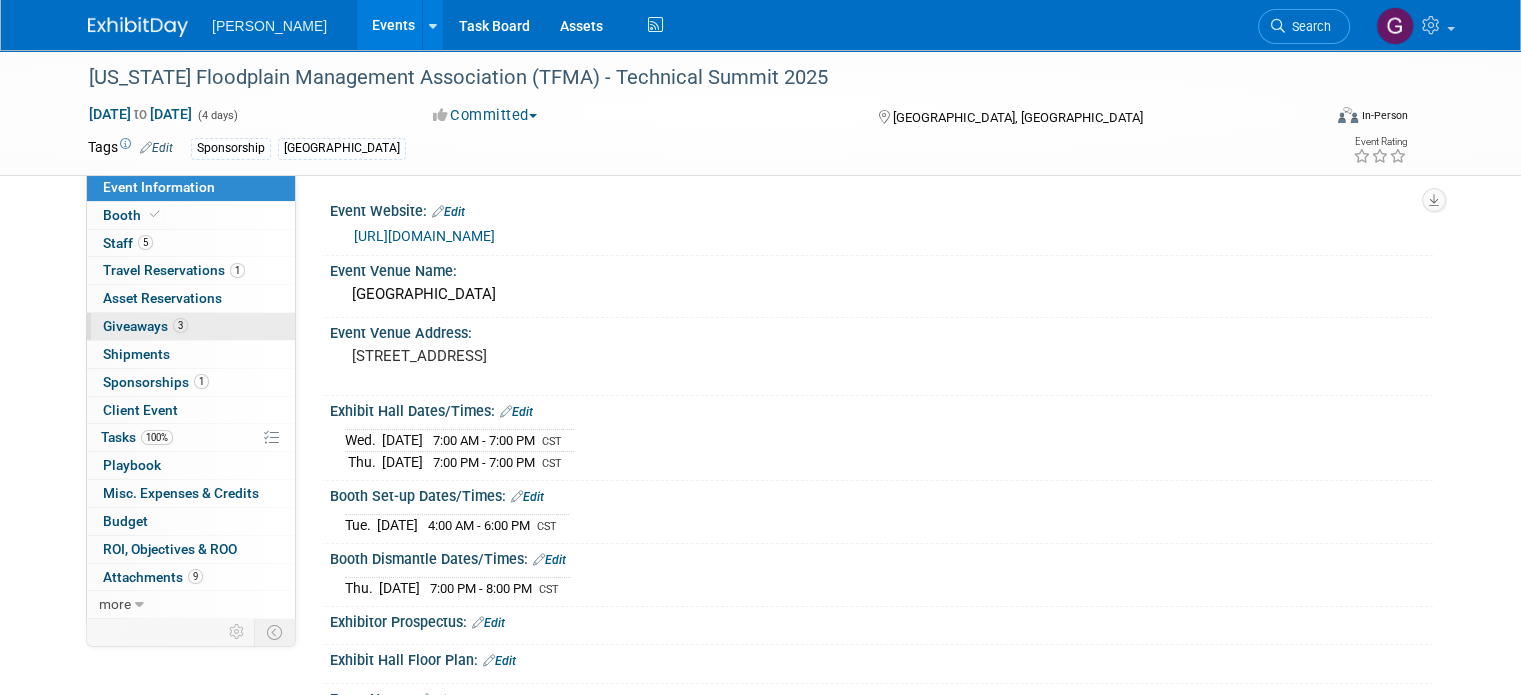 click on "3
Giveaways 3" at bounding box center [191, 326] 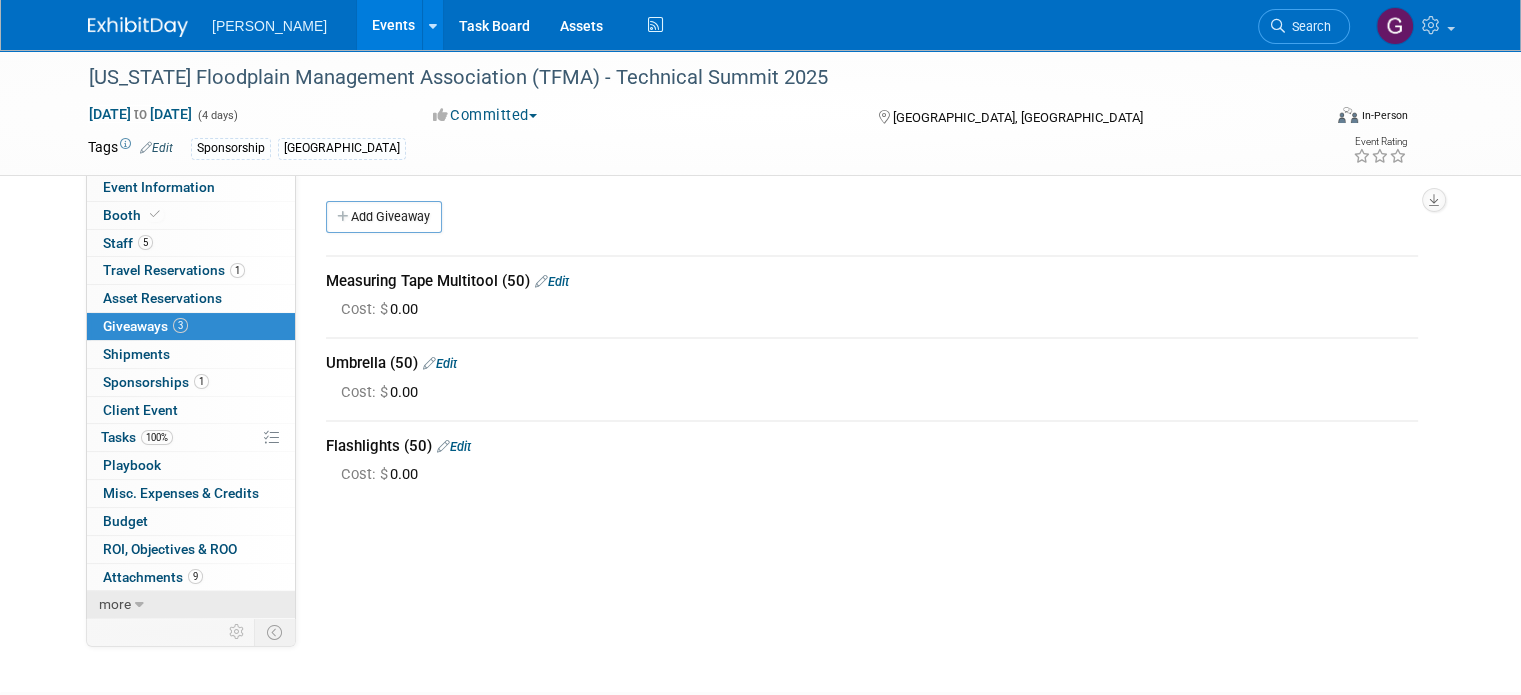click on "more" at bounding box center [191, 604] 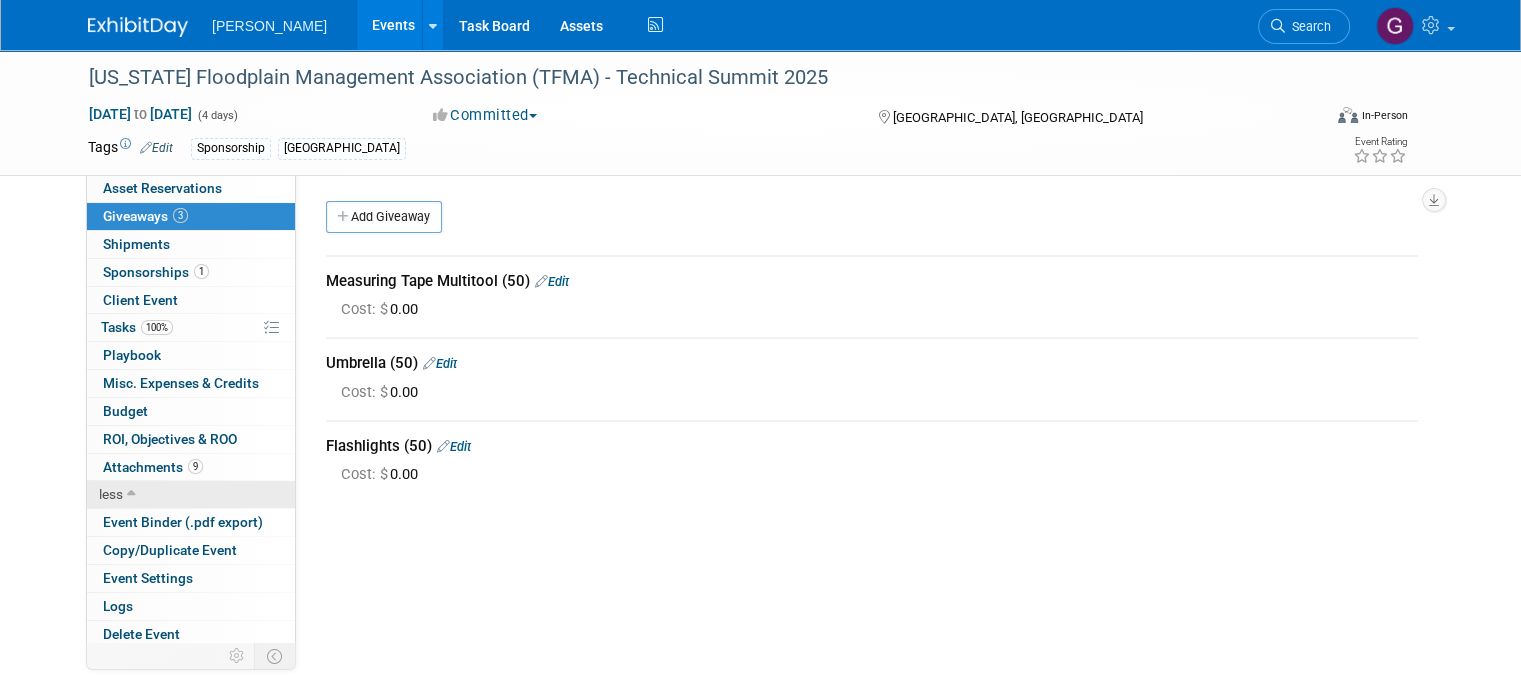 scroll, scrollTop: 111, scrollLeft: 0, axis: vertical 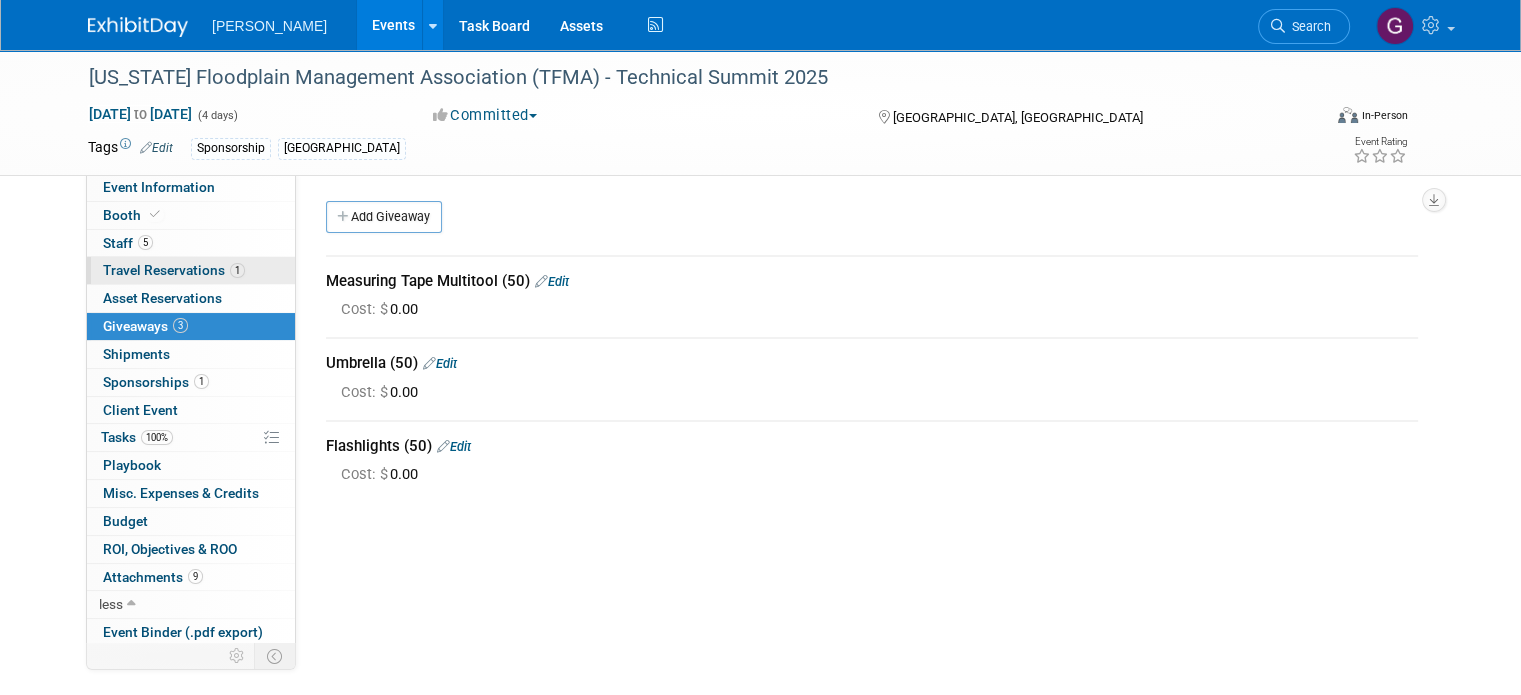 click on "1
Travel Reservations 1" at bounding box center [191, 270] 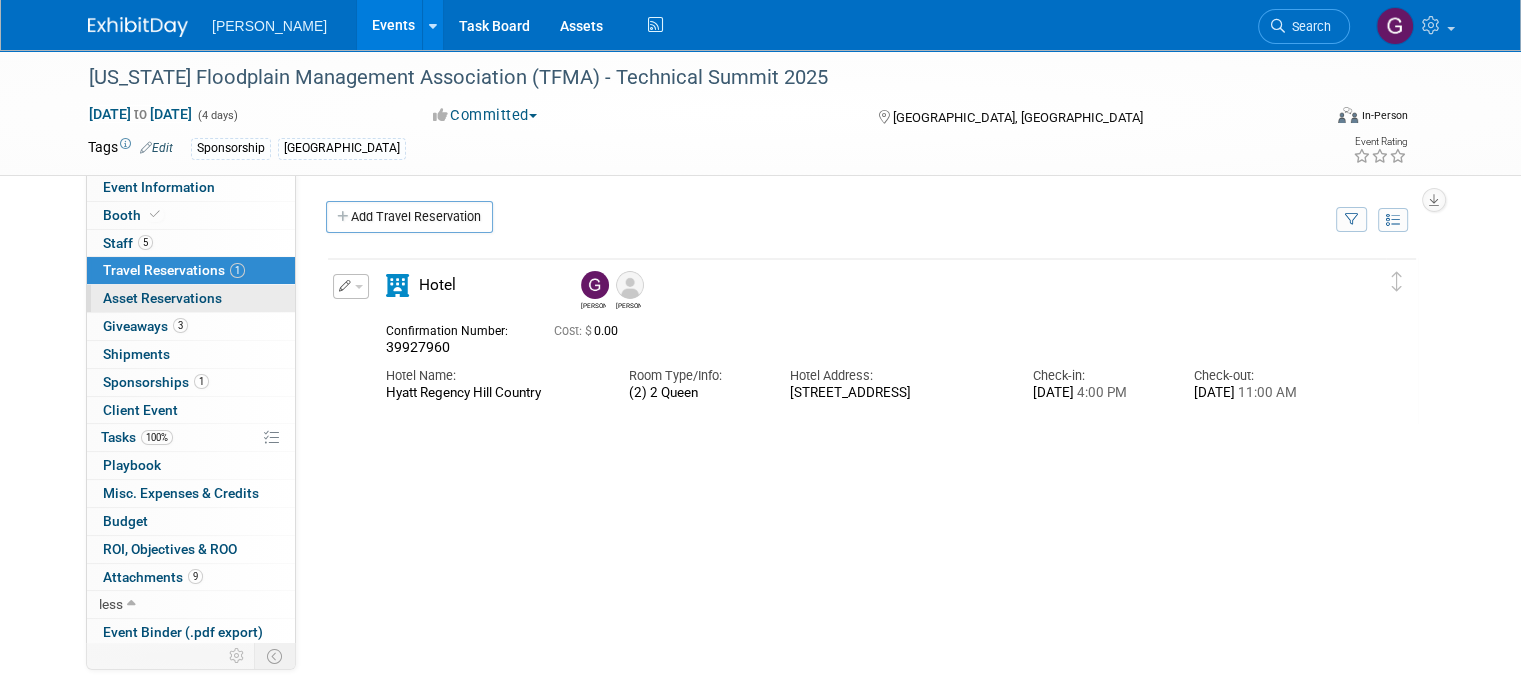 click on "0
Asset Reservations 0" at bounding box center (191, 298) 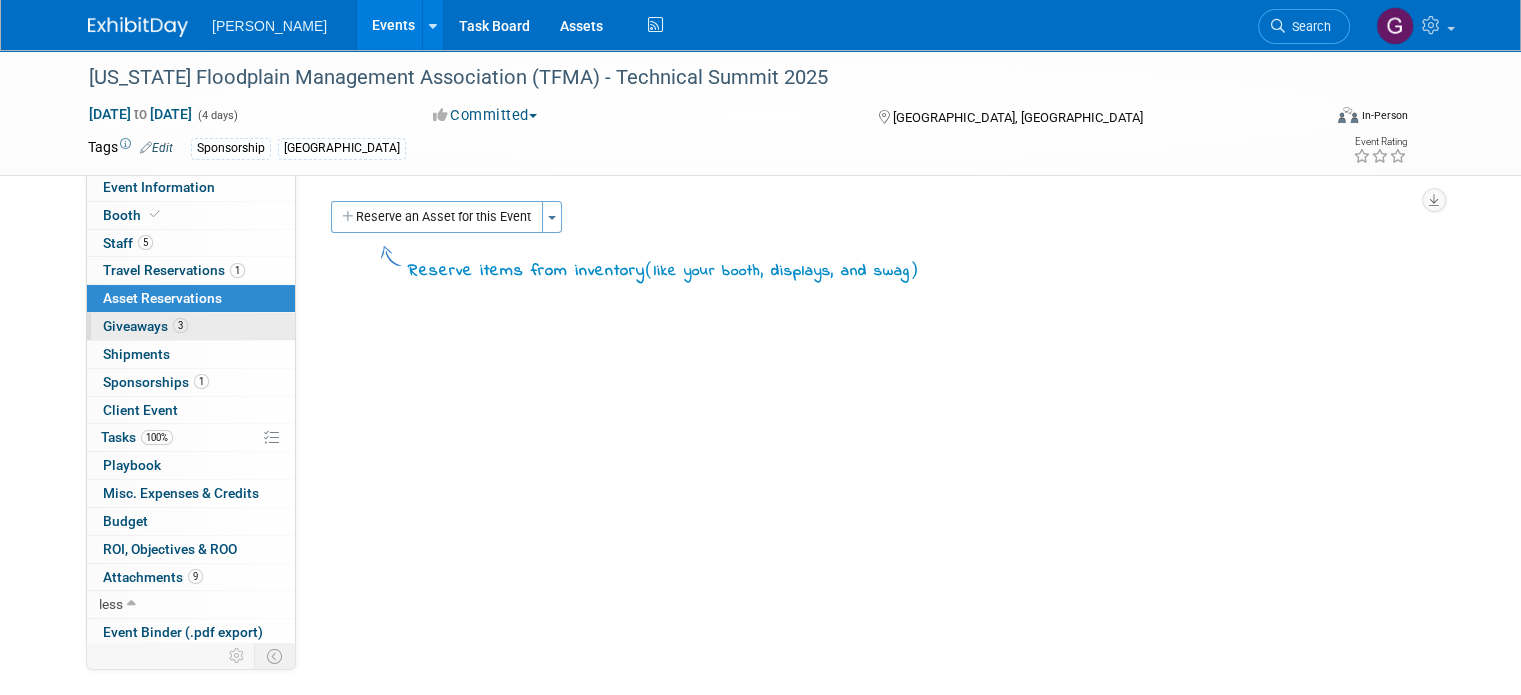 click on "3
Giveaways 3" at bounding box center (191, 326) 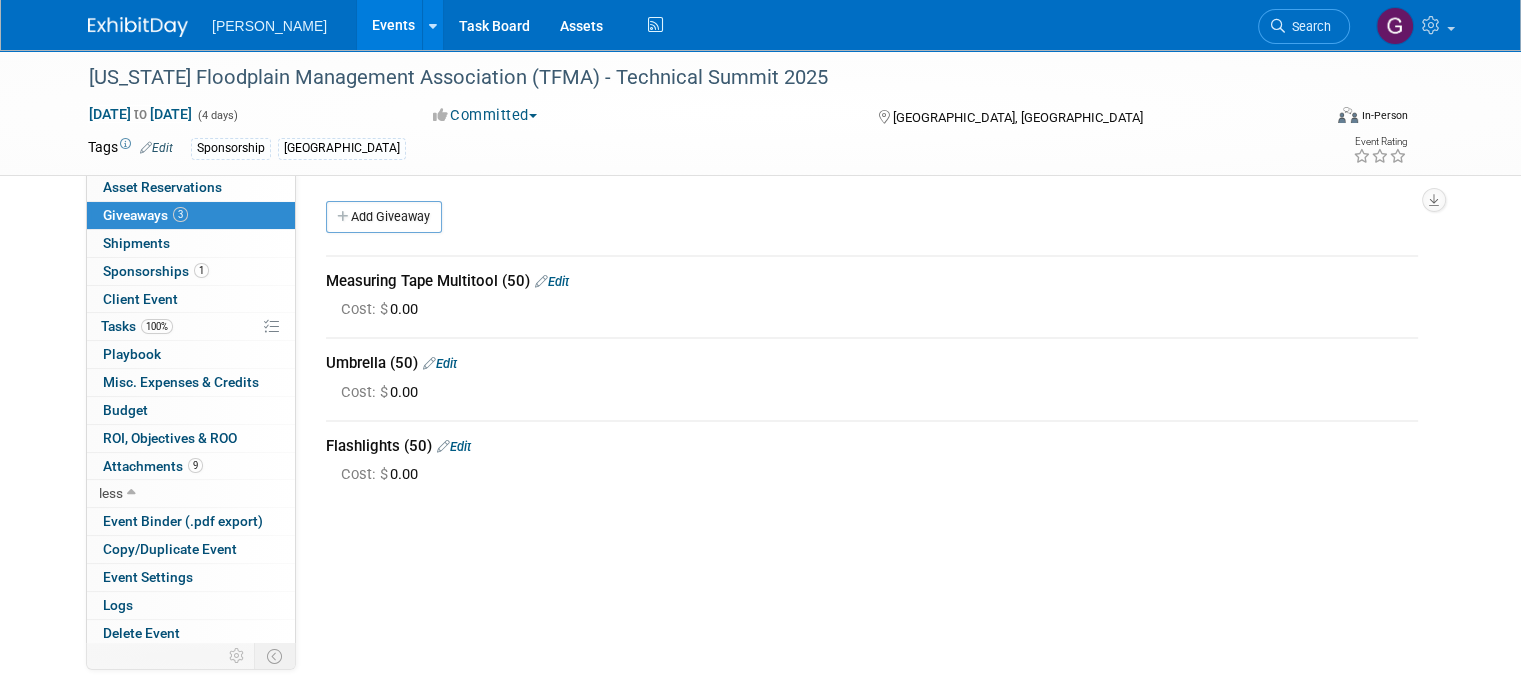scroll, scrollTop: 0, scrollLeft: 0, axis: both 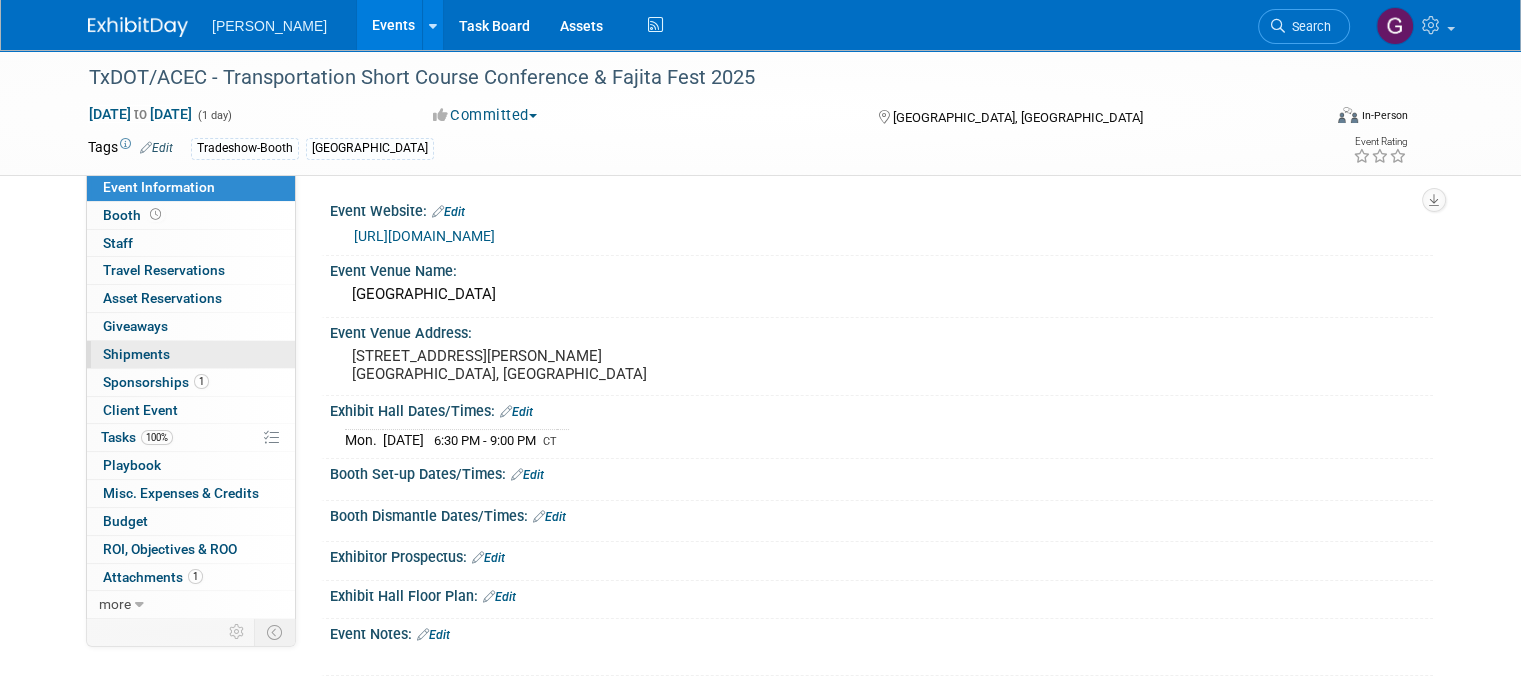 click on "0
Shipments 0" at bounding box center (191, 354) 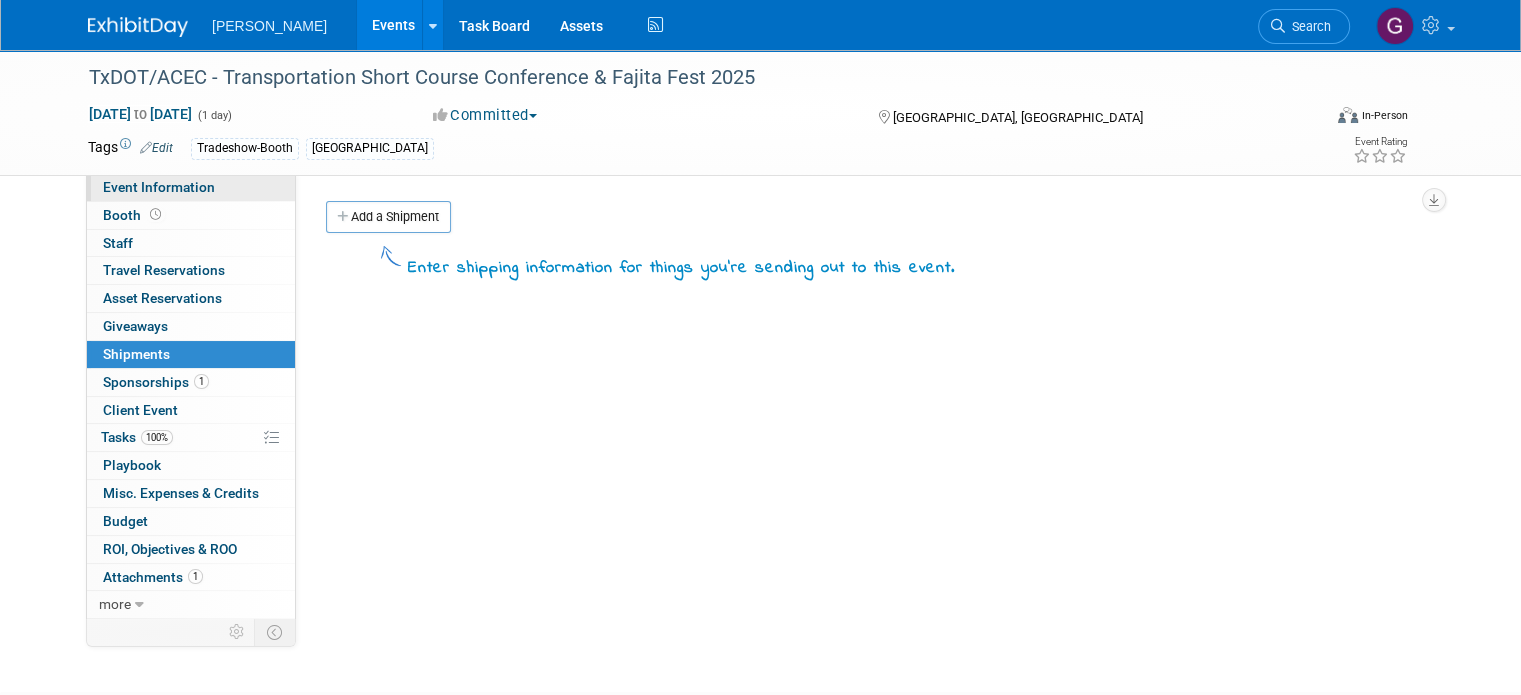 click on "Event Information" at bounding box center (191, 187) 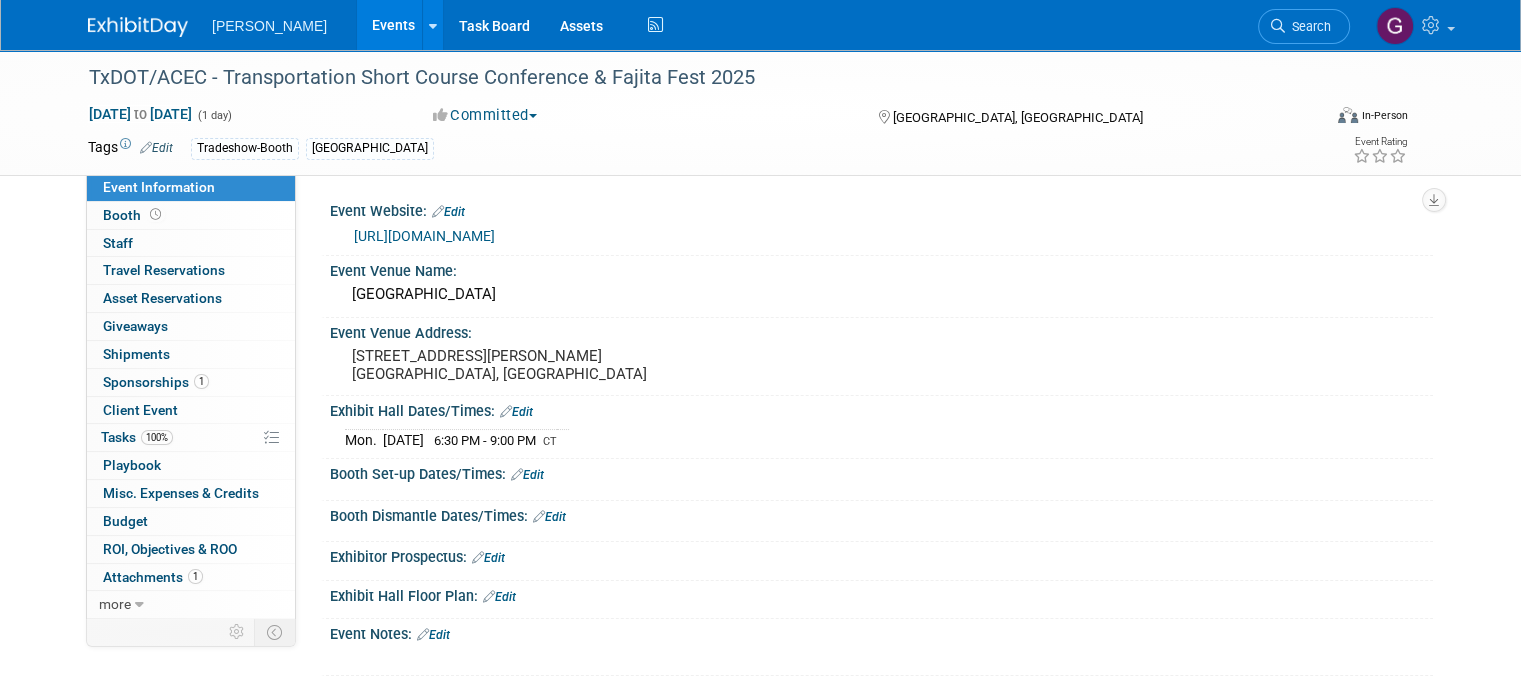 scroll, scrollTop: 92, scrollLeft: 0, axis: vertical 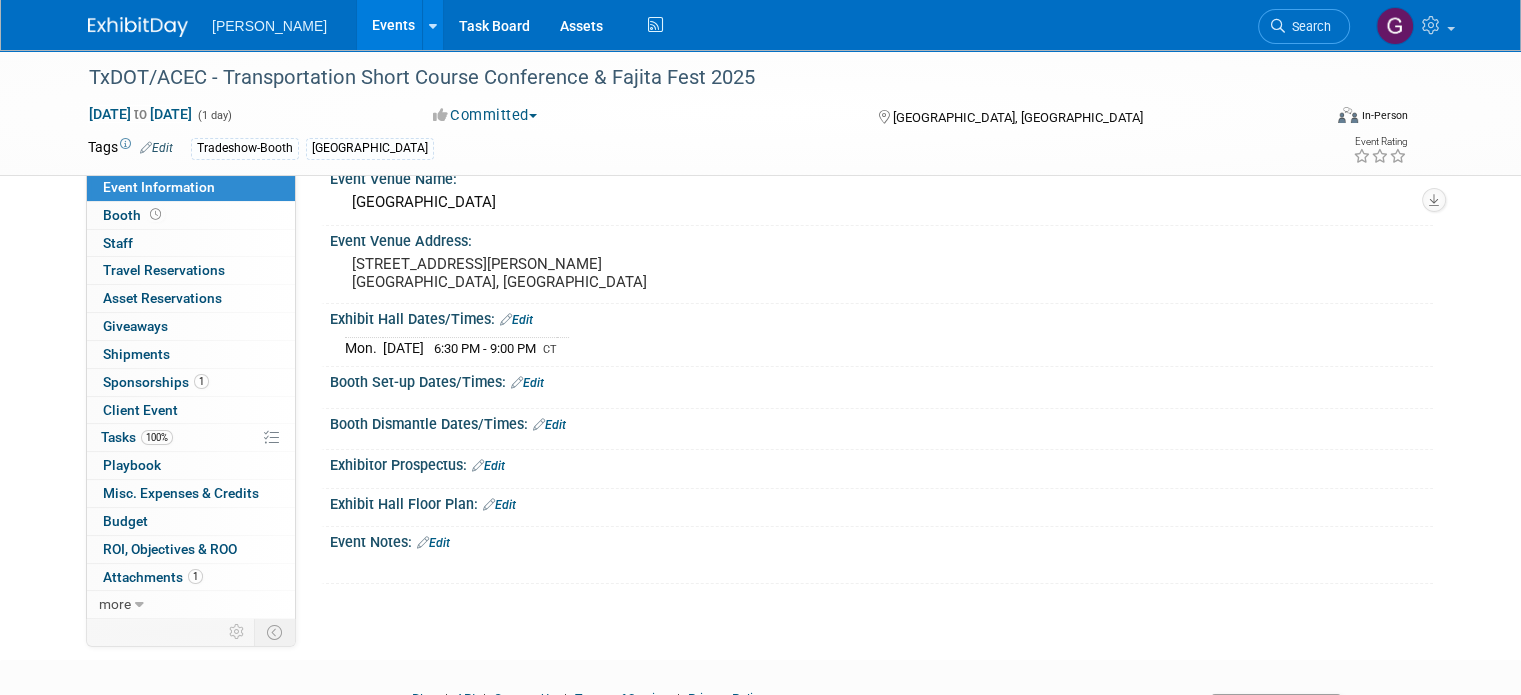 click on "Edit" at bounding box center (433, 543) 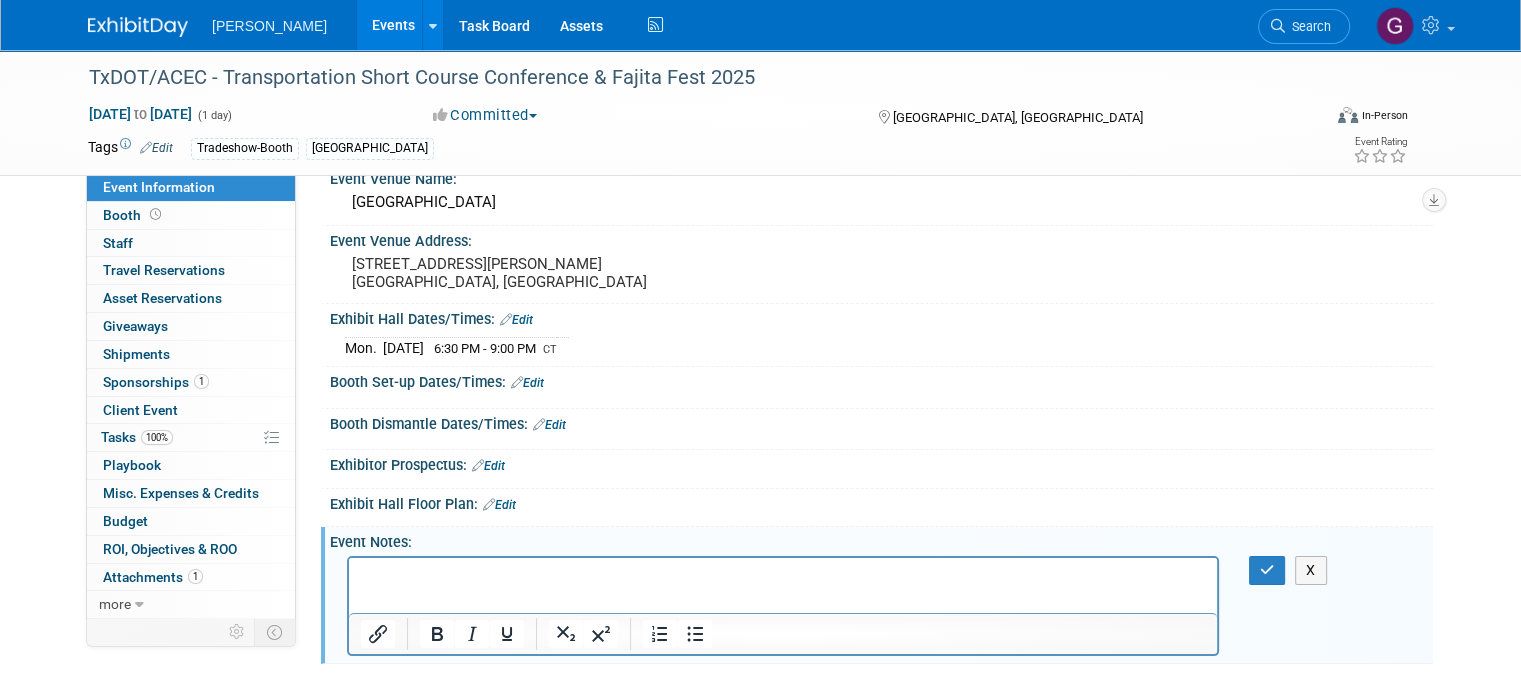 scroll, scrollTop: 0, scrollLeft: 0, axis: both 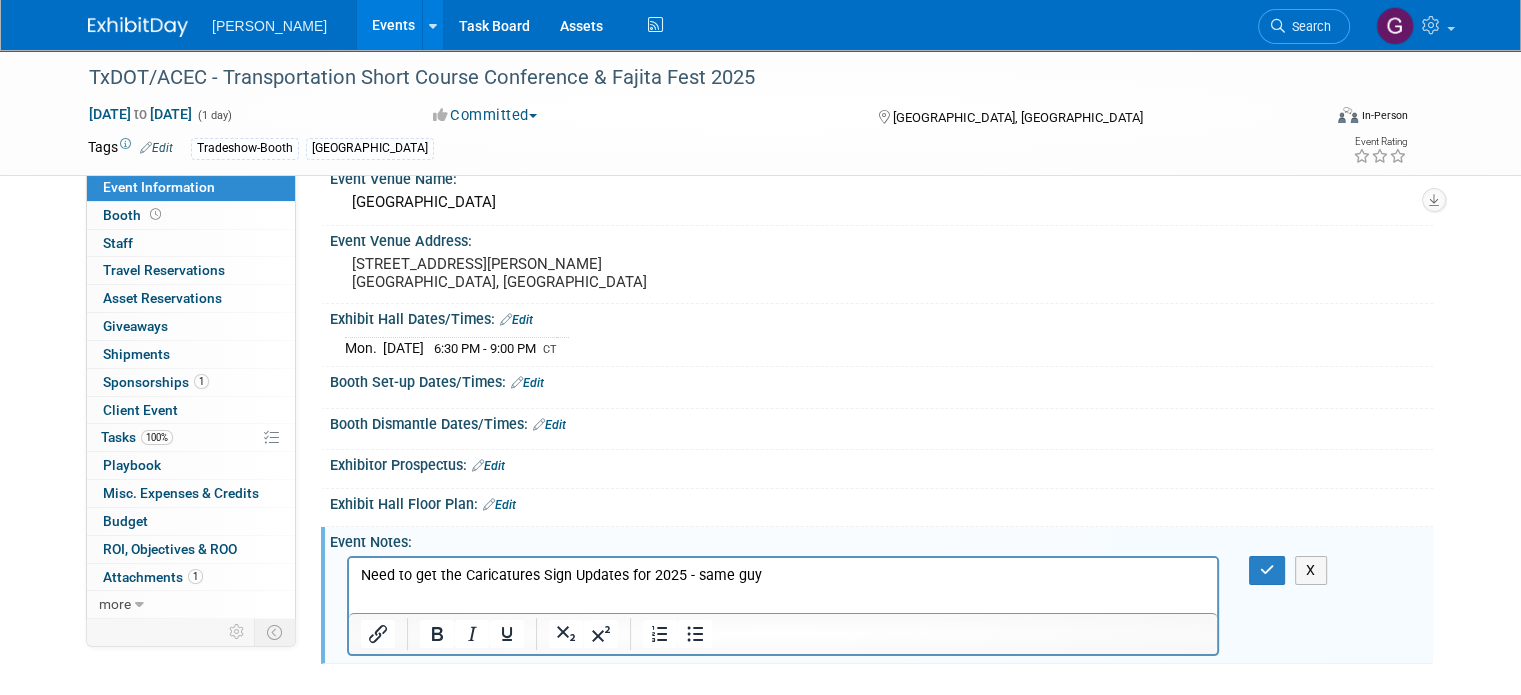click on "Need to get the Caricatures Sign Updates for 2025 - same guy" at bounding box center [783, 575] 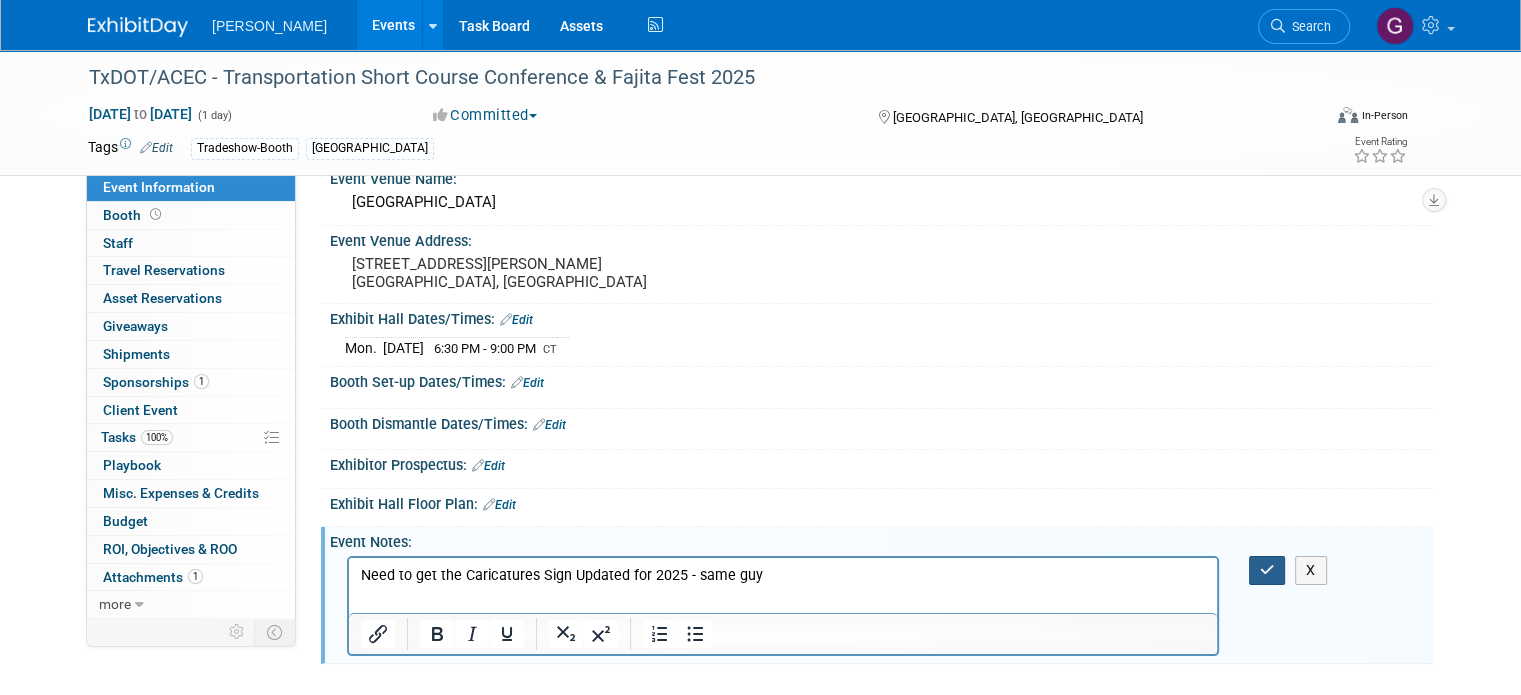 click at bounding box center (1267, 570) 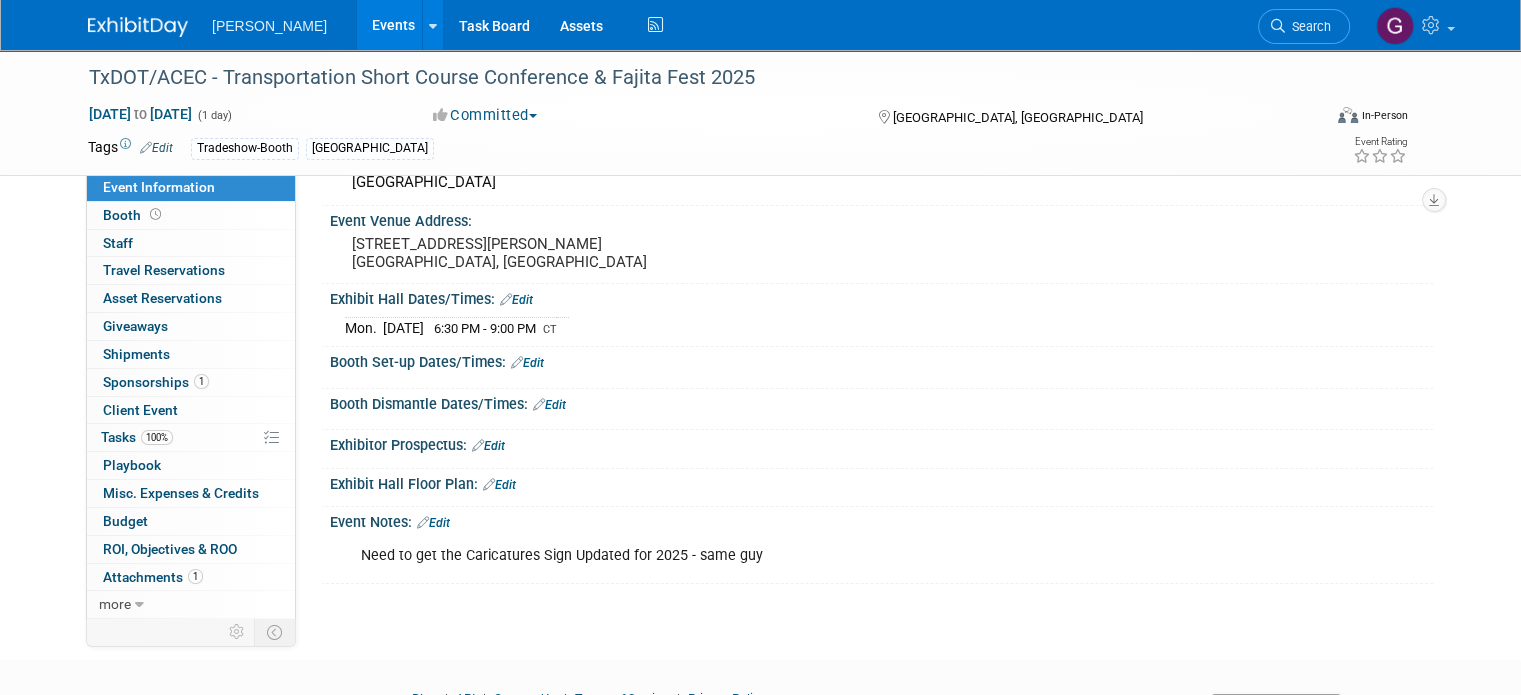 scroll, scrollTop: 103, scrollLeft: 0, axis: vertical 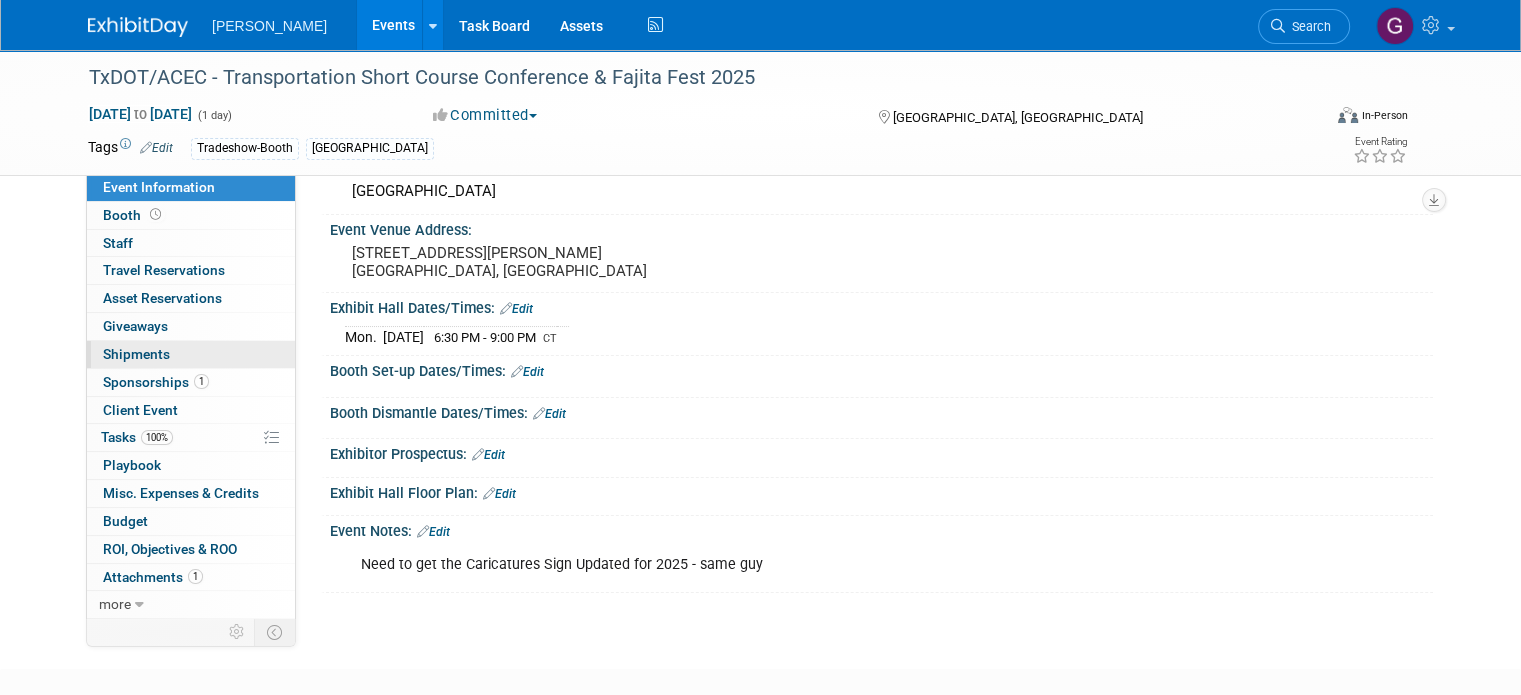 click on "Shipments 0" at bounding box center (136, 354) 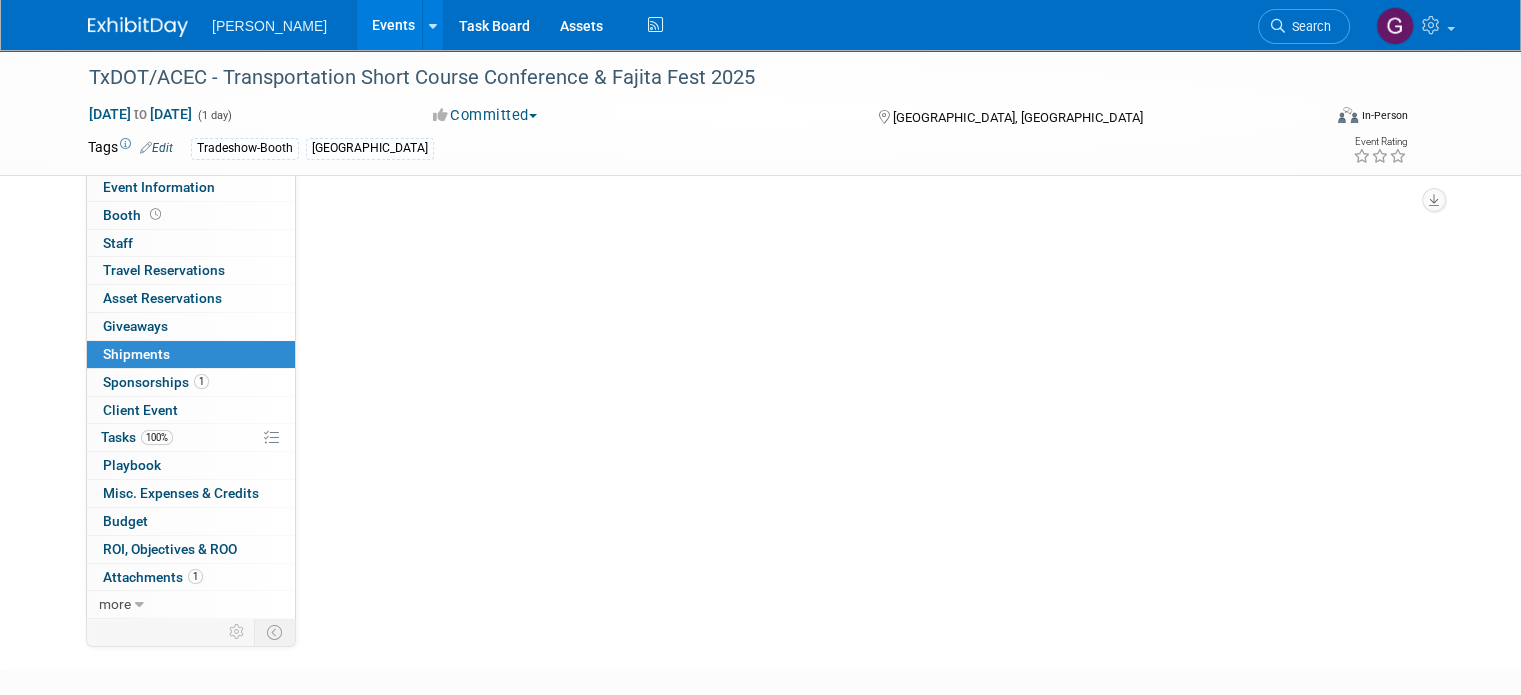 scroll, scrollTop: 0, scrollLeft: 0, axis: both 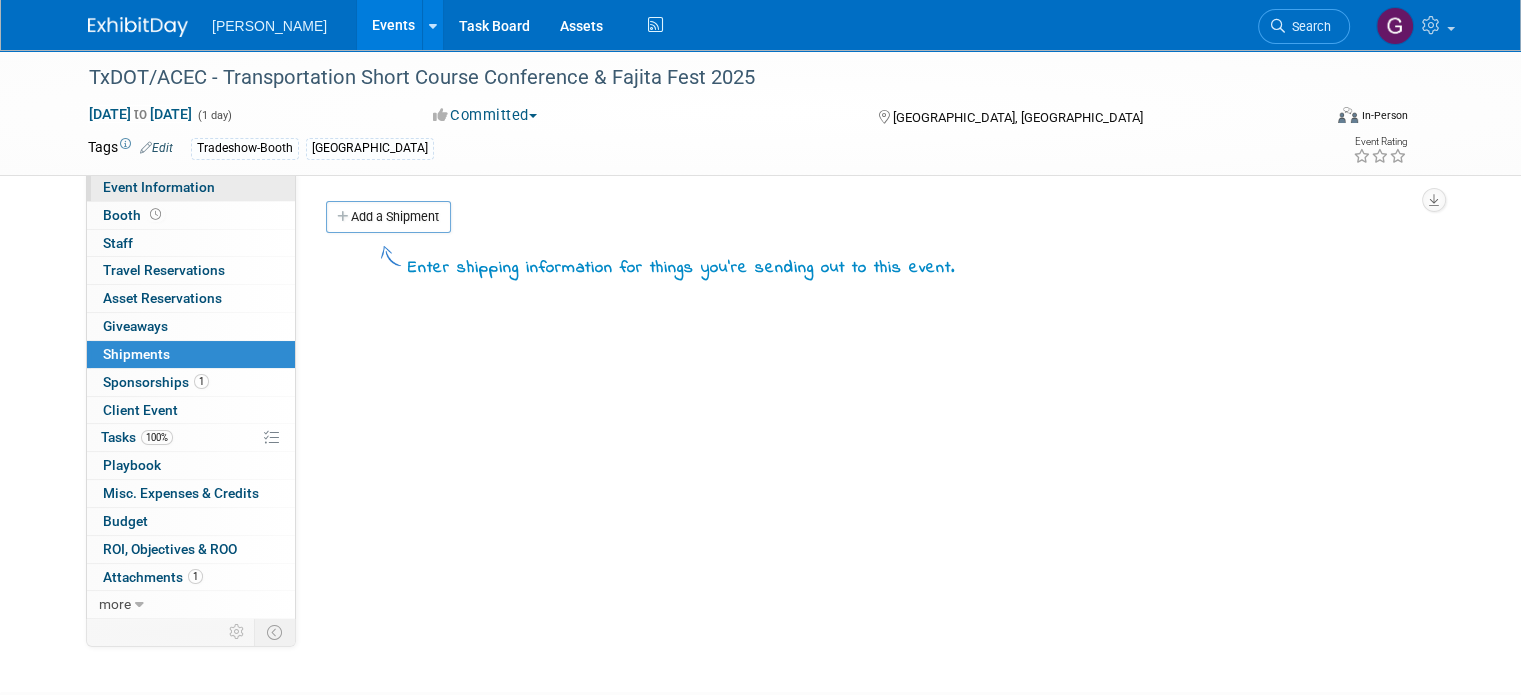 click on "Event Information" at bounding box center (159, 187) 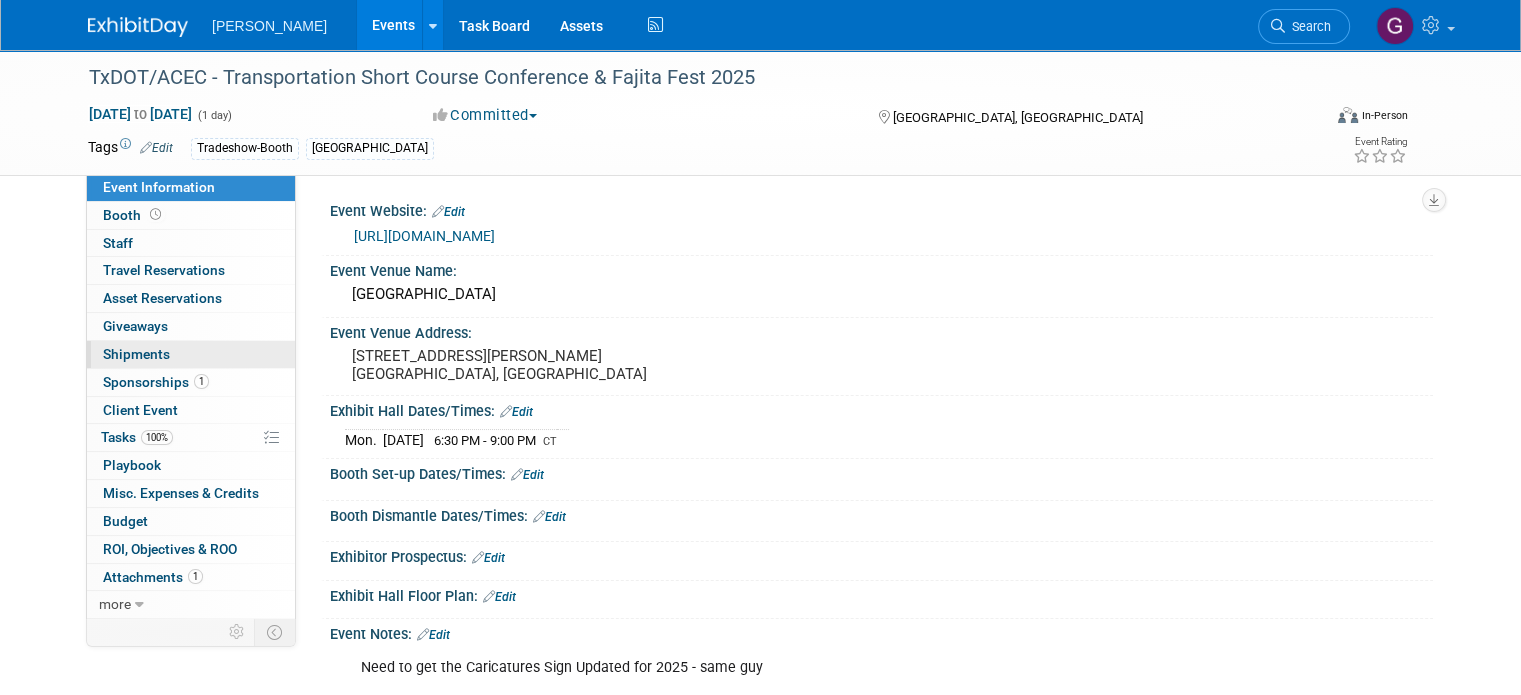 click on "0
Shipments 0" at bounding box center (191, 354) 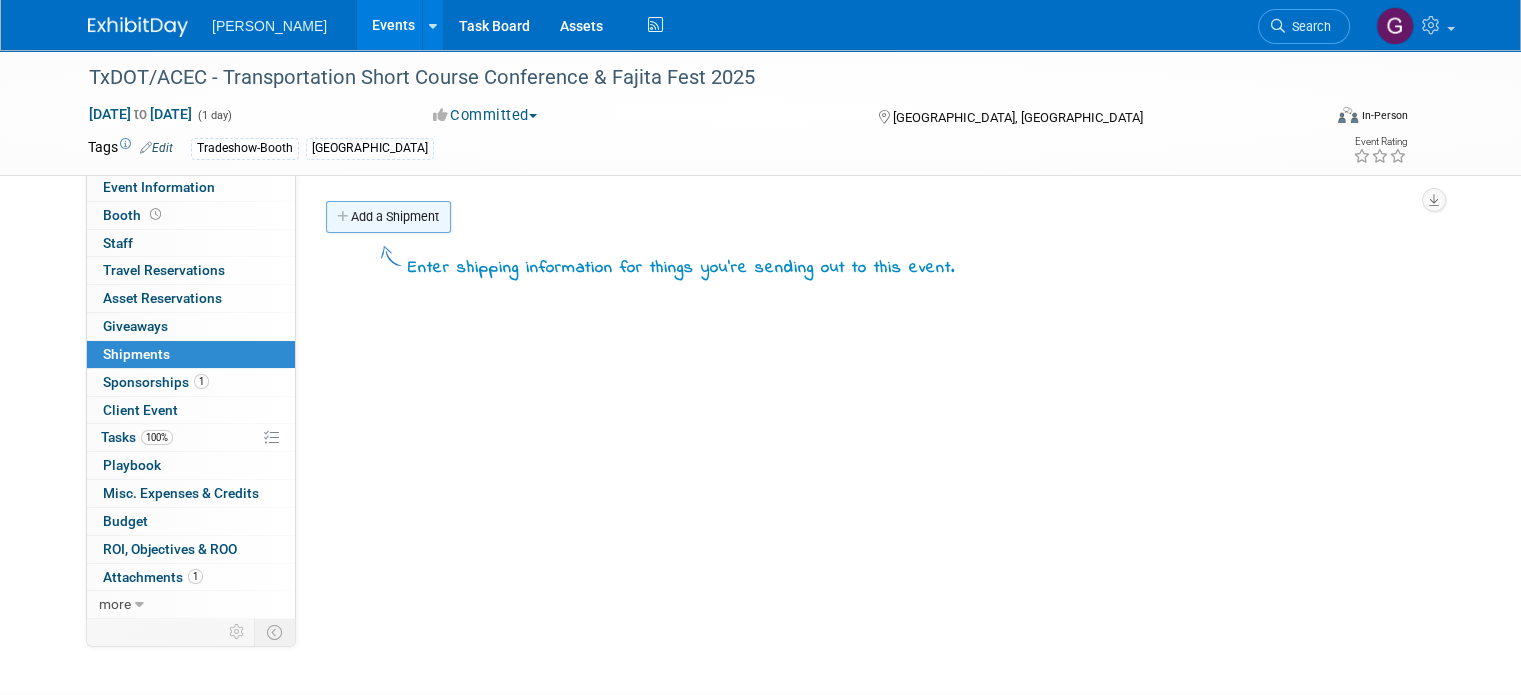 click on "Add a Shipment" at bounding box center (388, 217) 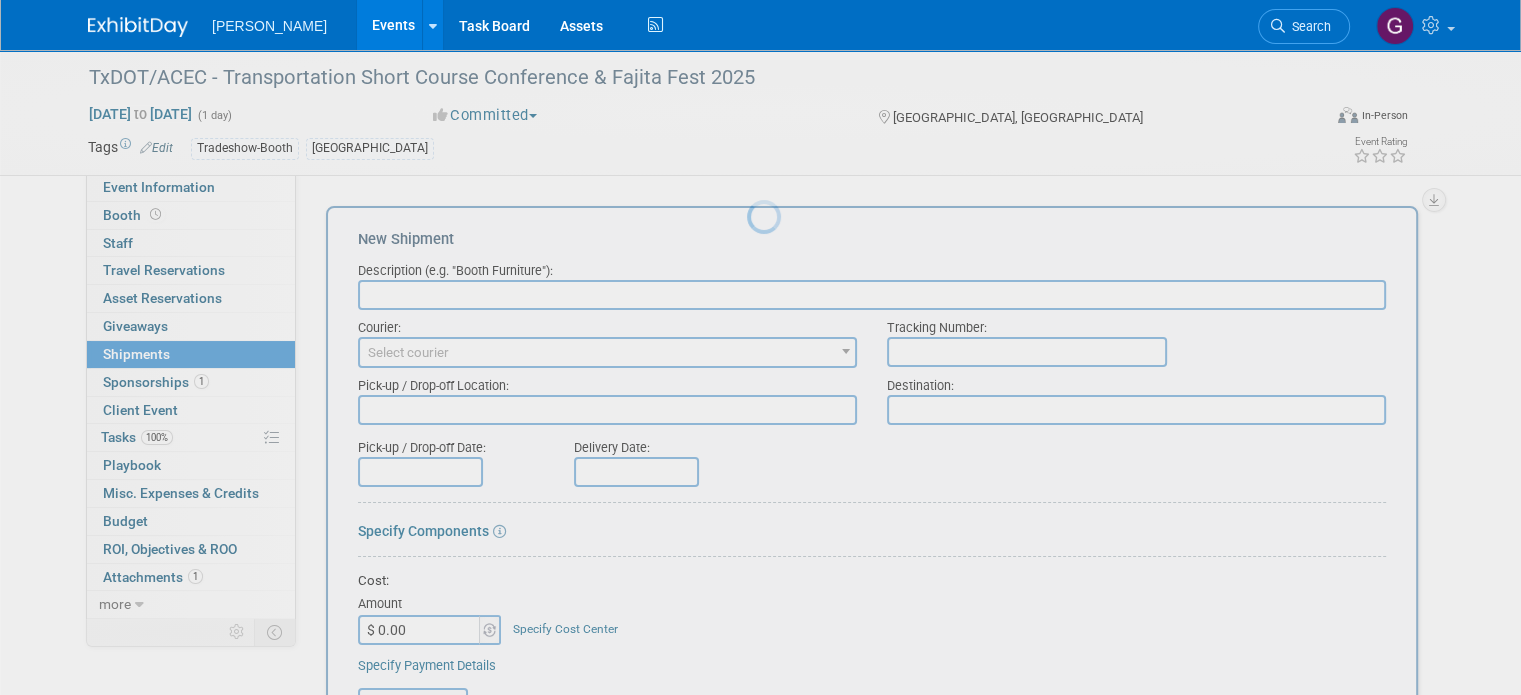 scroll, scrollTop: 0, scrollLeft: 0, axis: both 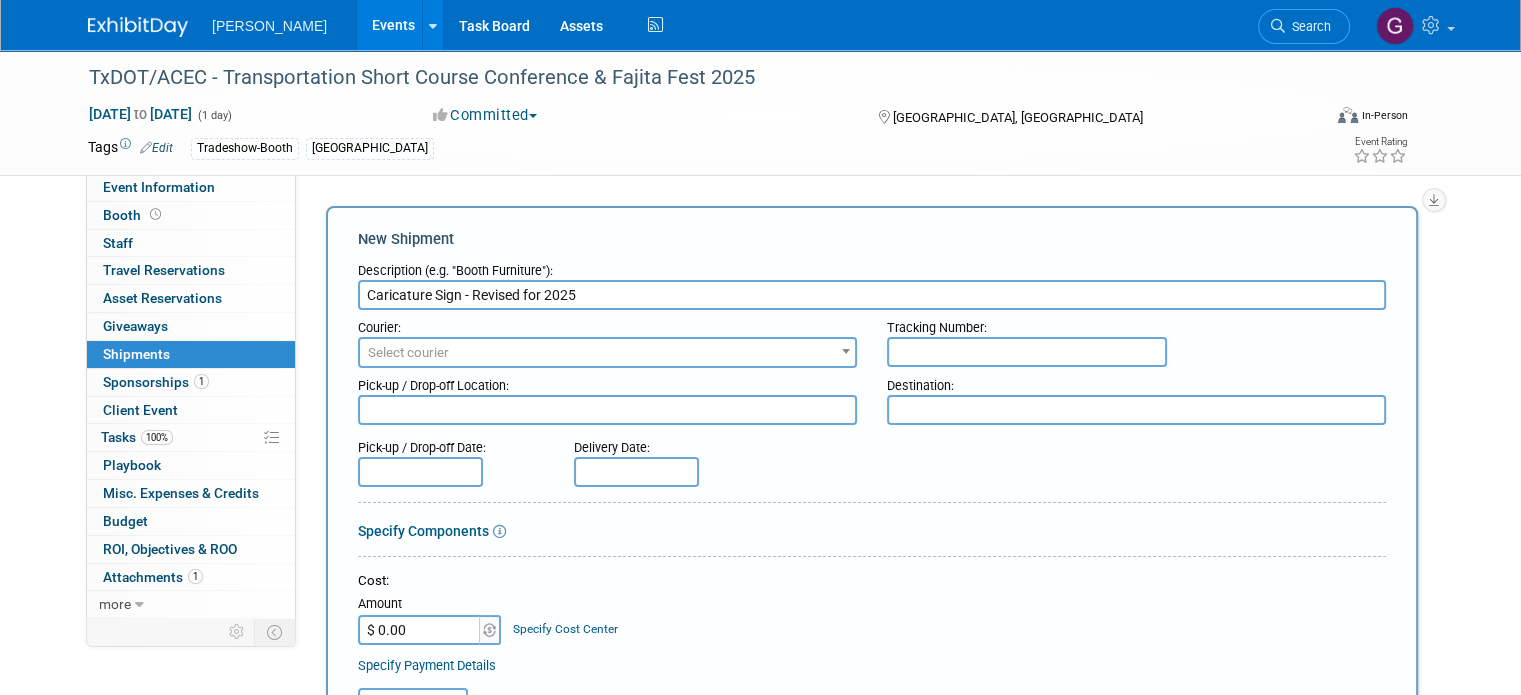 type on "Caricature Sign - Revised for 2025" 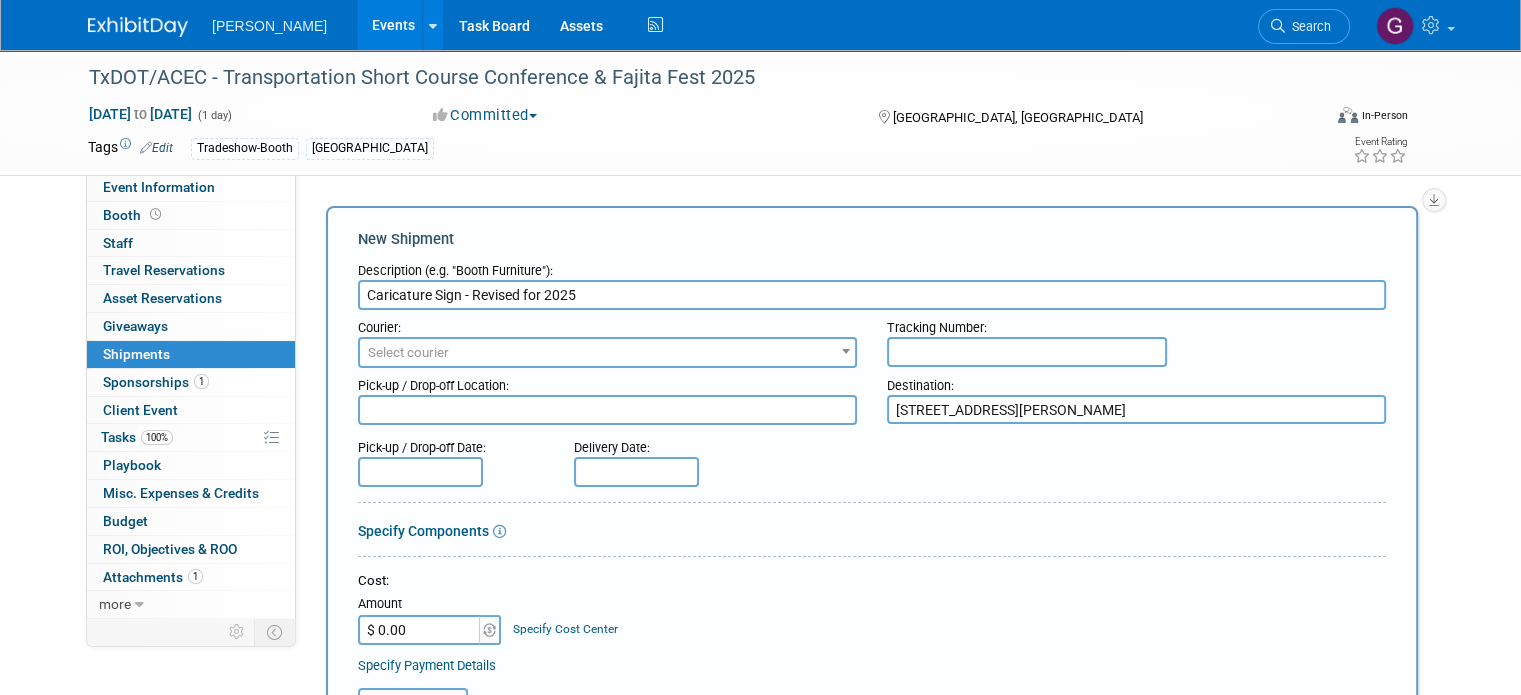 type on "11750 Katy Fwy, Ste 1260 Houston, TX 77079" 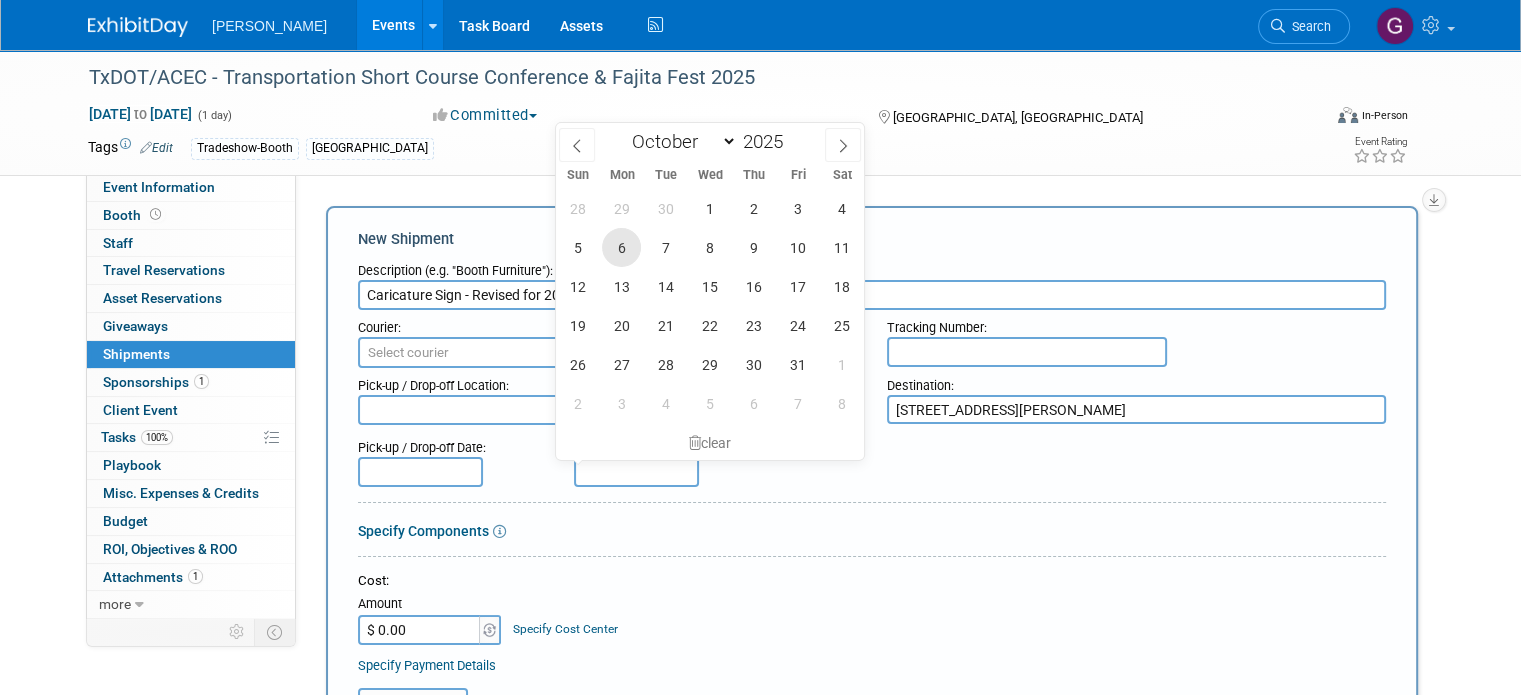 click on "6" at bounding box center (621, 247) 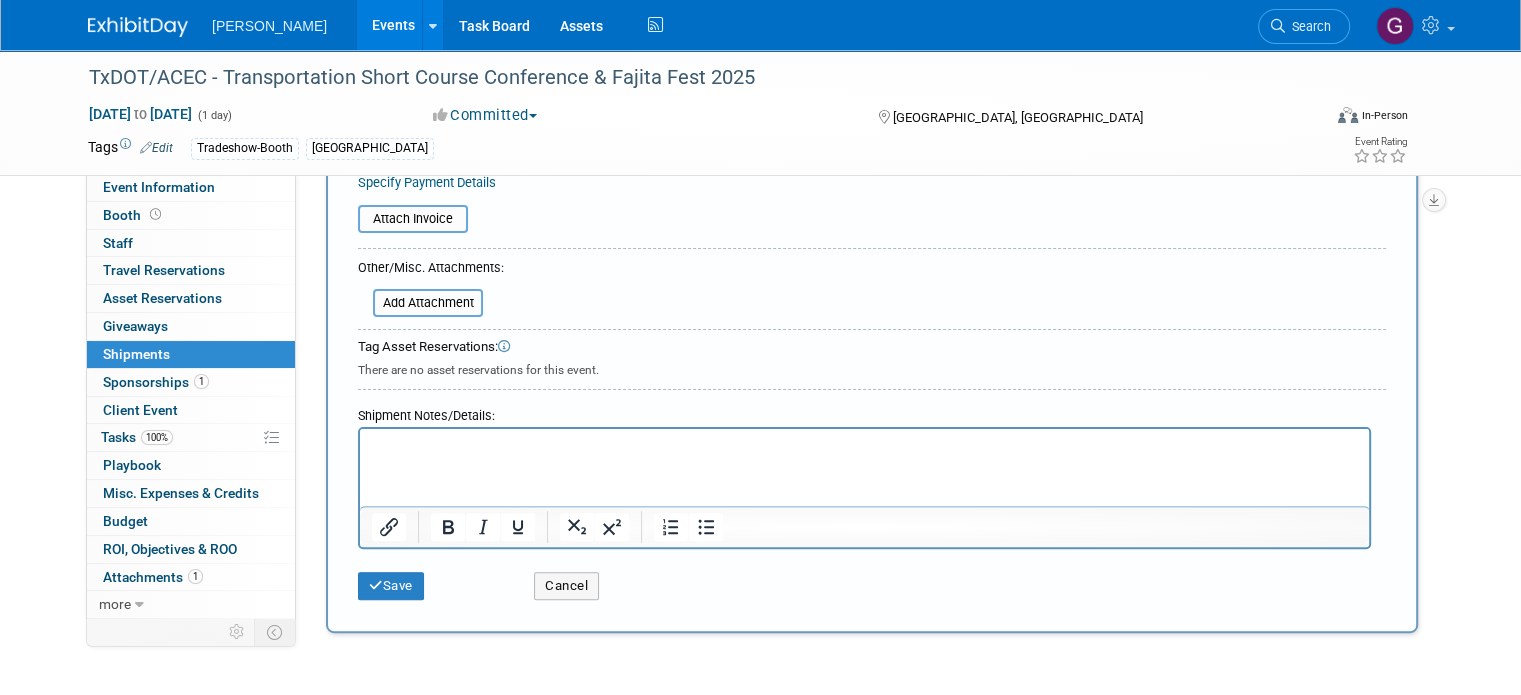 scroll, scrollTop: 486, scrollLeft: 0, axis: vertical 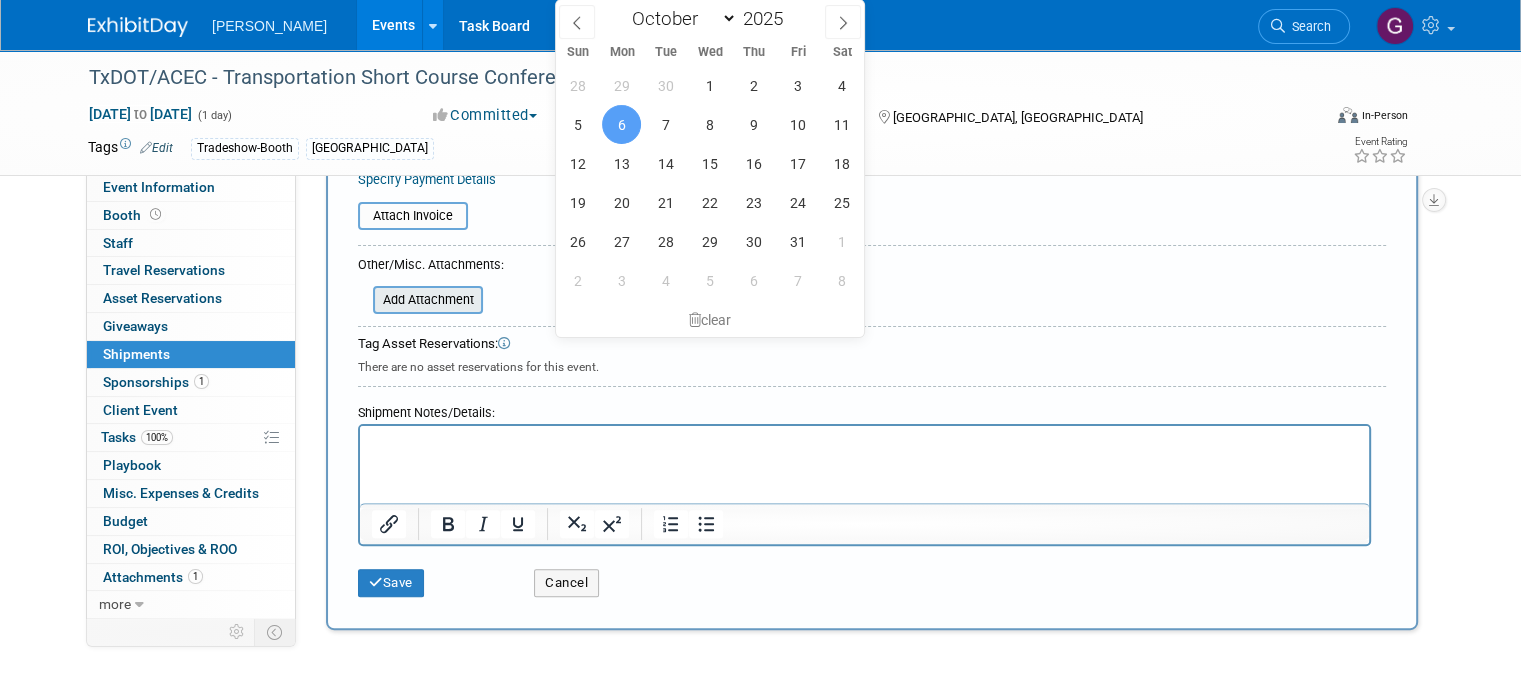 click at bounding box center (362, 300) 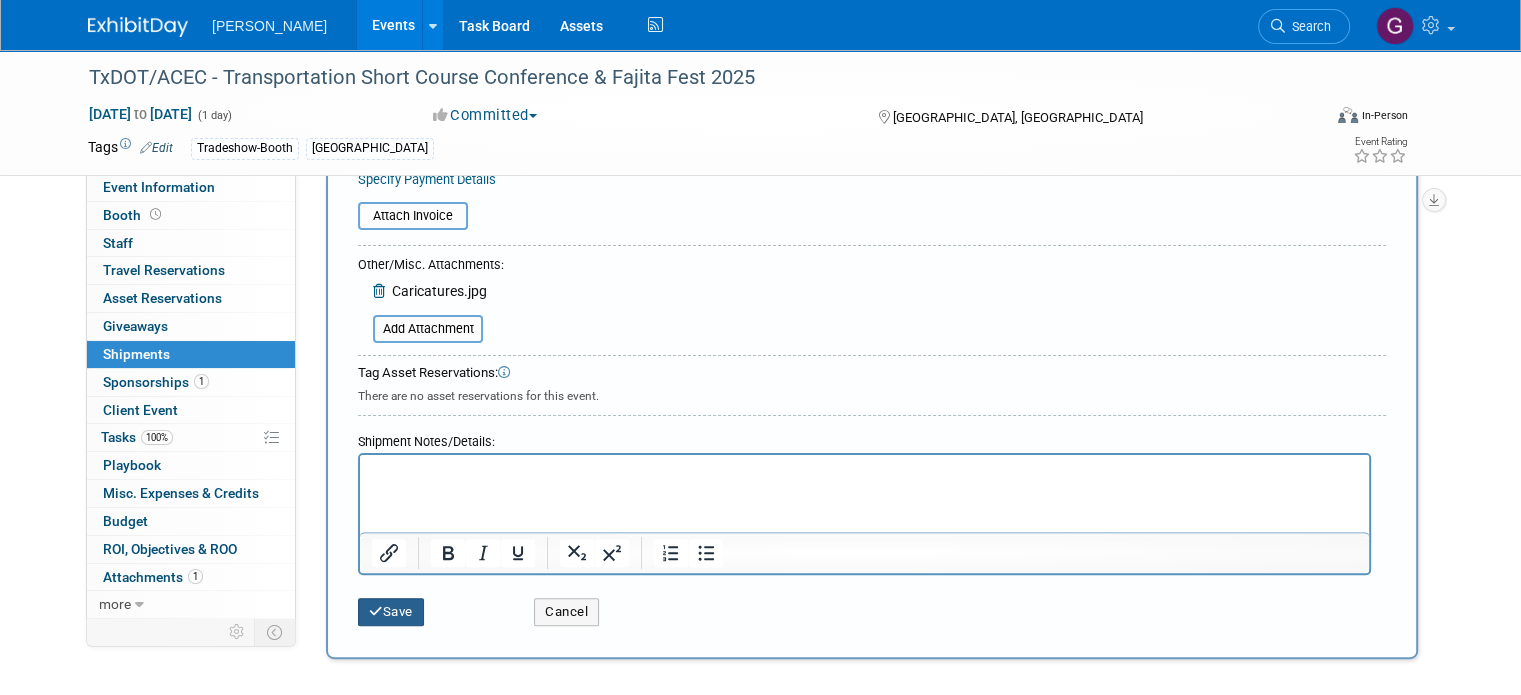click on "Save" at bounding box center (391, 612) 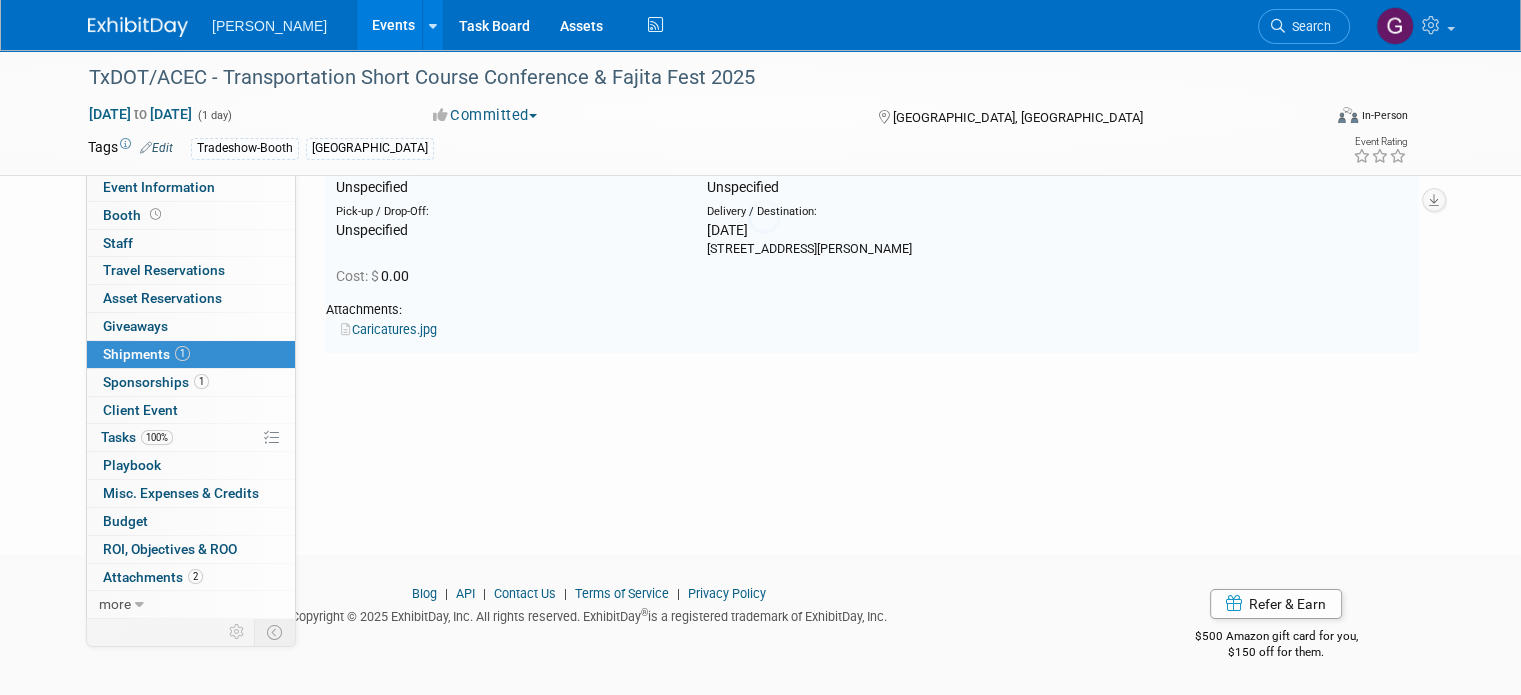 scroll, scrollTop: 42, scrollLeft: 0, axis: vertical 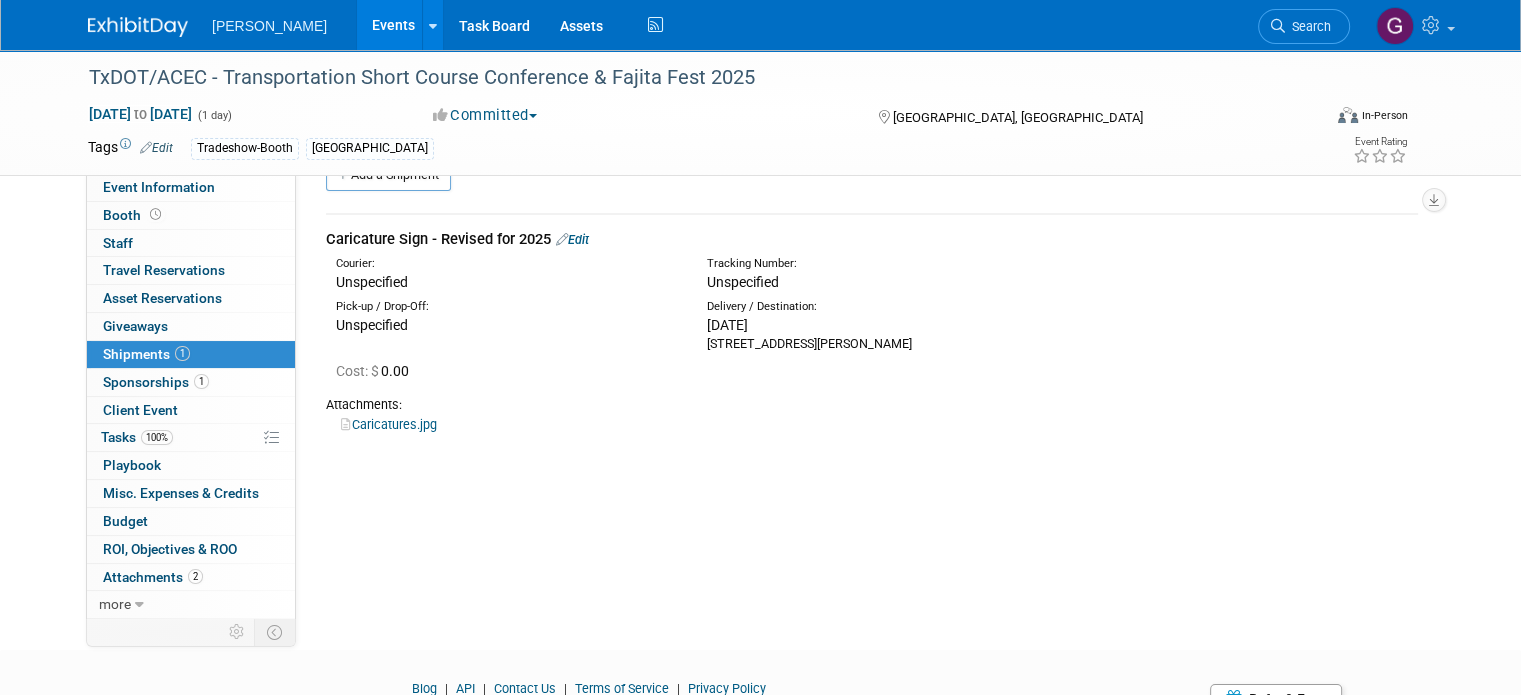 click on "Edit" at bounding box center (572, 239) 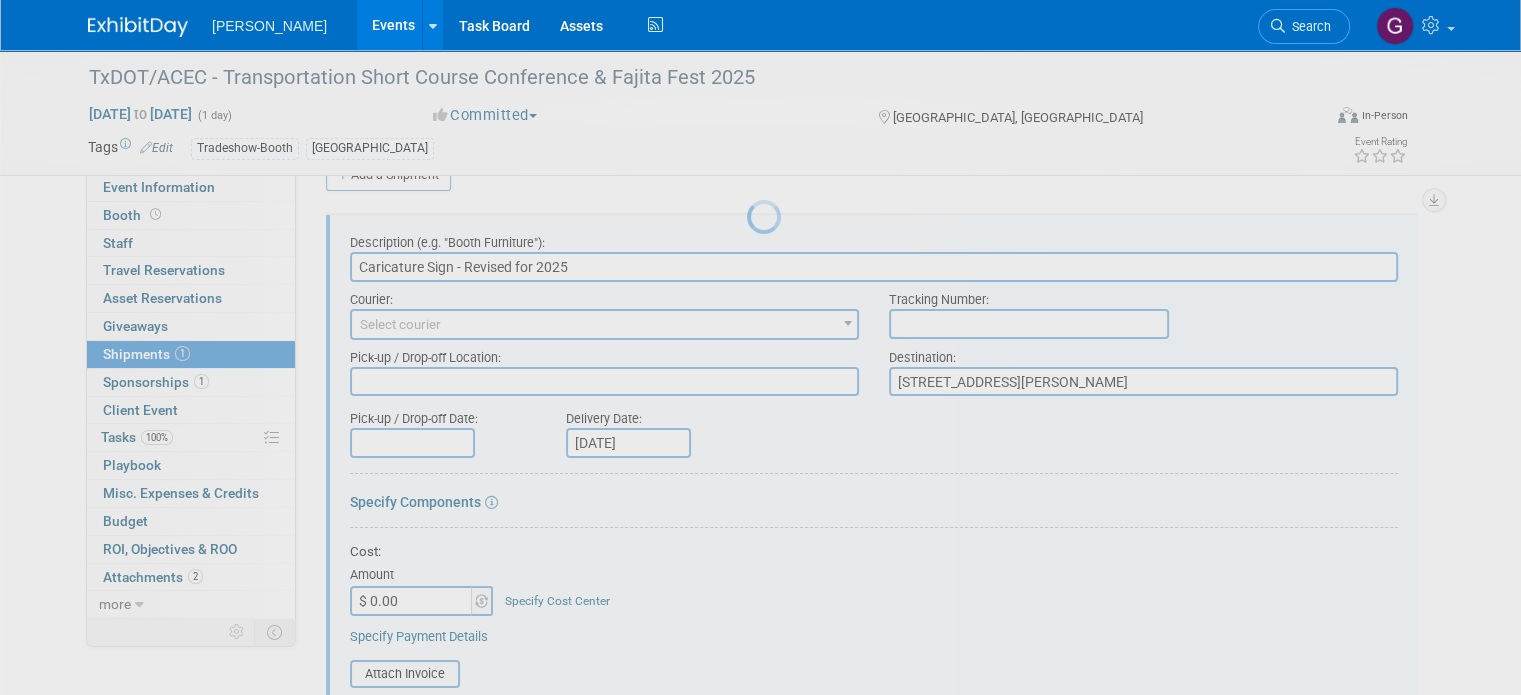 scroll, scrollTop: 28, scrollLeft: 0, axis: vertical 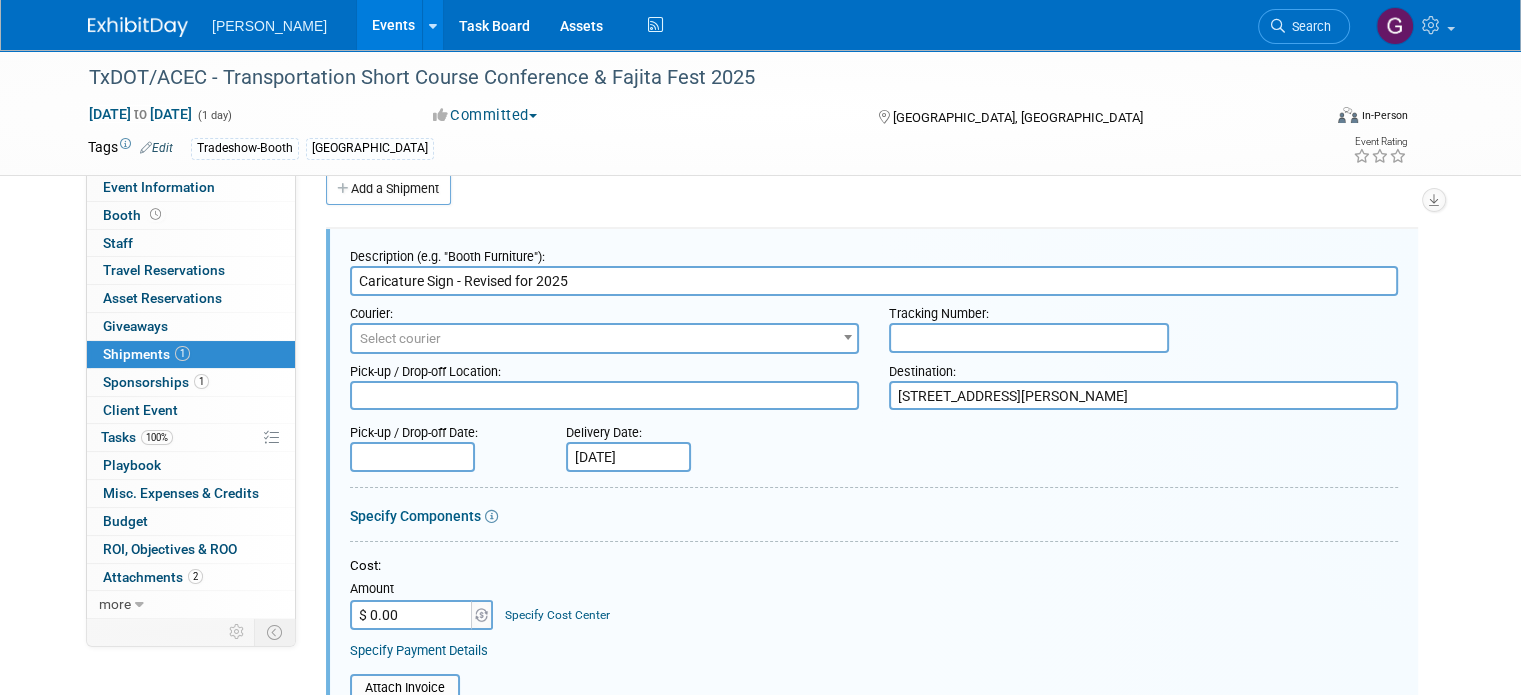 click on "Caricature Sign - Revised for 2025" at bounding box center [874, 281] 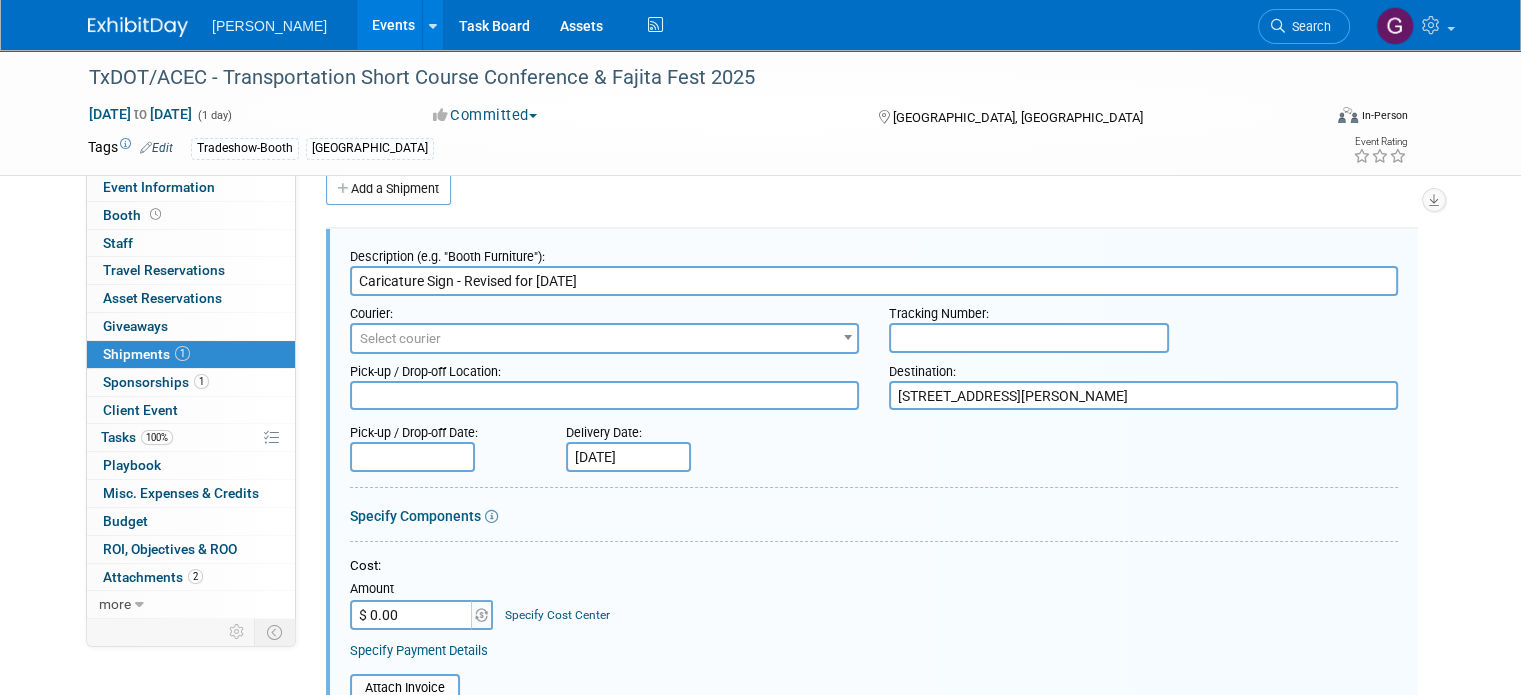 click on "Caricature Sign - Revised for Oct 13" at bounding box center [874, 281] 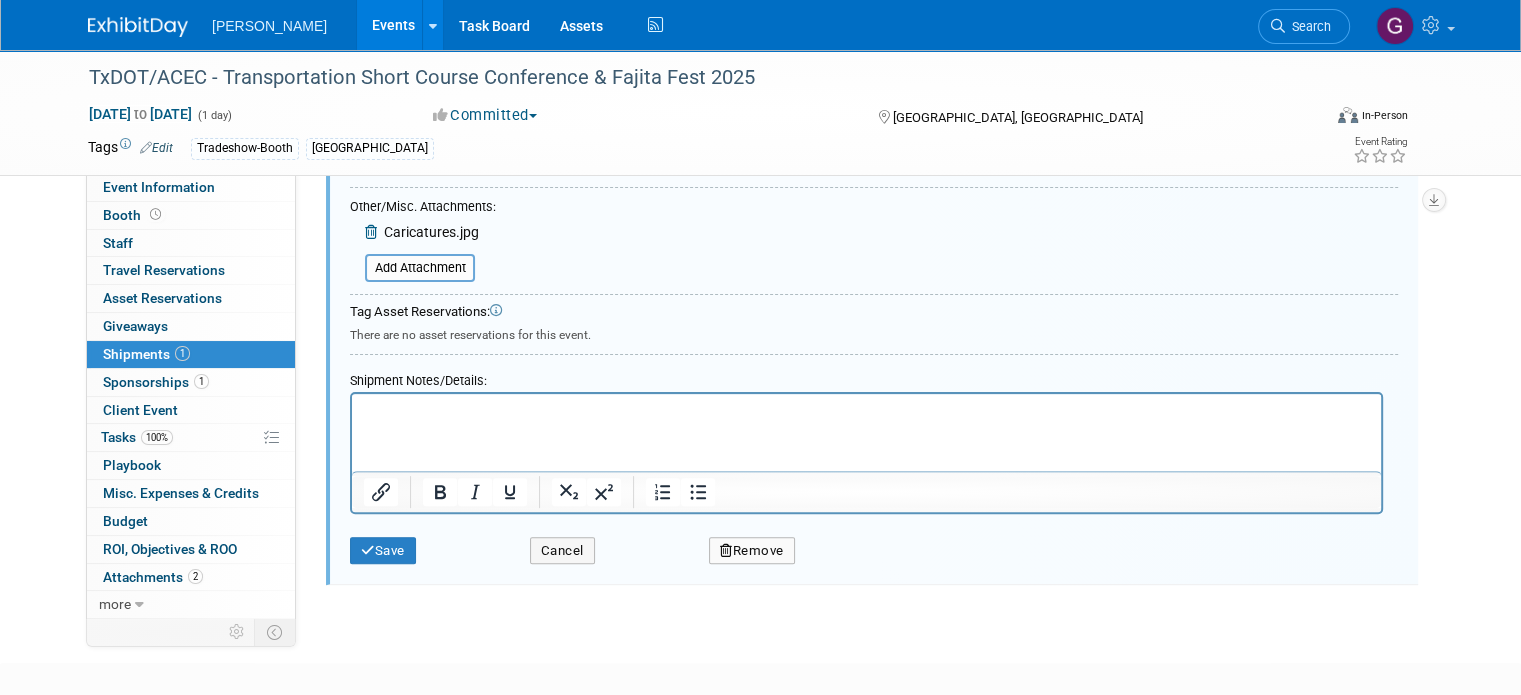 scroll, scrollTop: 560, scrollLeft: 0, axis: vertical 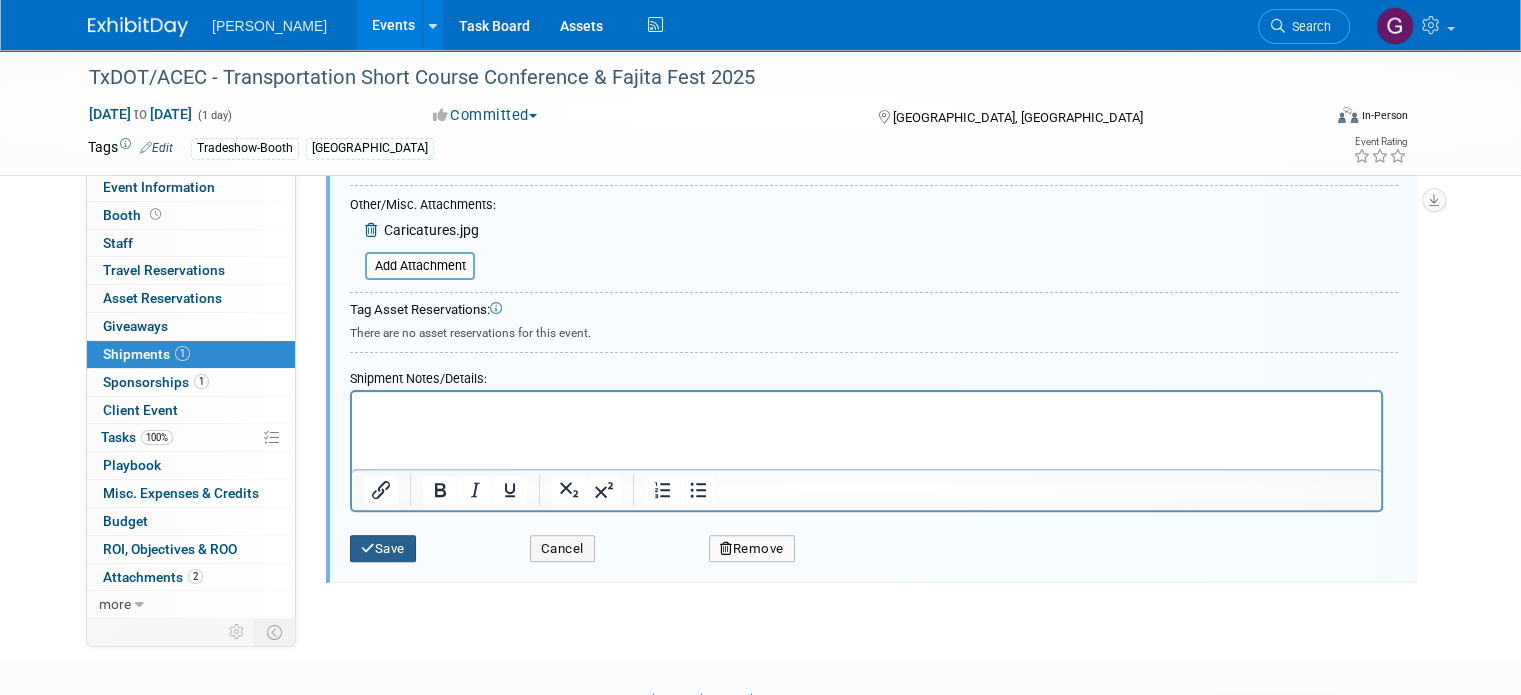 type on "Caricature Sign - Revised for Monday, Oct 13" 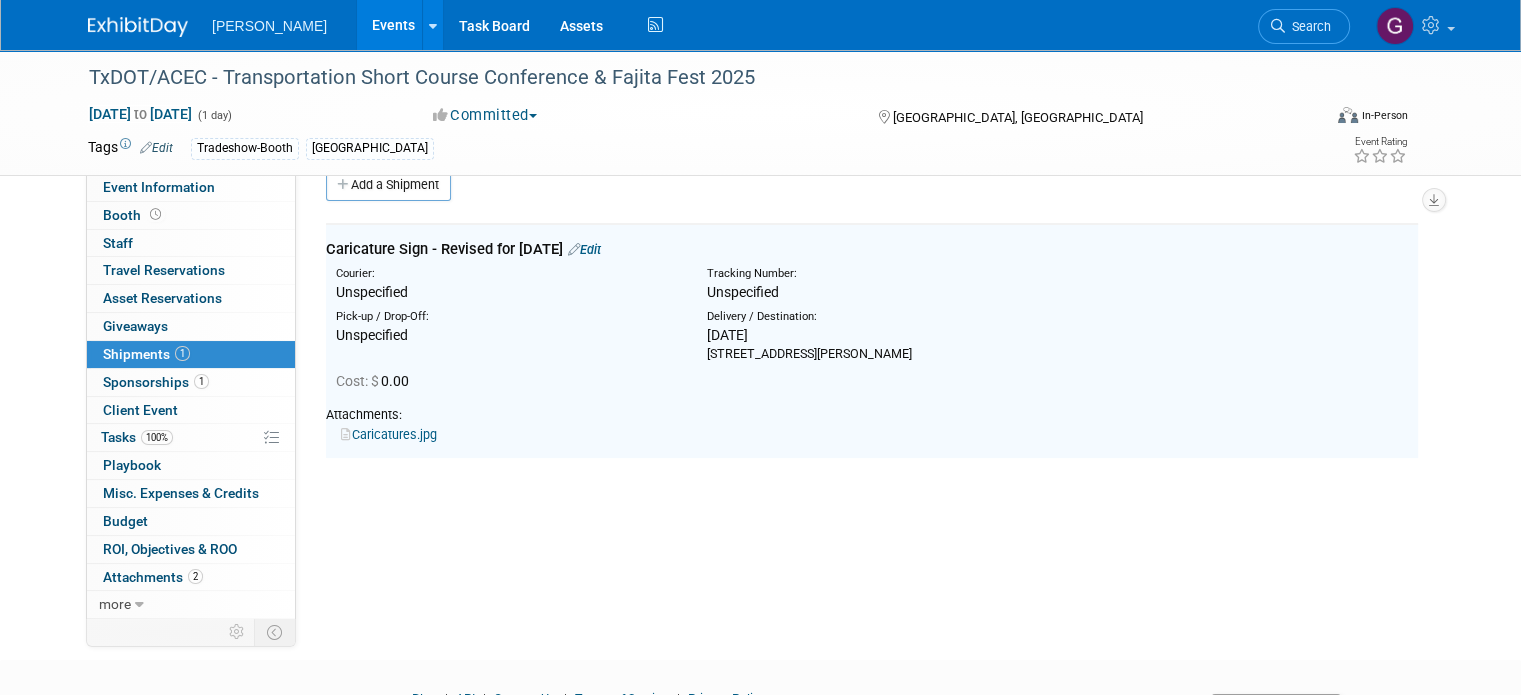 scroll, scrollTop: 28, scrollLeft: 0, axis: vertical 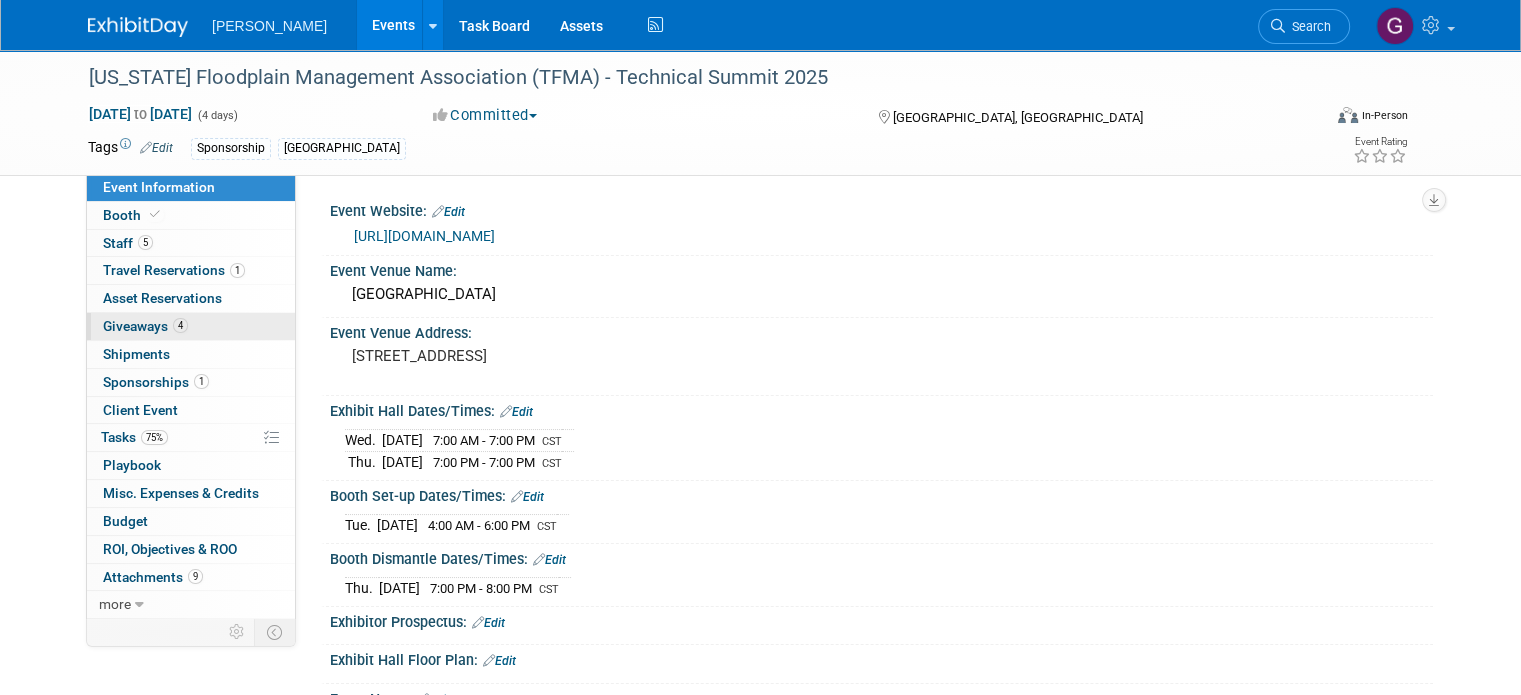 click on "4
Giveaways 4" at bounding box center (191, 326) 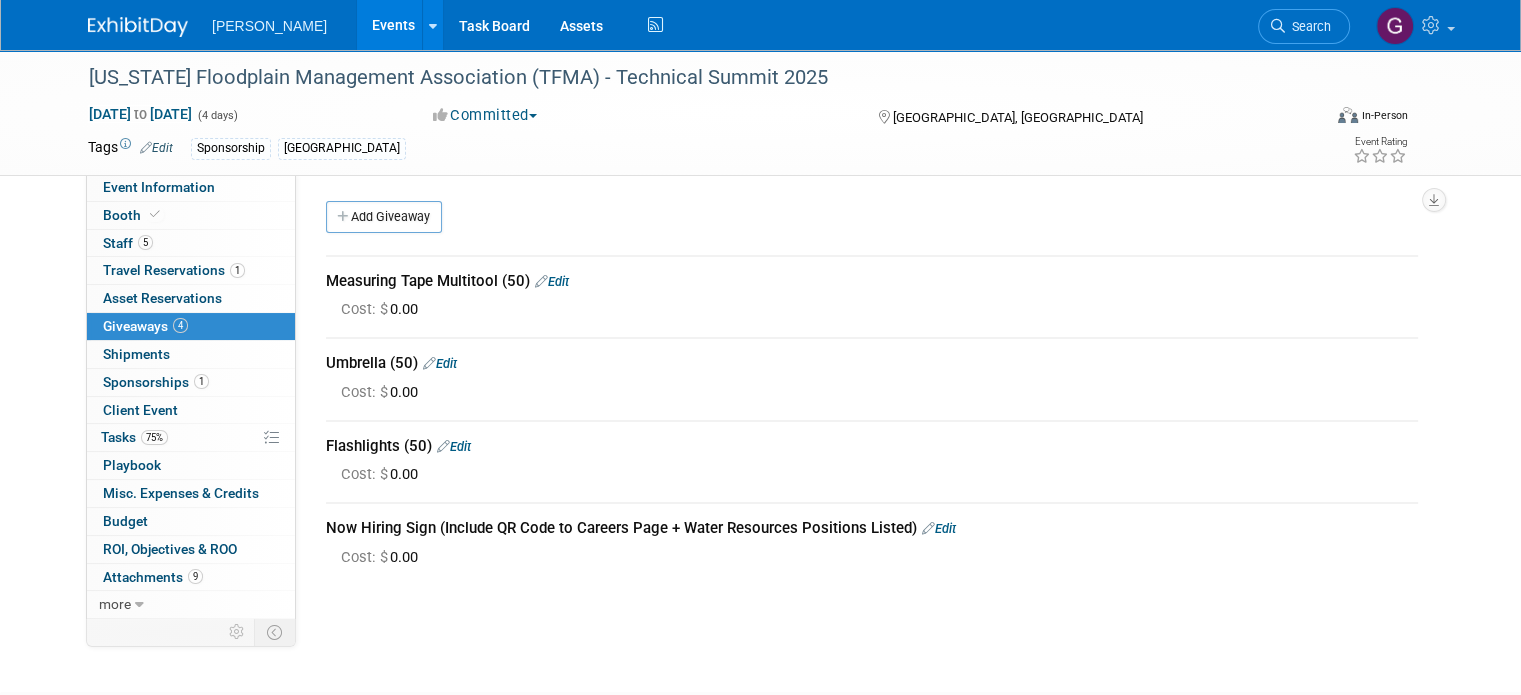 click on "Now Hiring Sign (Include QR Code to Careers Page + Water Resources Positions Listed)
Edit
Cost: $  0.00" at bounding box center [872, 543] 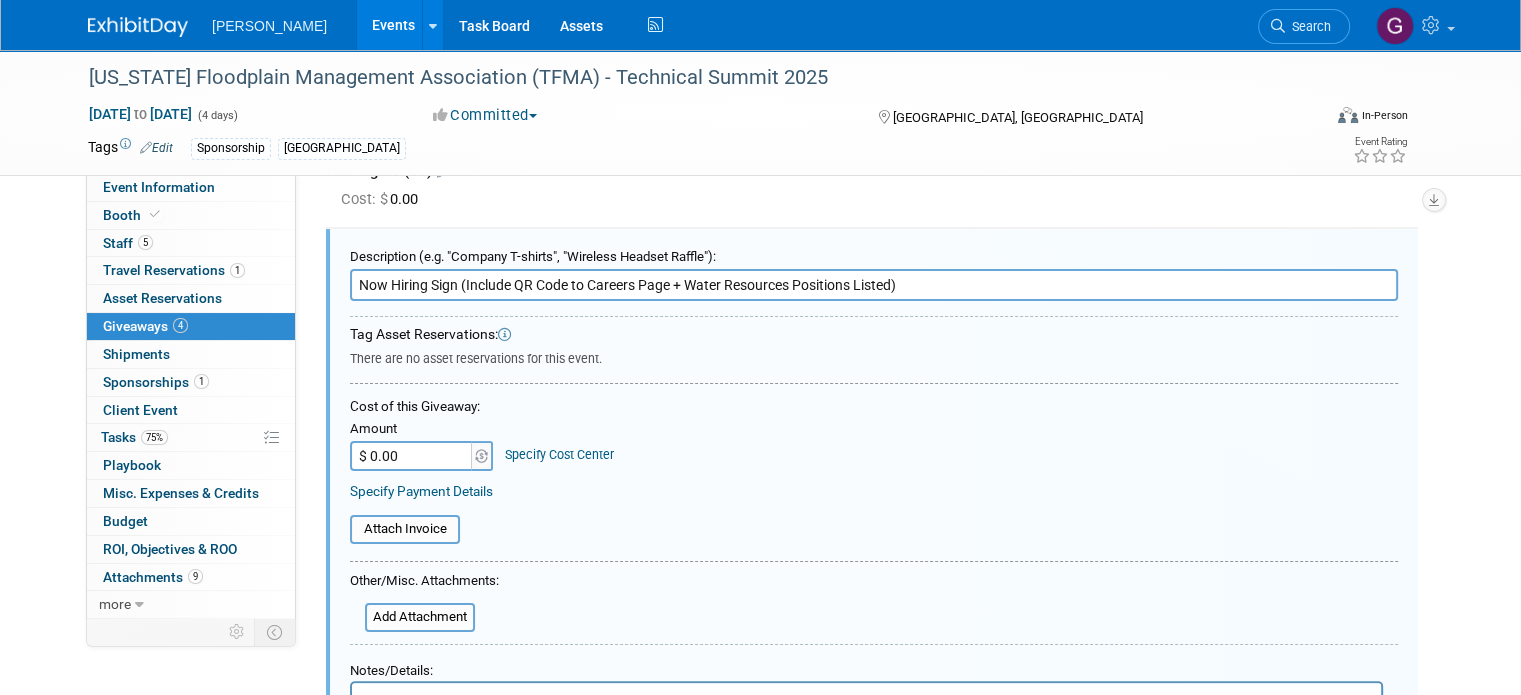 scroll, scrollTop: 0, scrollLeft: 0, axis: both 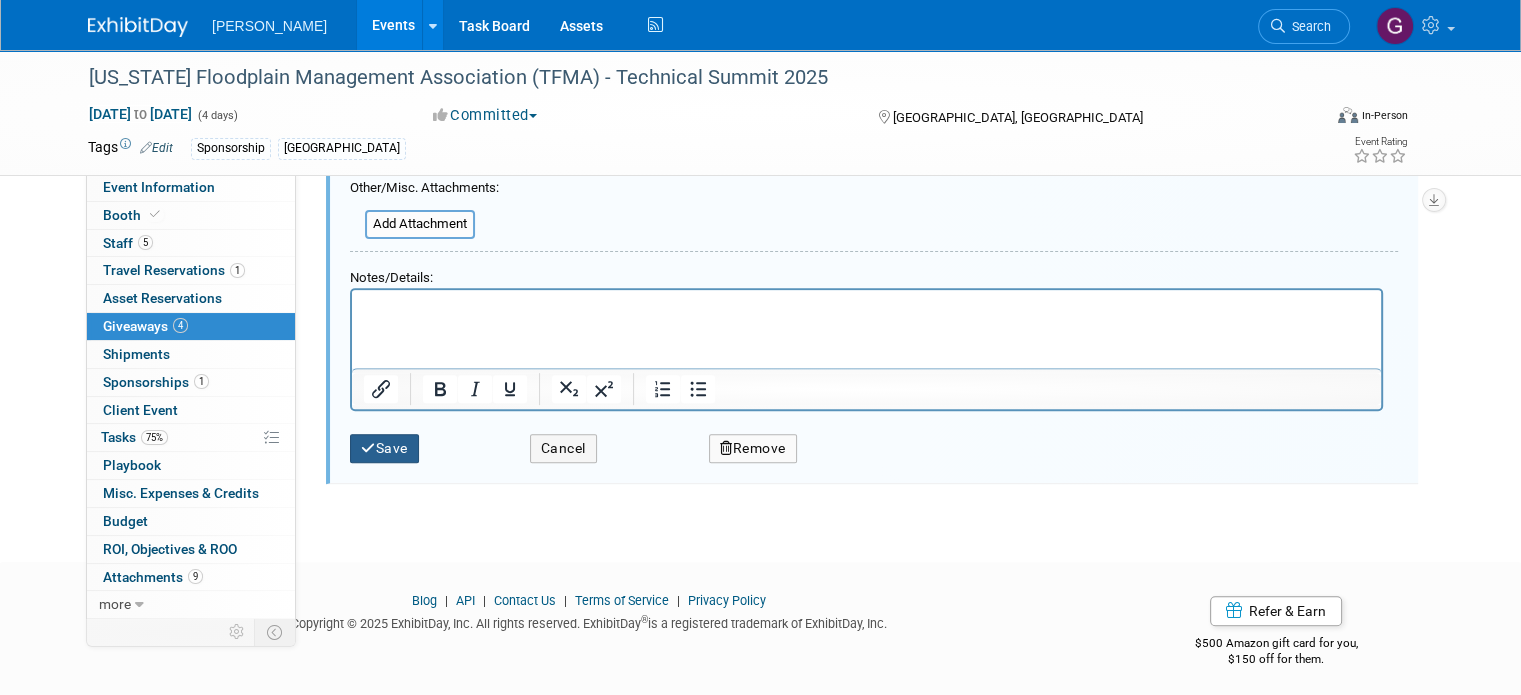 type on "Now Hiring Sign (Include QR Code to Careers Page + Water Resources Positions Listed in HTX Area)" 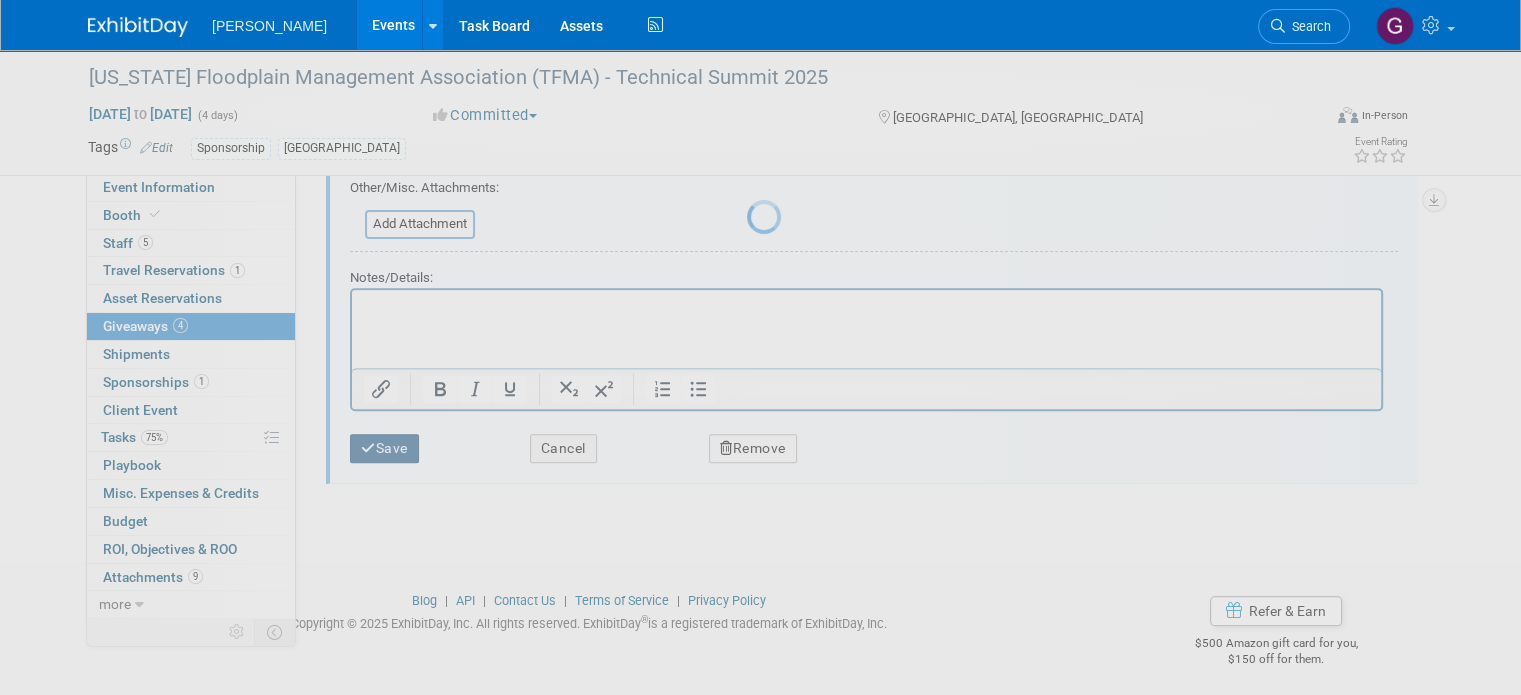 scroll, scrollTop: 136, scrollLeft: 0, axis: vertical 